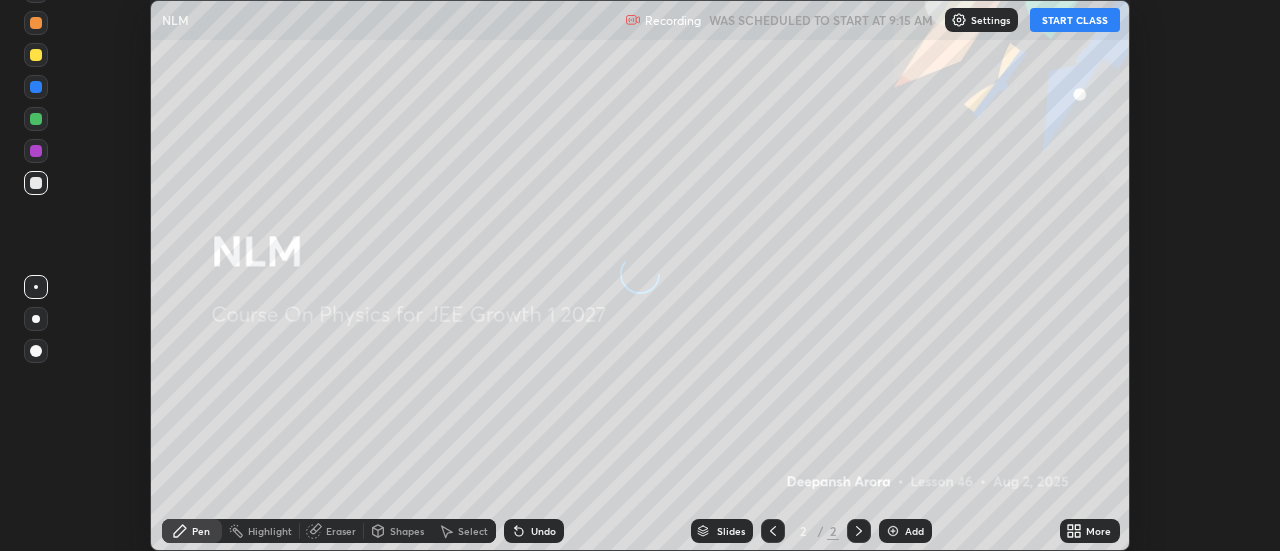 scroll, scrollTop: 0, scrollLeft: 0, axis: both 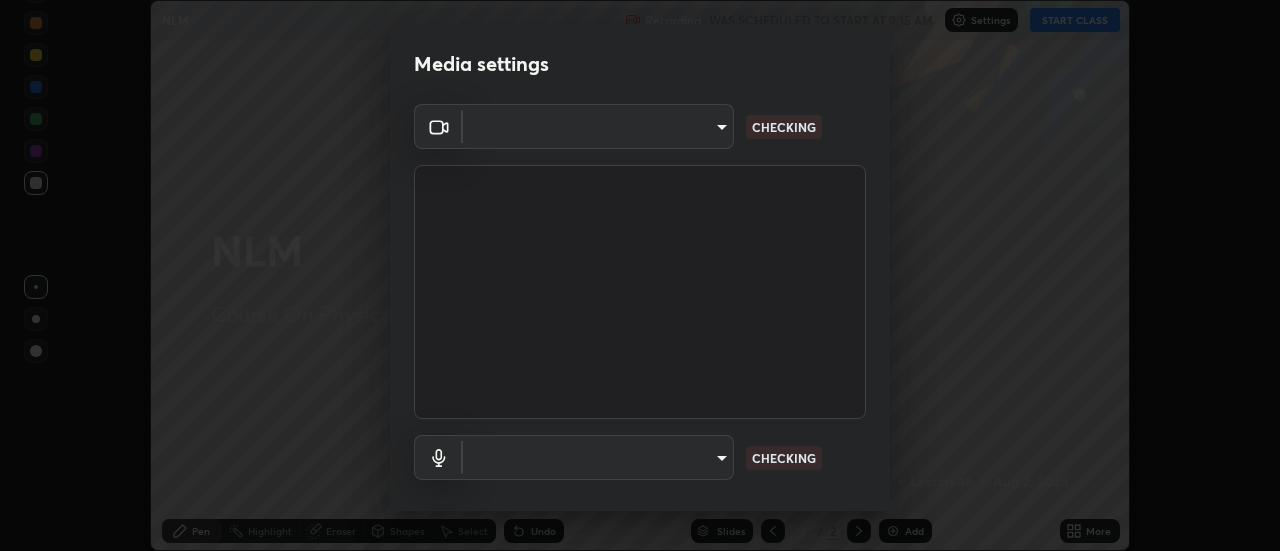 type on "[HASH]" 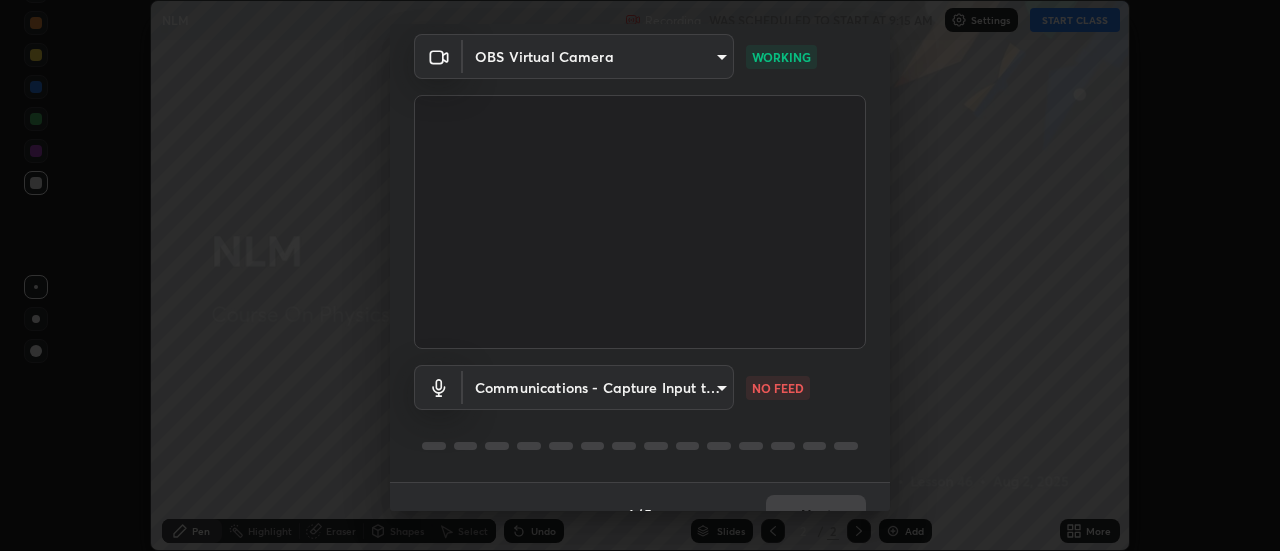 scroll, scrollTop: 105, scrollLeft: 0, axis: vertical 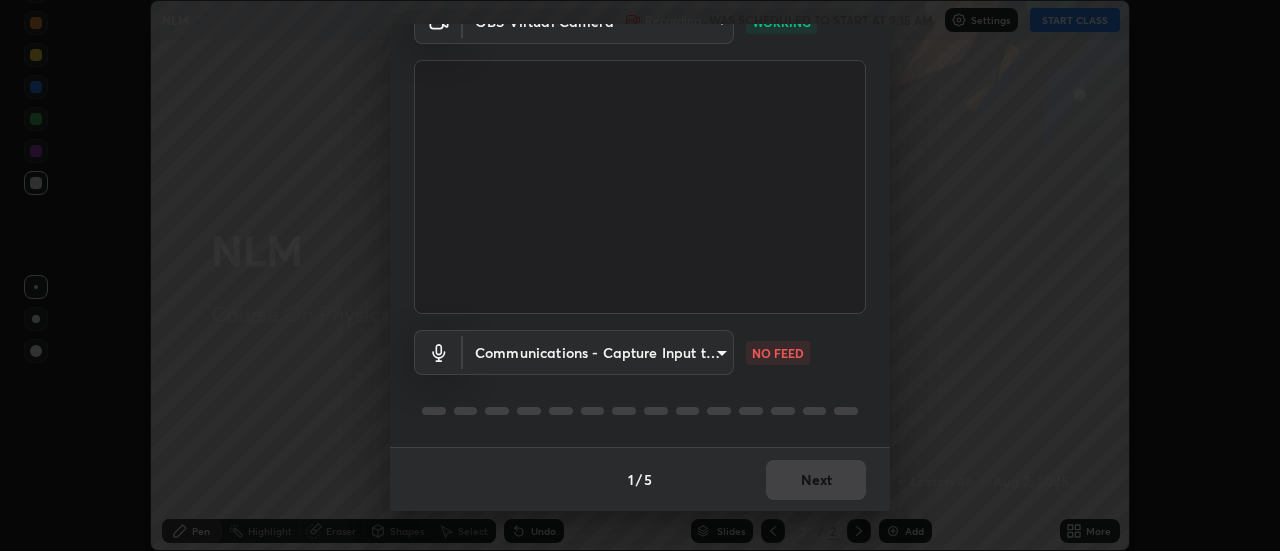 click at bounding box center (640, 411) 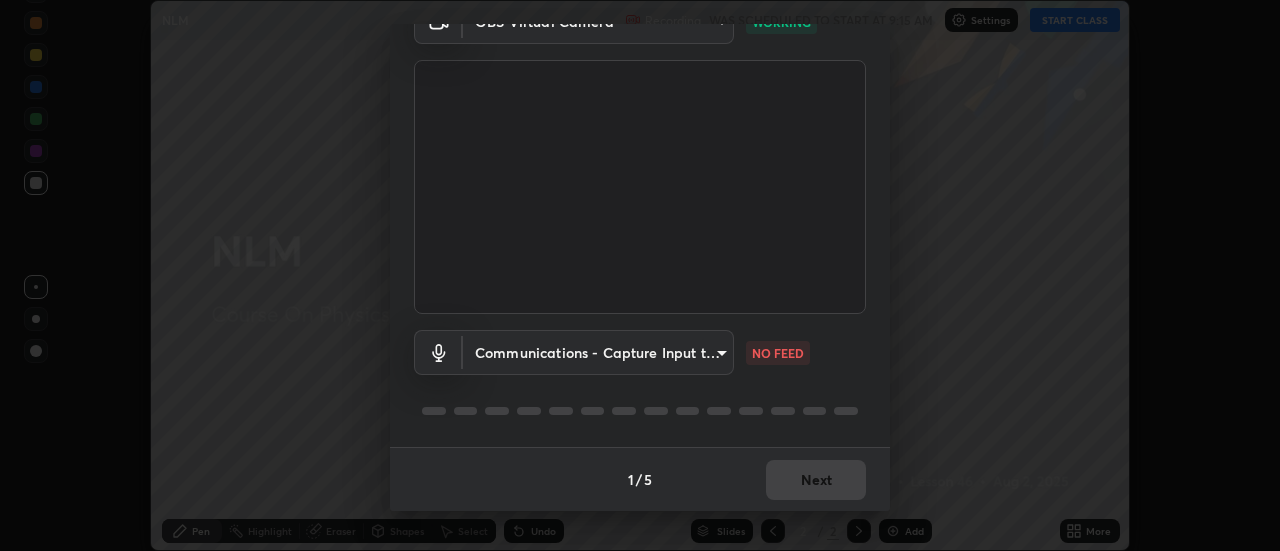 click on "Erase all NLM Recording WAS SCHEDULED TO START AT 9:15 AM Settings START CLASS Setting up your live class NLM • L46 of Course On Physics for JEE Growth 1 2027 [FIRST] [LAST] Pen Highlight Eraser Shapes Select Undo Slides 2 / 2 Add More No doubts shared Encourage your learners to ask a doubt for better clarity Report an issue Reason for reporting Buffering Chat not working Audio - Video sync issue Educator video quality low ​ Attach an image Report Media settings OBS Virtual Camera [HASH]" at bounding box center [640, 275] 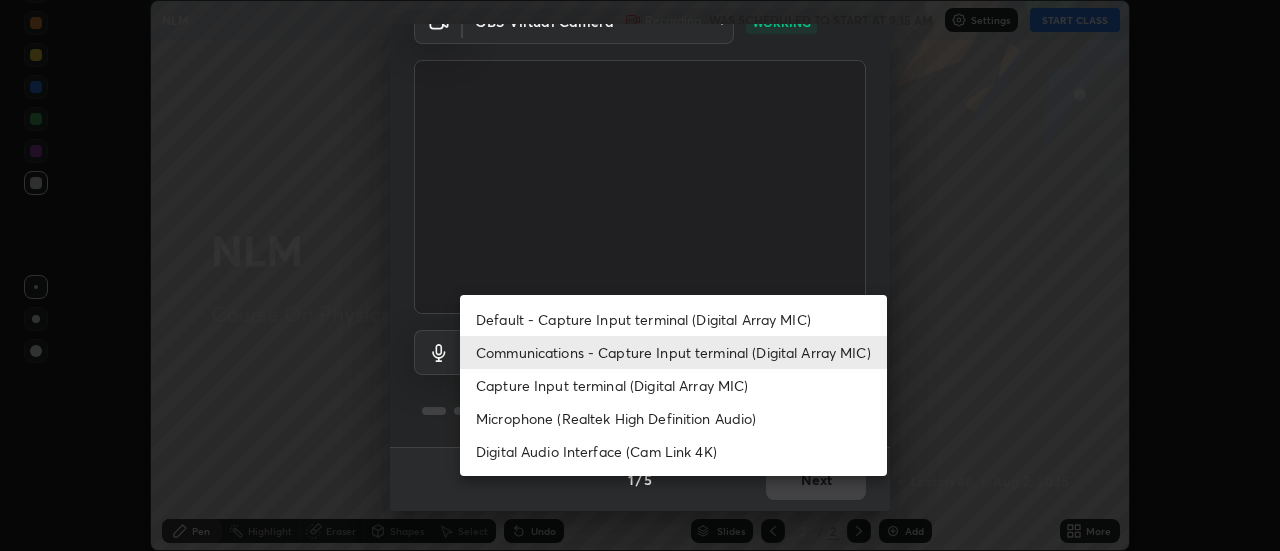 click on "Default - Capture Input terminal (Digital Array MIC)" at bounding box center [673, 319] 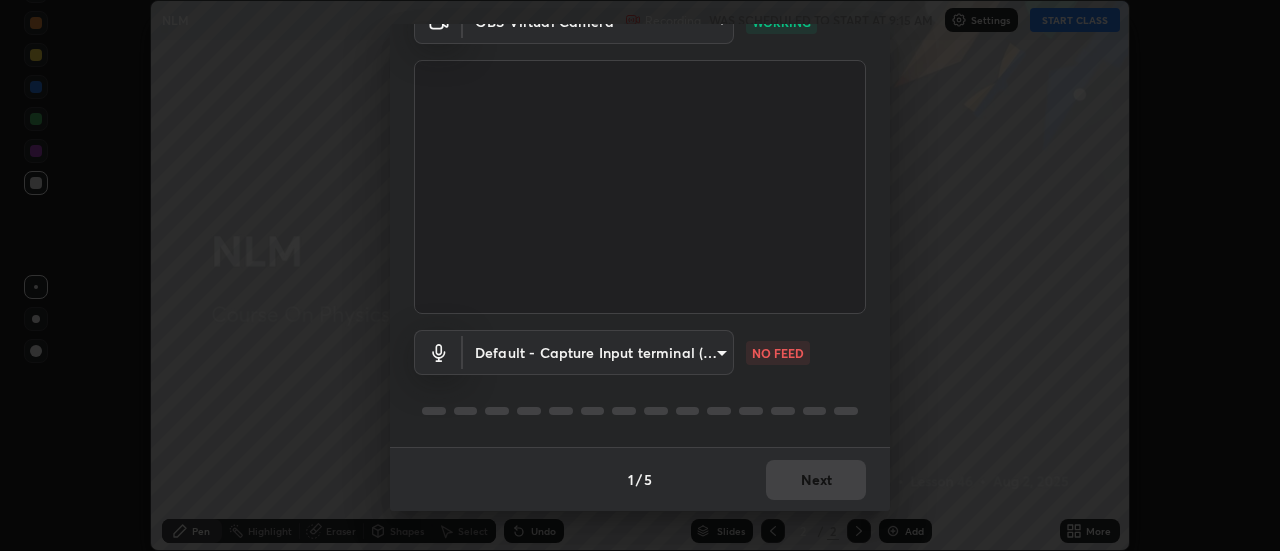 type on "default" 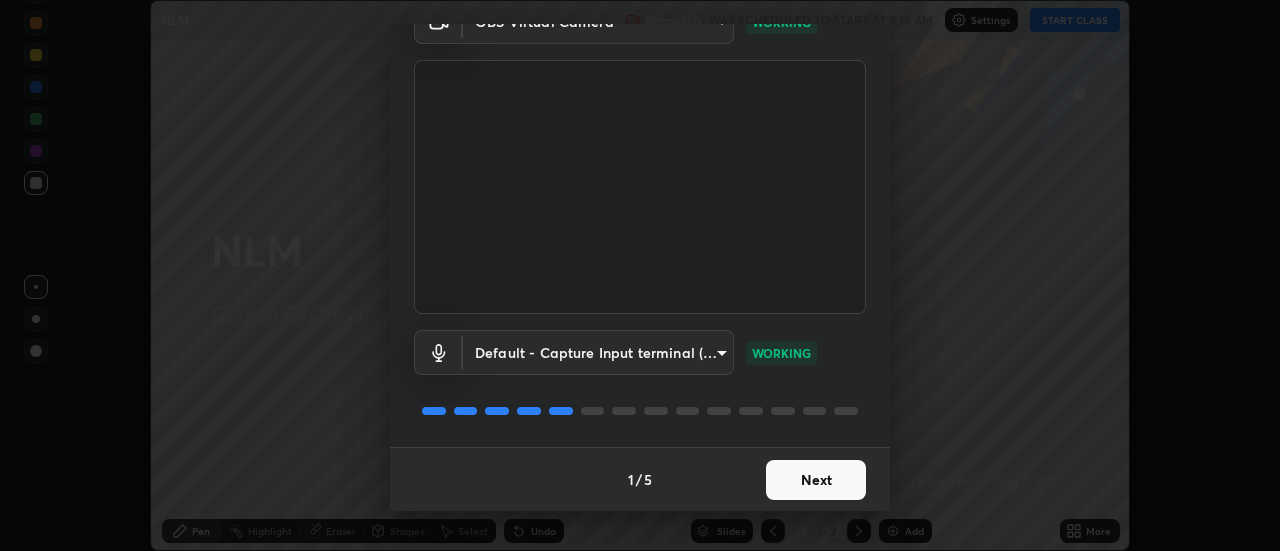 click on "Next" at bounding box center [816, 480] 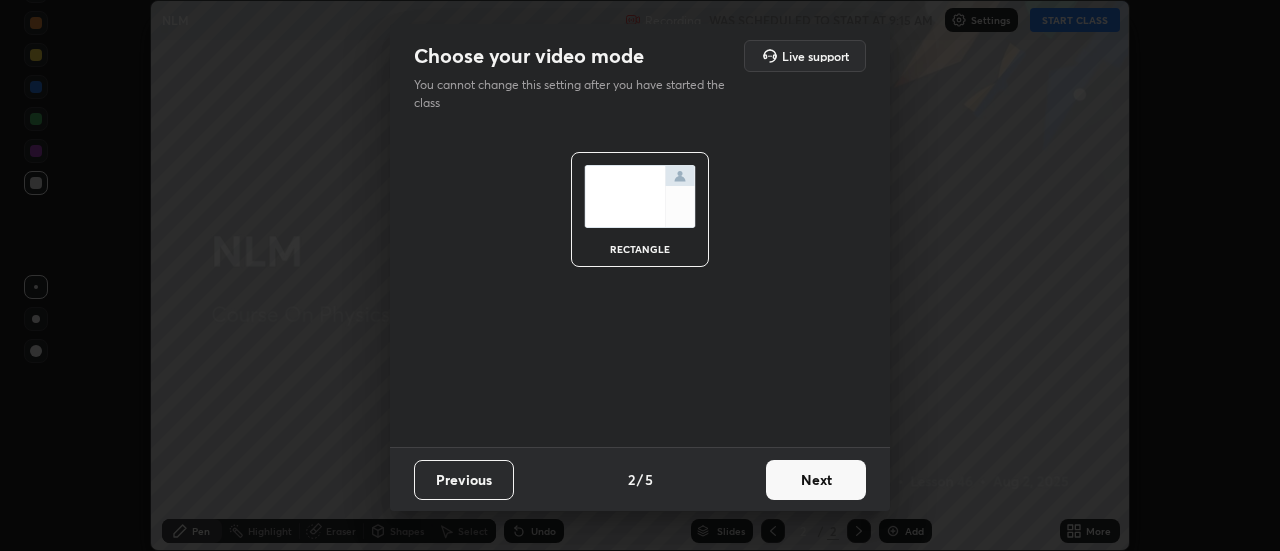 scroll, scrollTop: 0, scrollLeft: 0, axis: both 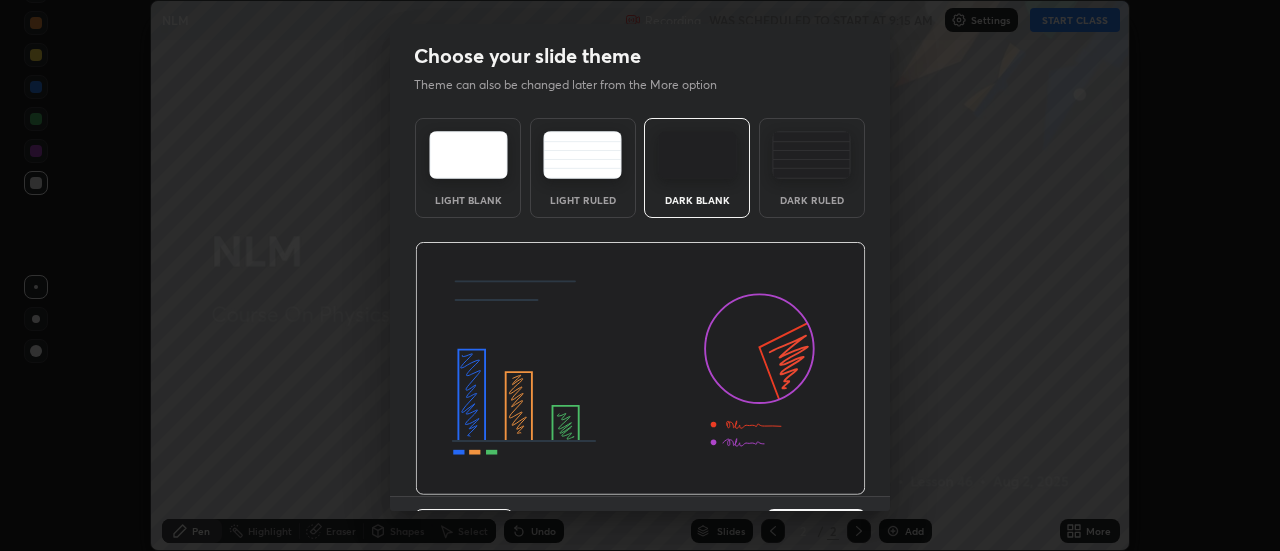 click at bounding box center [640, 369] 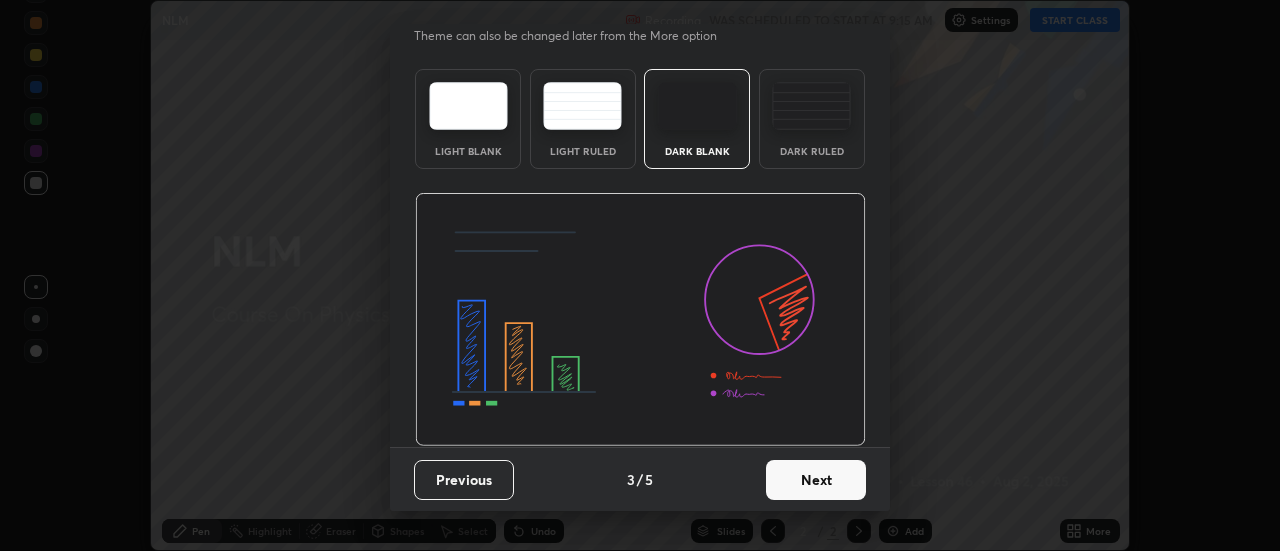 click on "Next" at bounding box center (816, 480) 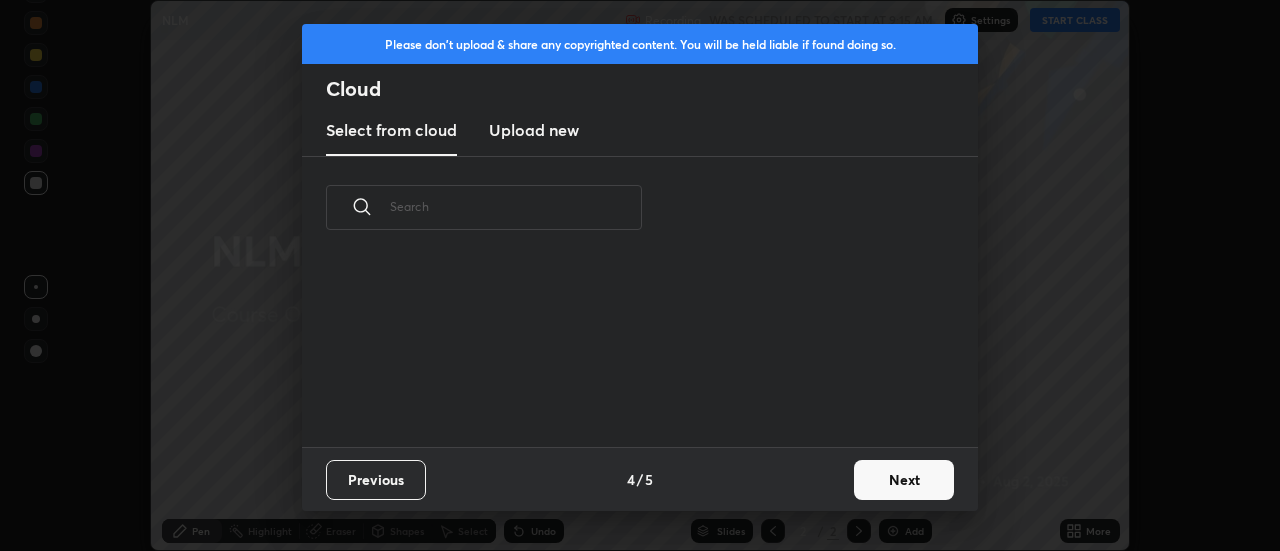 scroll, scrollTop: 0, scrollLeft: 0, axis: both 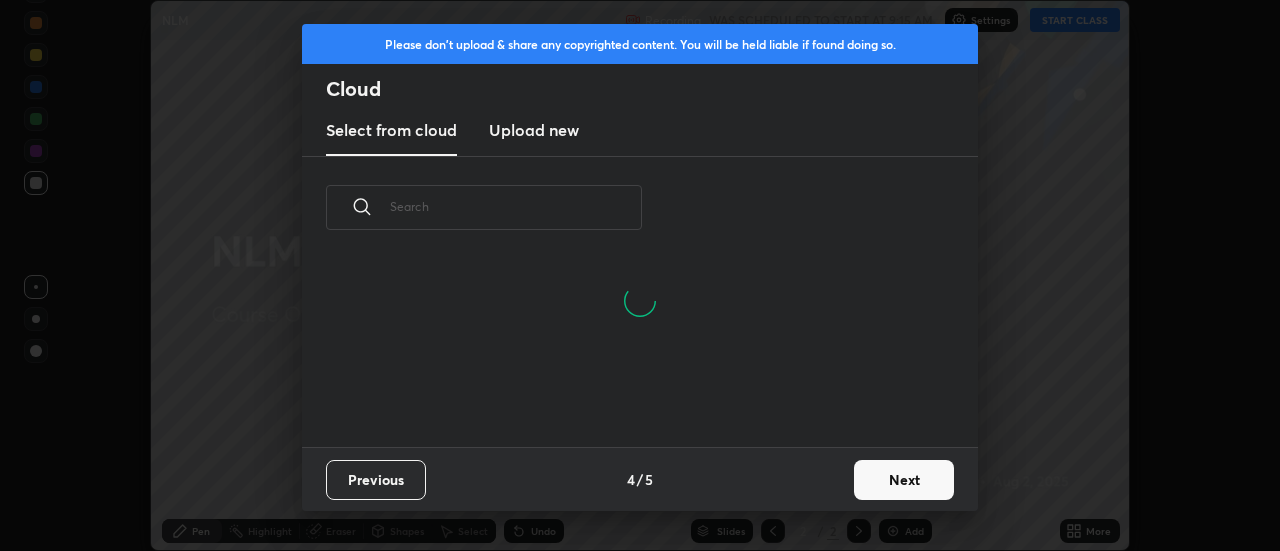 click on "Next" at bounding box center [904, 480] 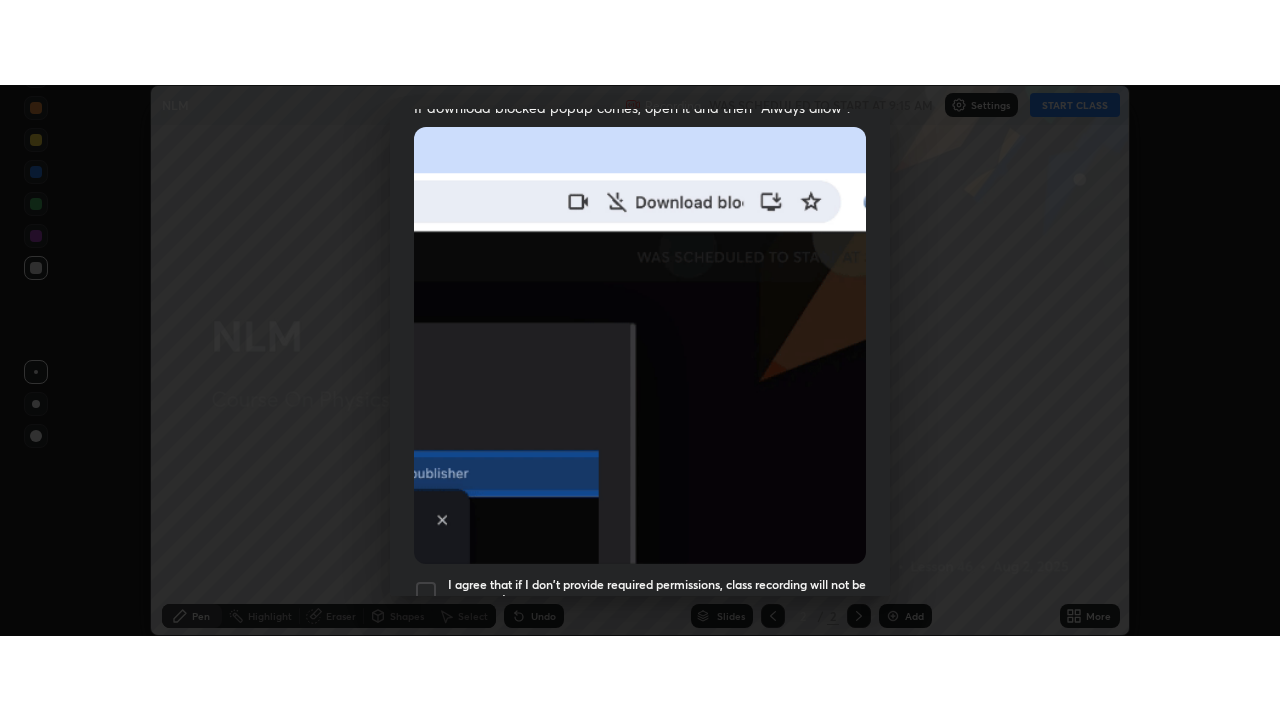 scroll, scrollTop: 513, scrollLeft: 0, axis: vertical 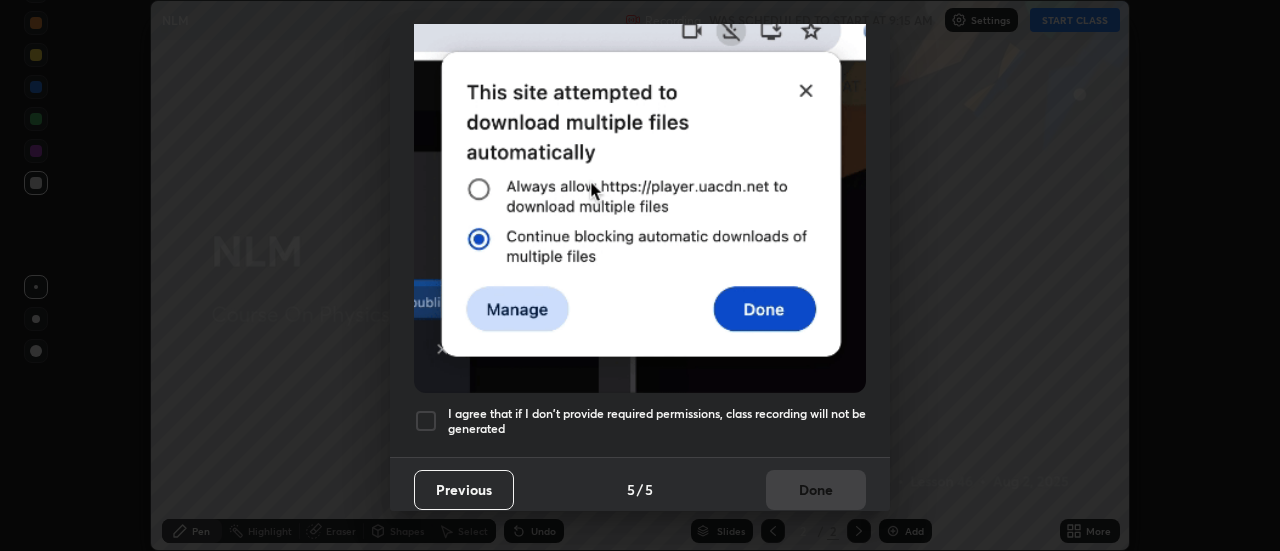 click at bounding box center [426, 421] 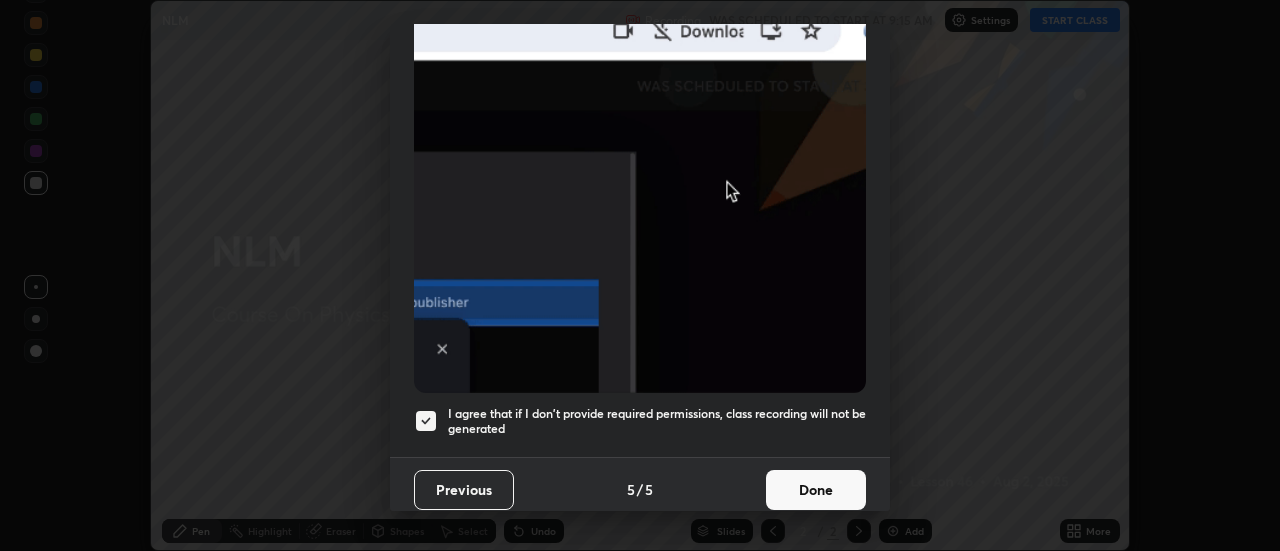 click on "Done" at bounding box center [816, 490] 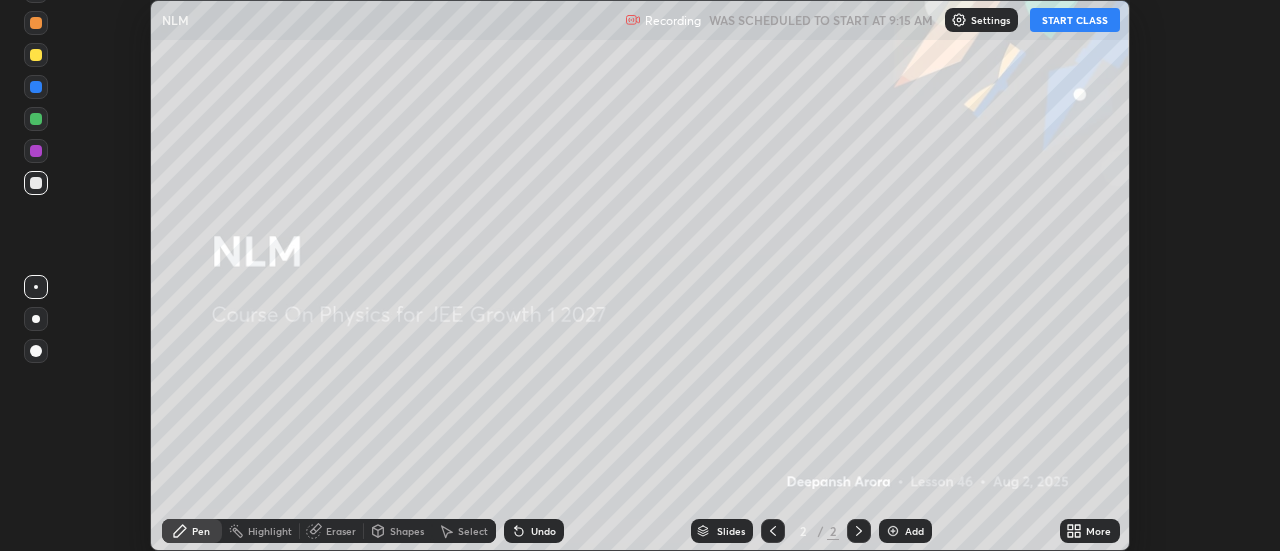 click on "START CLASS" at bounding box center (1075, 20) 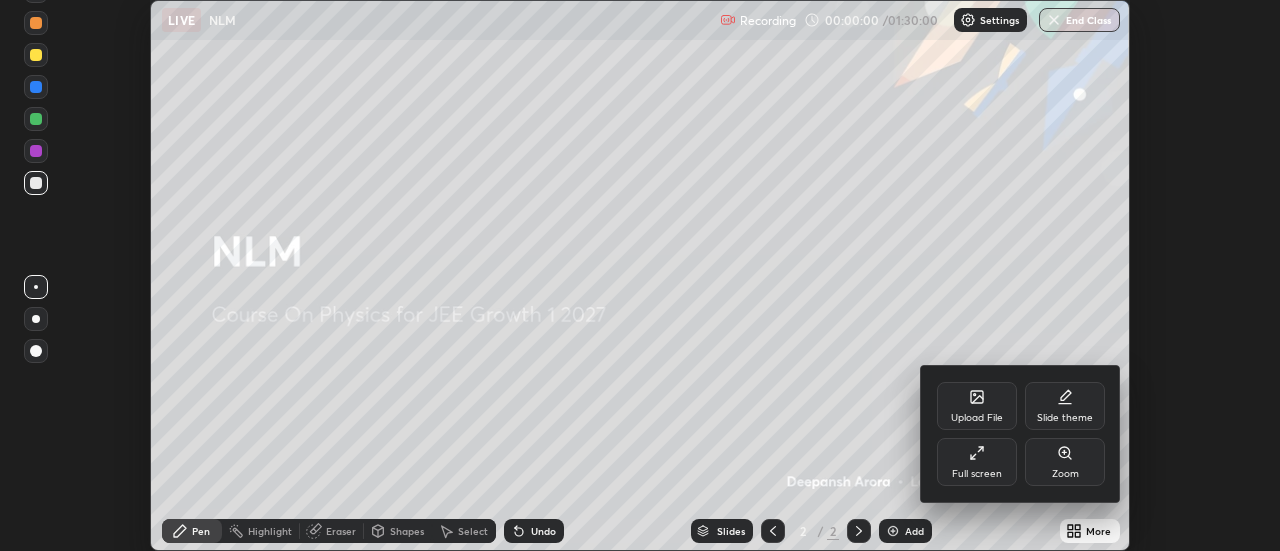 click on "Full screen" at bounding box center [977, 462] 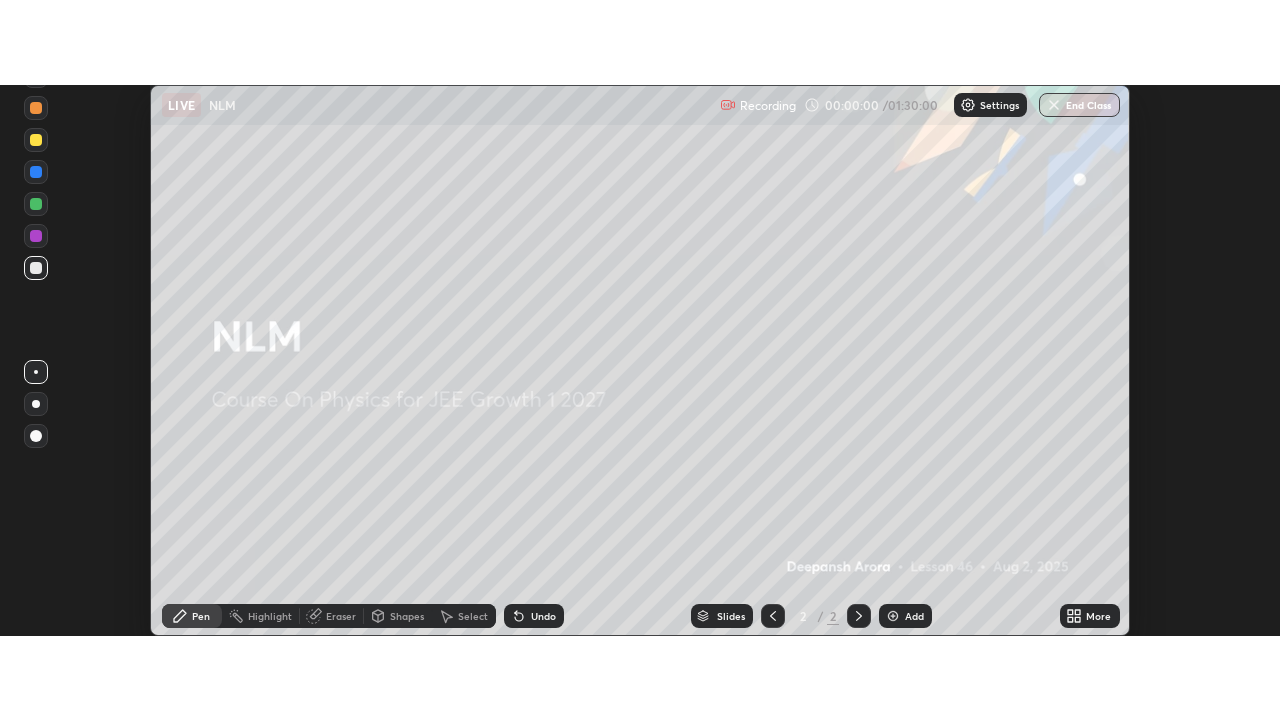 scroll, scrollTop: 99280, scrollLeft: 98720, axis: both 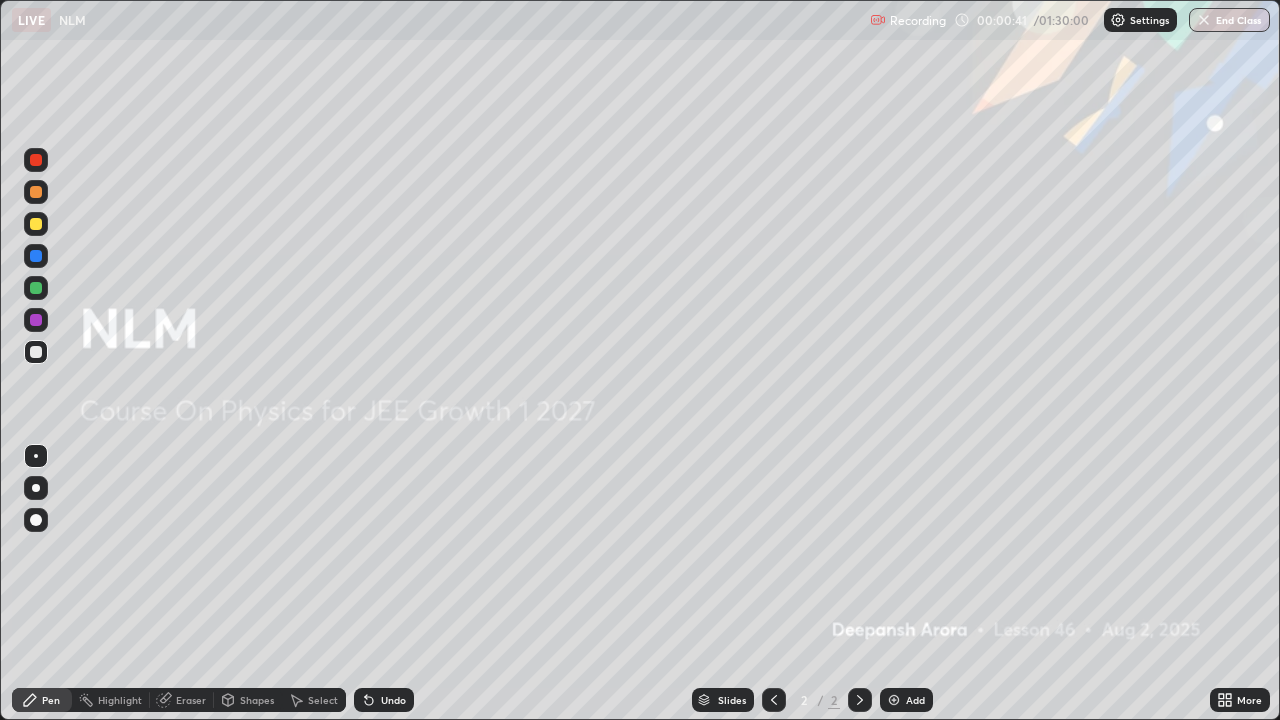 click 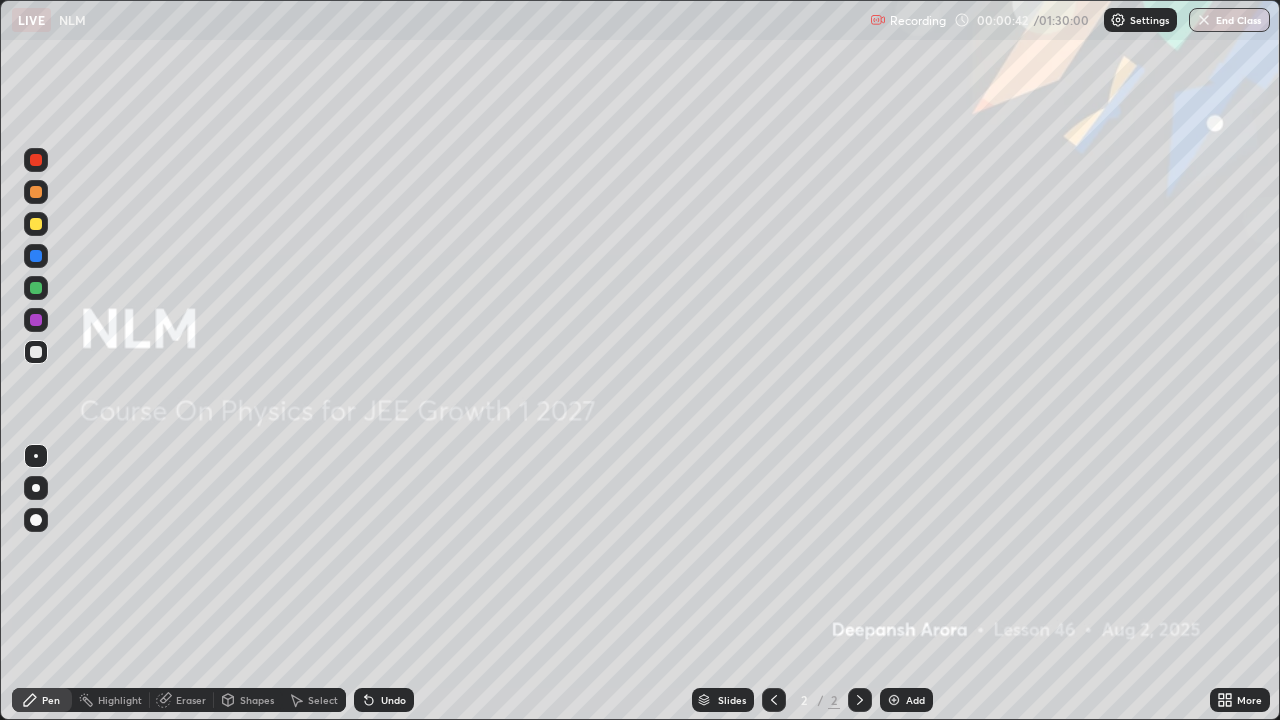click on "Add" at bounding box center (915, 700) 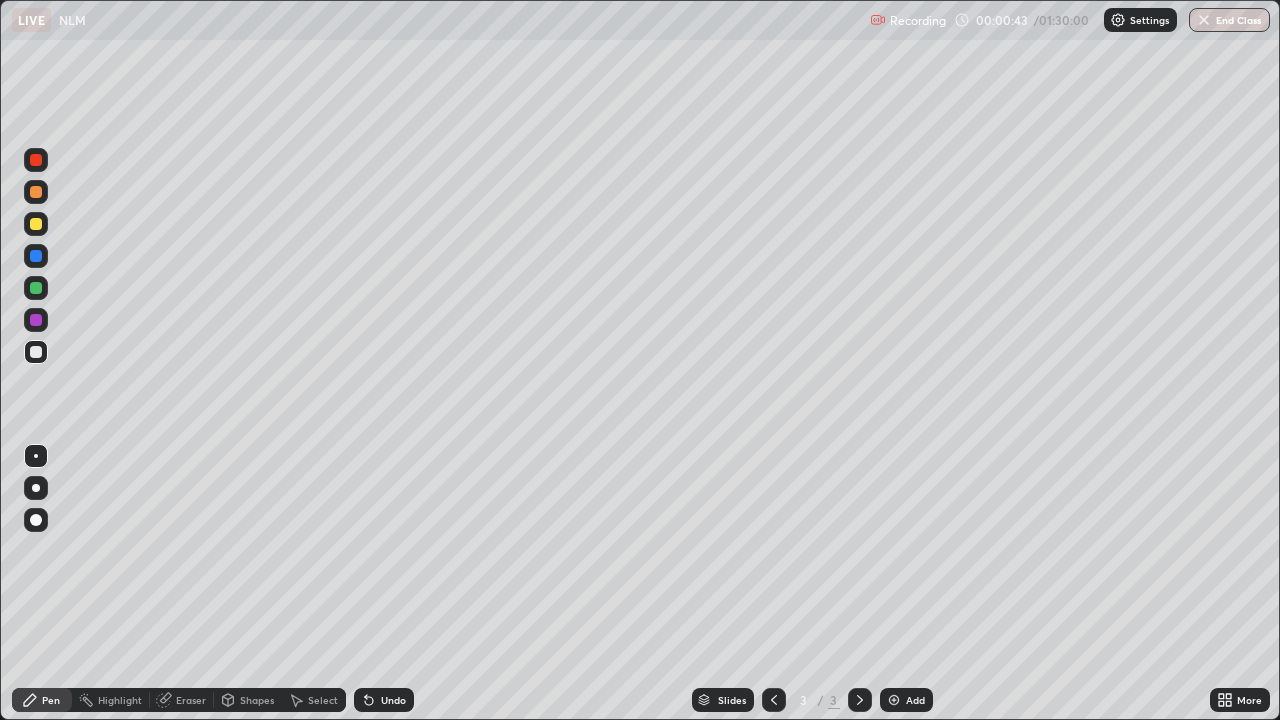 click at bounding box center [36, 192] 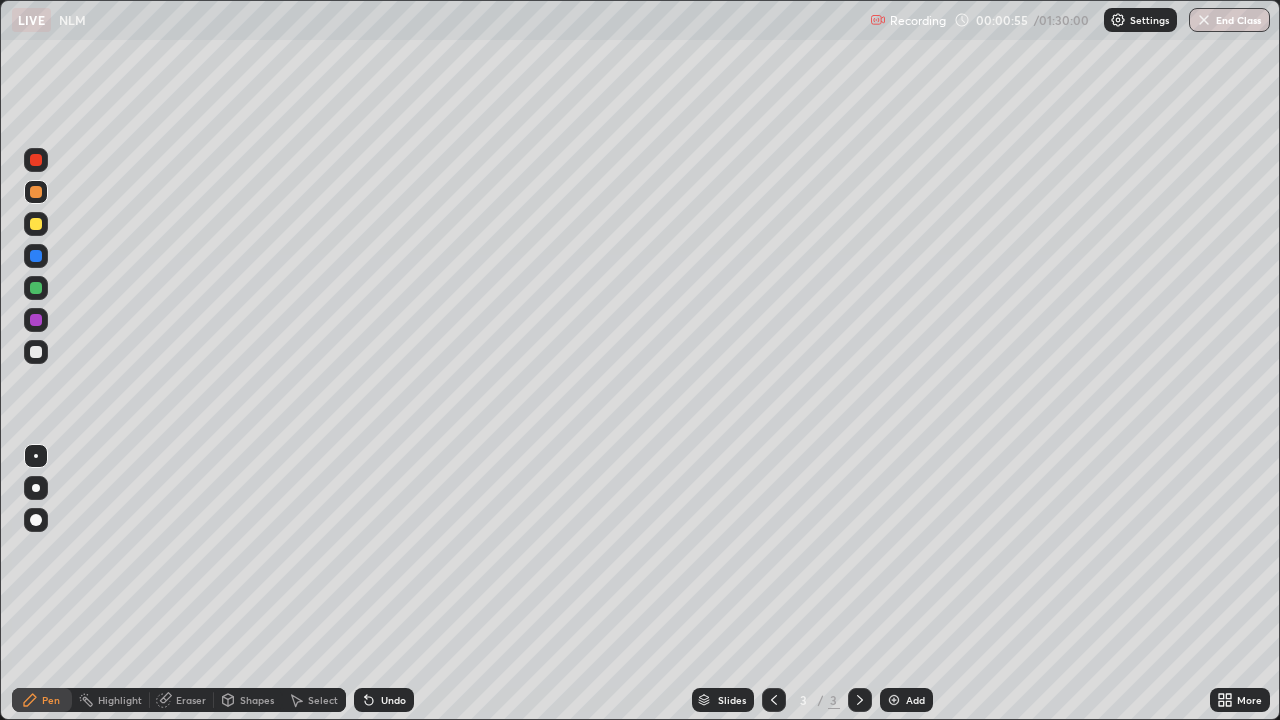 click at bounding box center [36, 224] 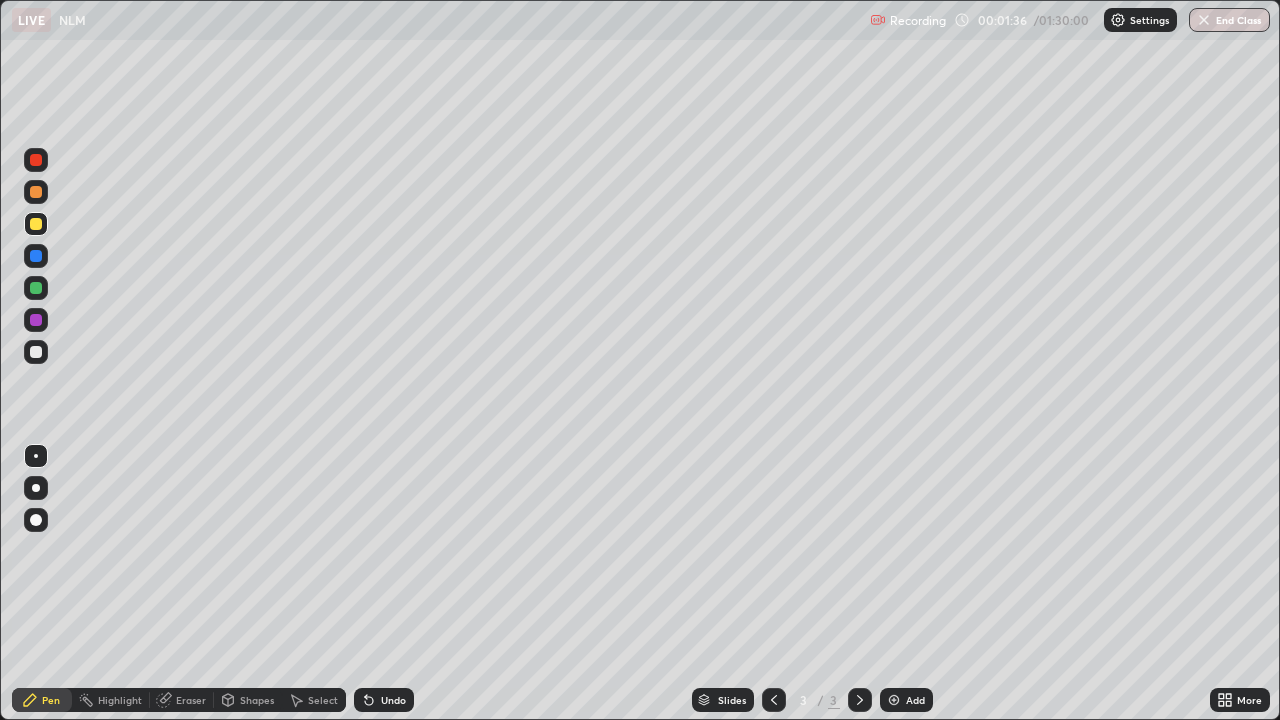 click on "Add" at bounding box center (906, 700) 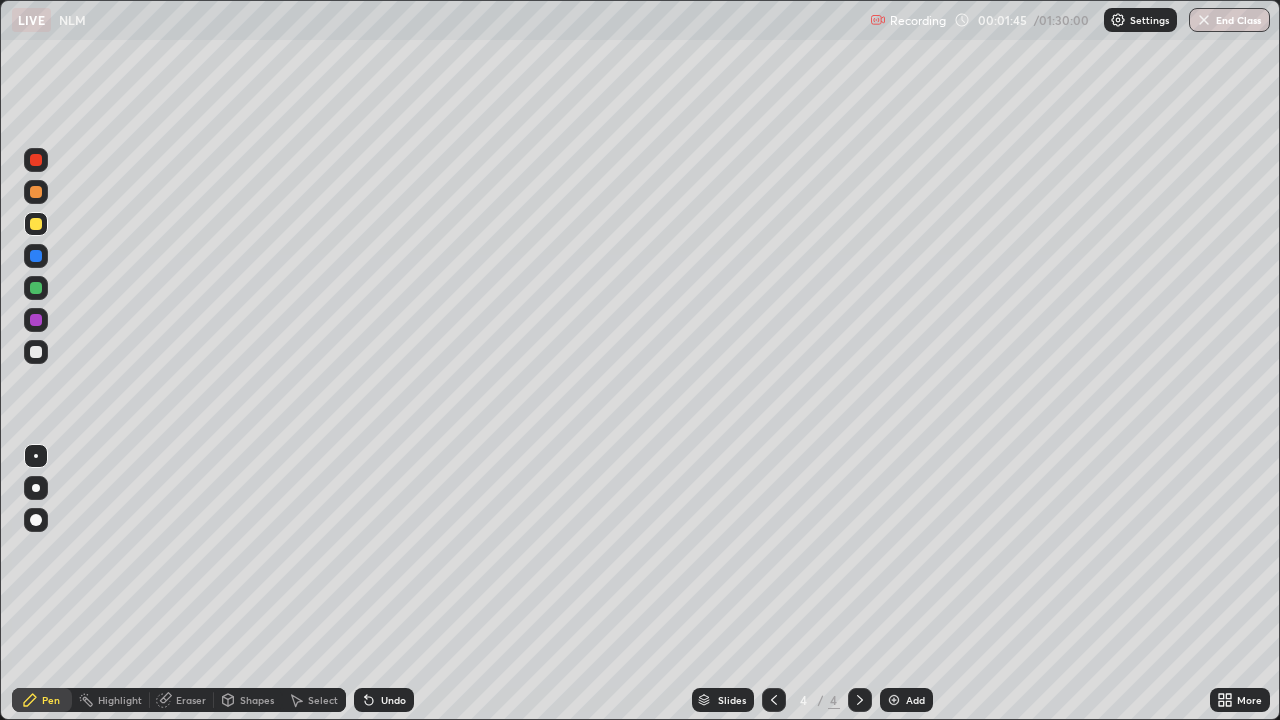 click on "Add" at bounding box center [915, 700] 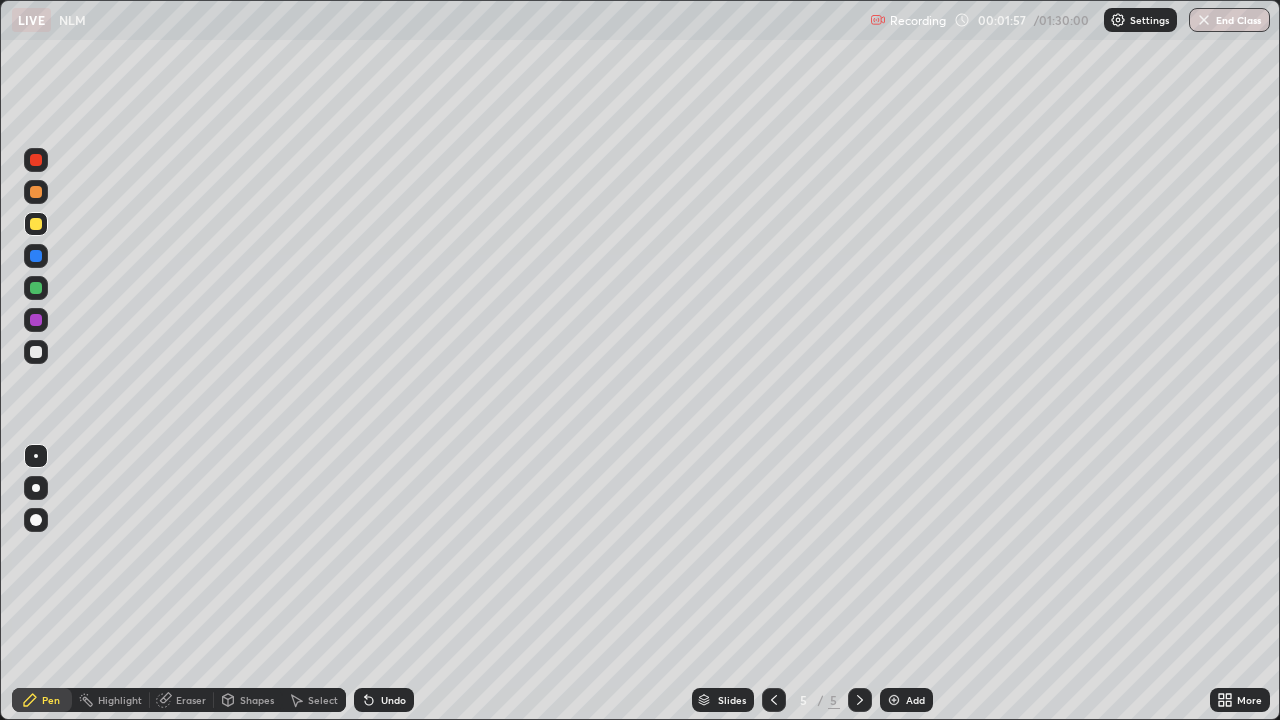 click on "Add" at bounding box center [915, 700] 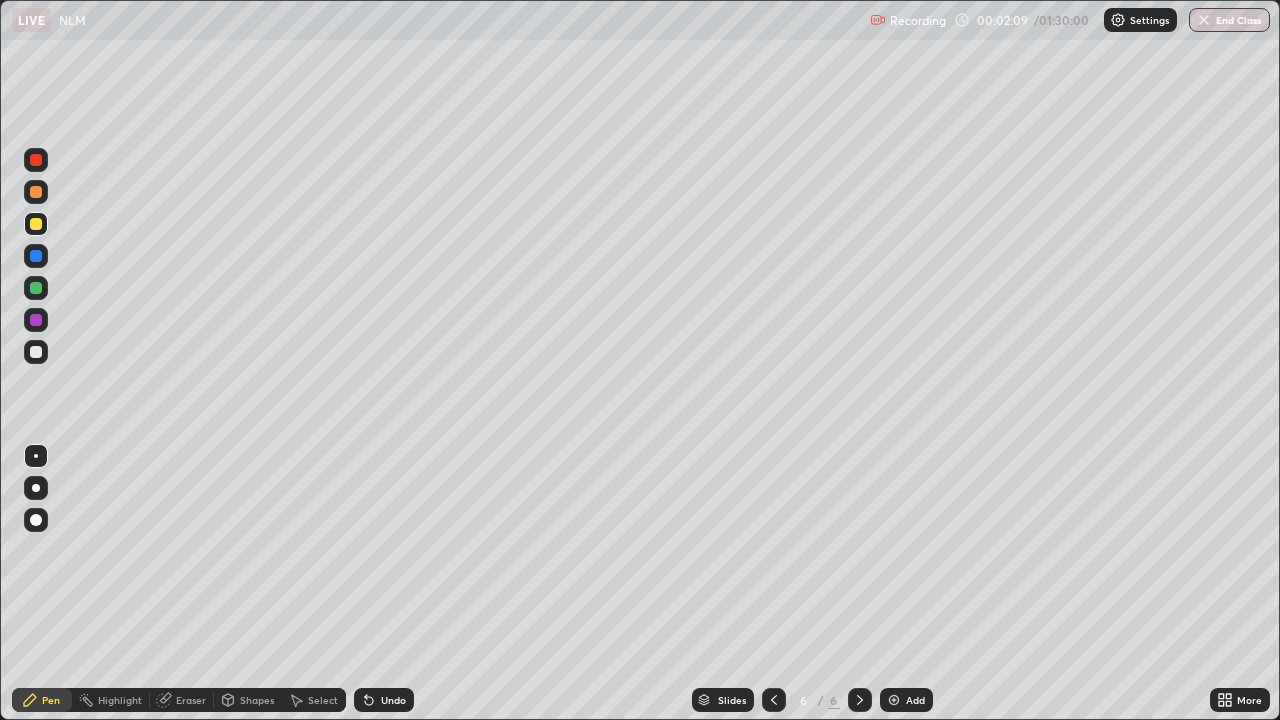 click on "Add" at bounding box center (906, 700) 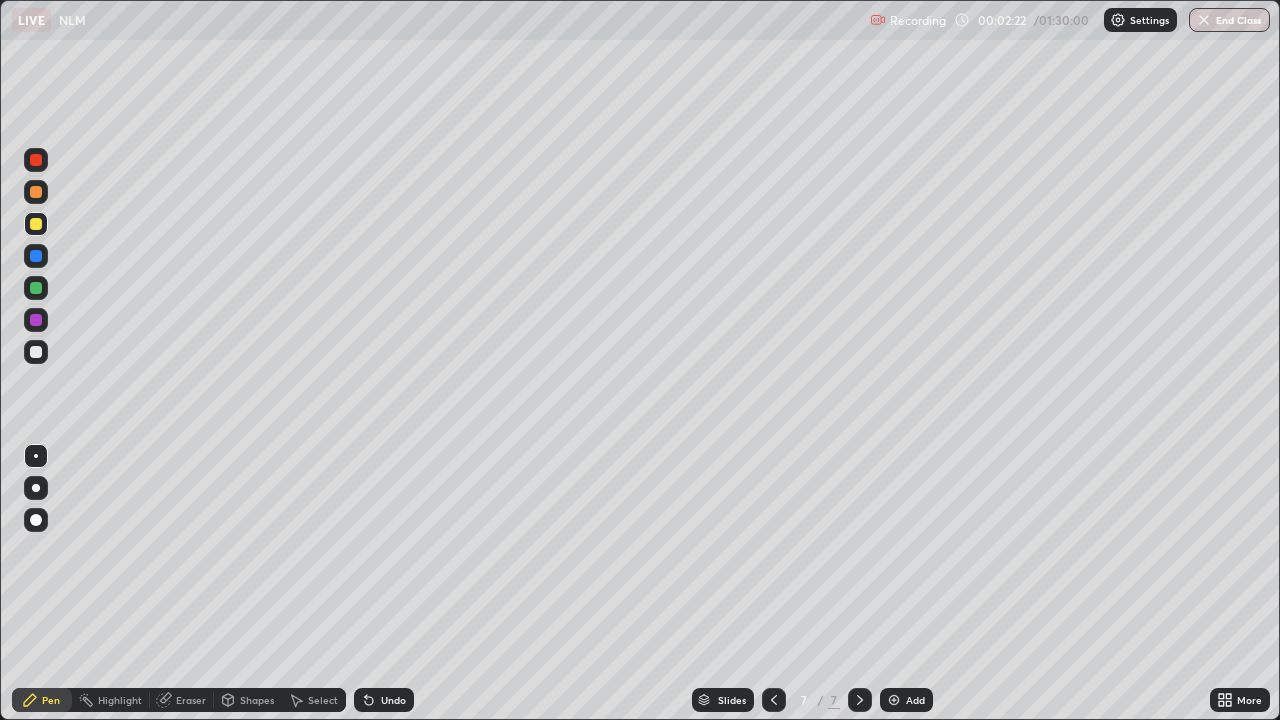 click 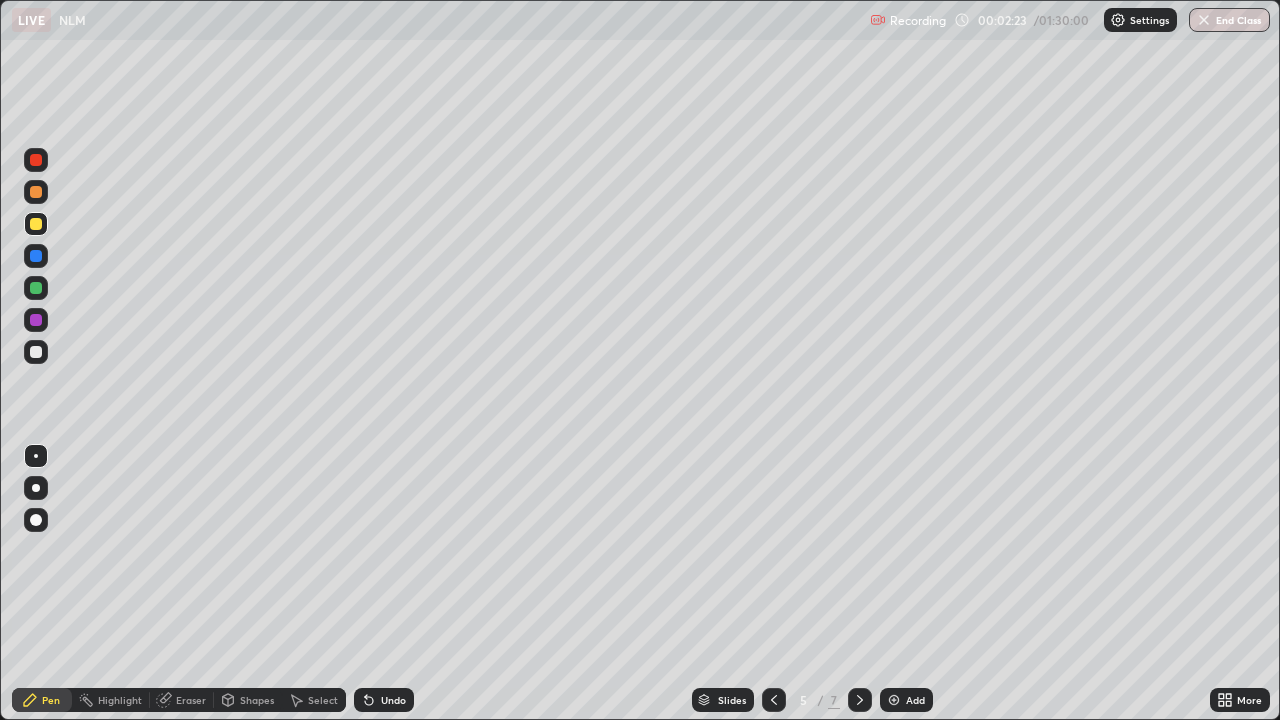 click 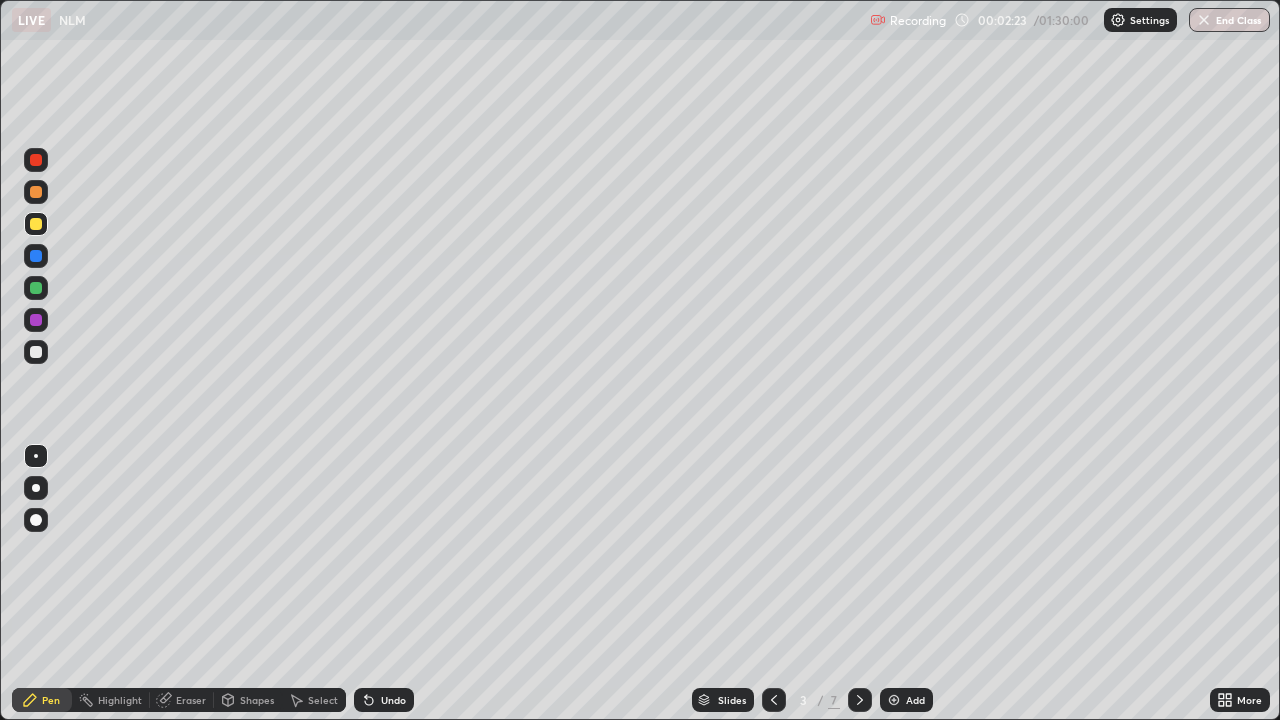 click 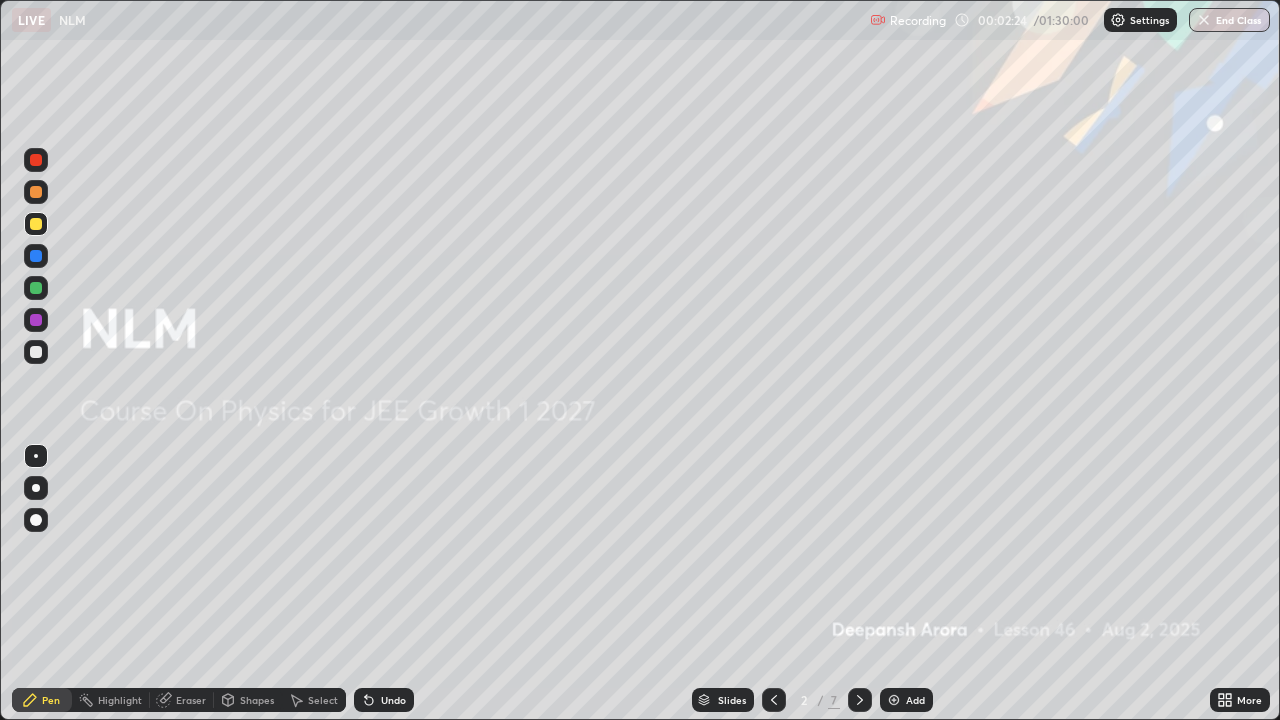 click on "Add" at bounding box center [915, 700] 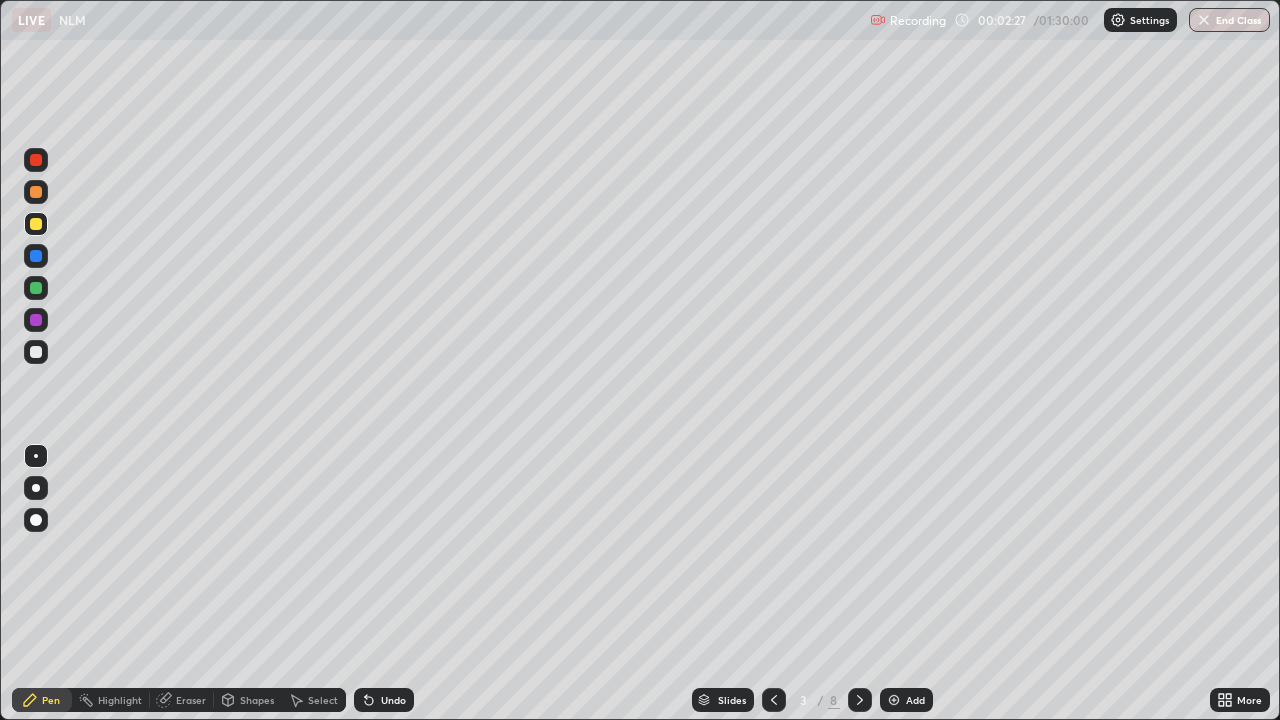 click 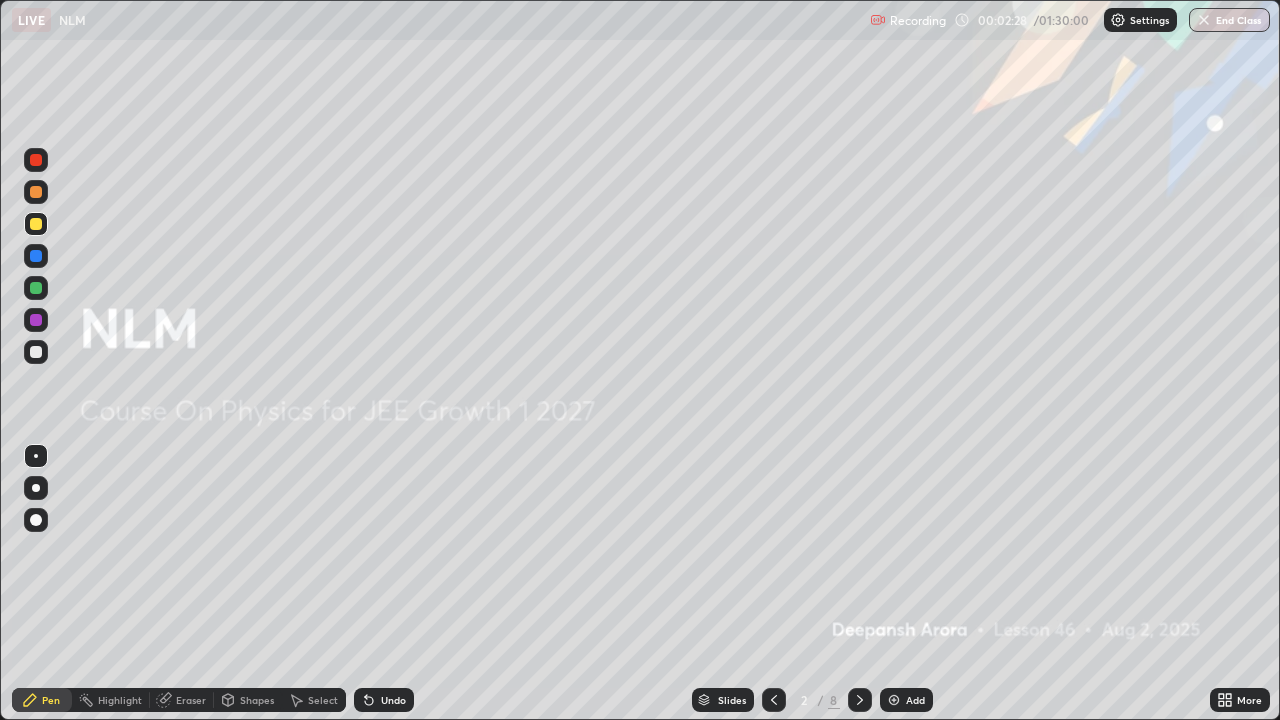 click 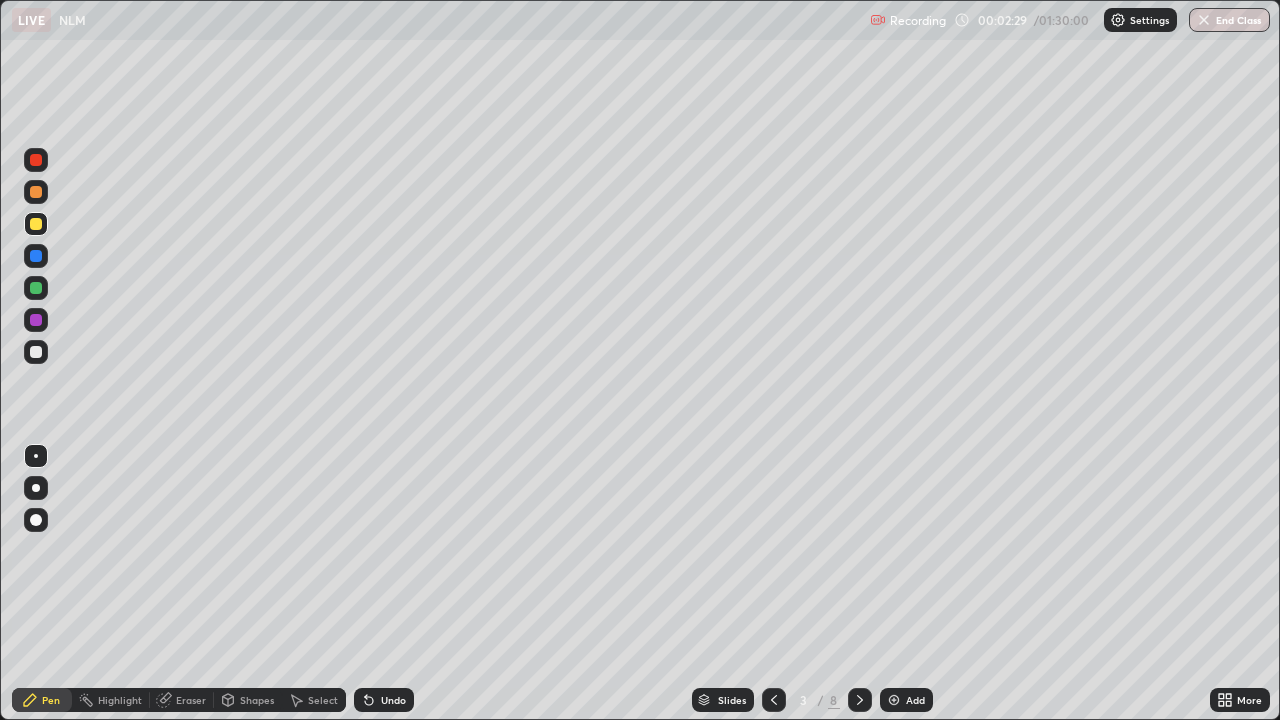 click at bounding box center [860, 700] 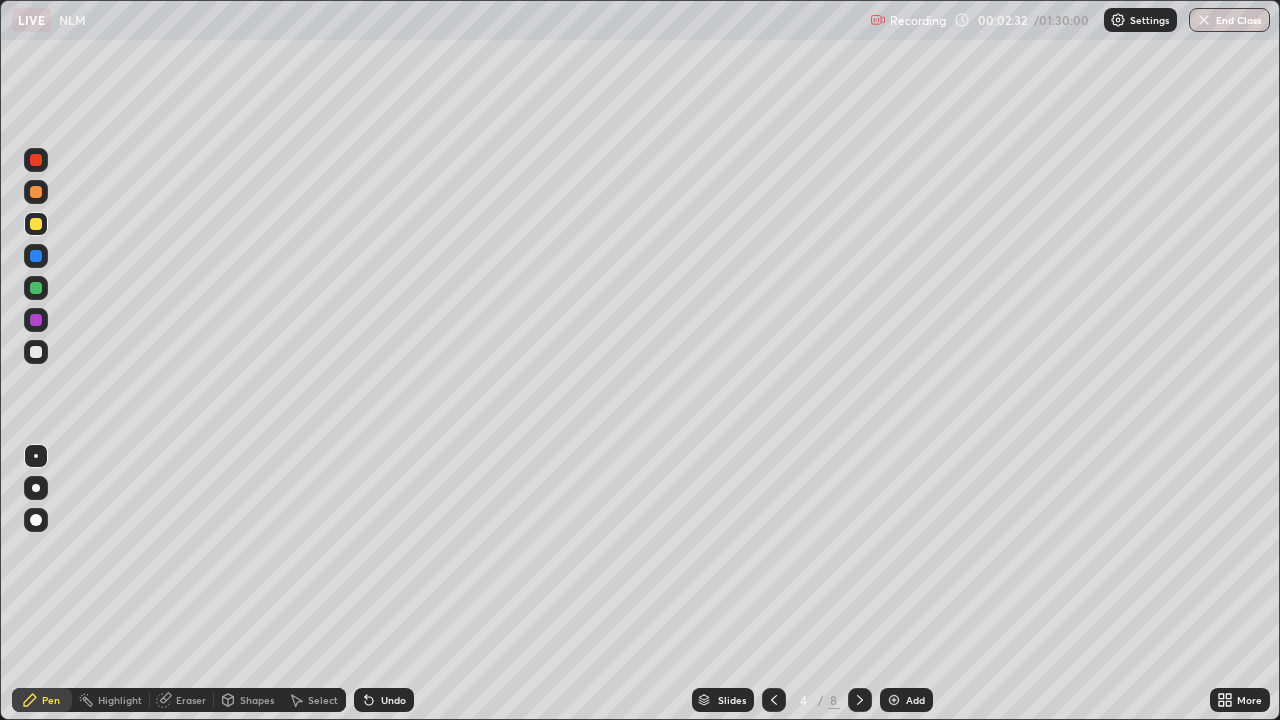 click at bounding box center [36, 288] 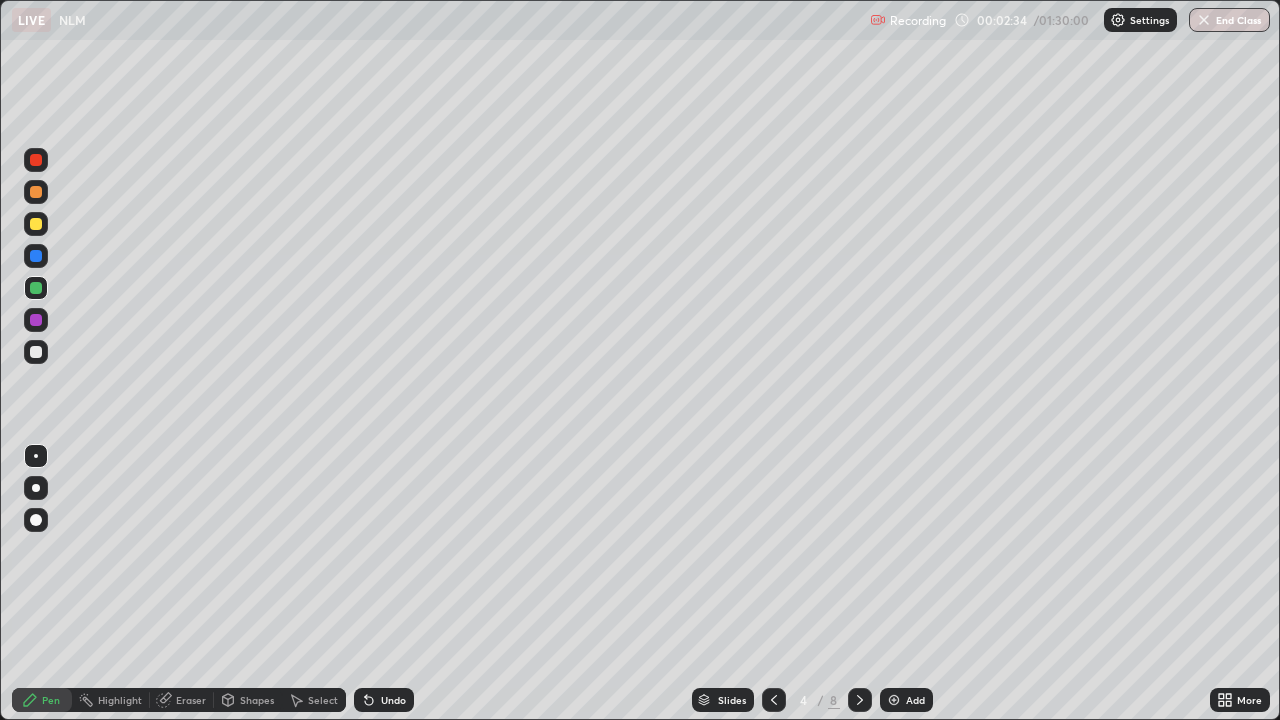 click at bounding box center (36, 352) 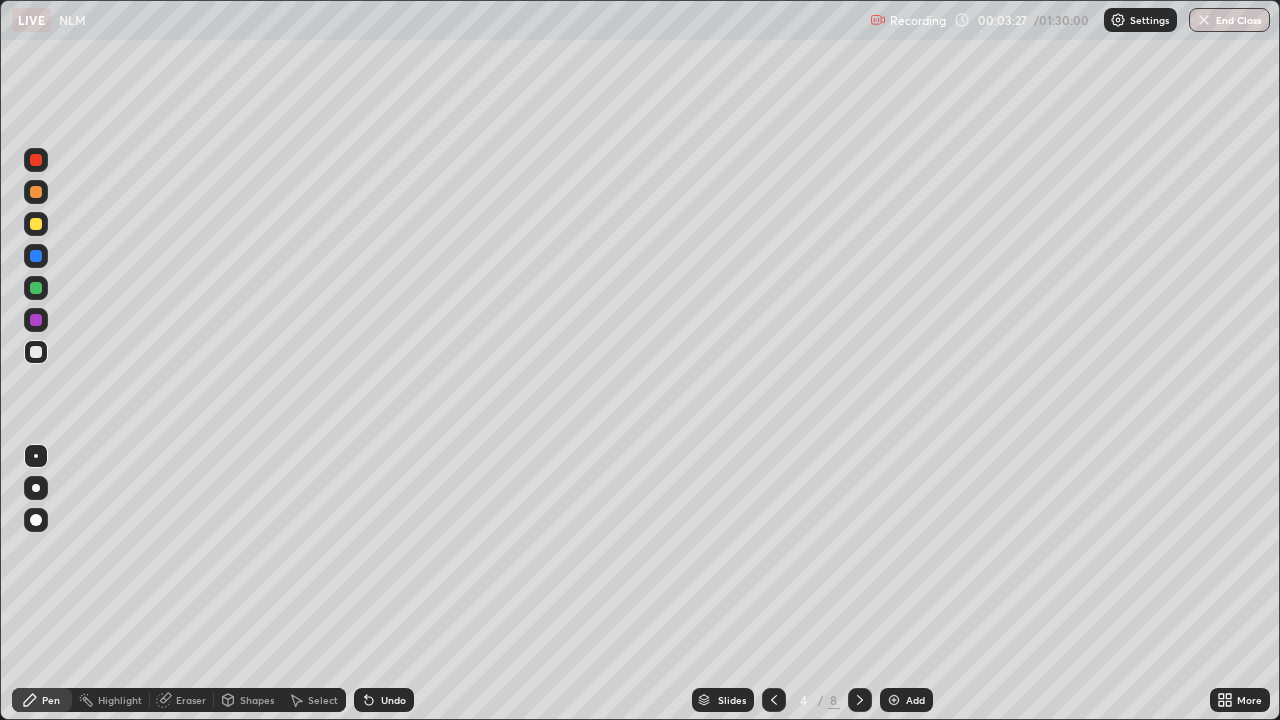 click at bounding box center (36, 224) 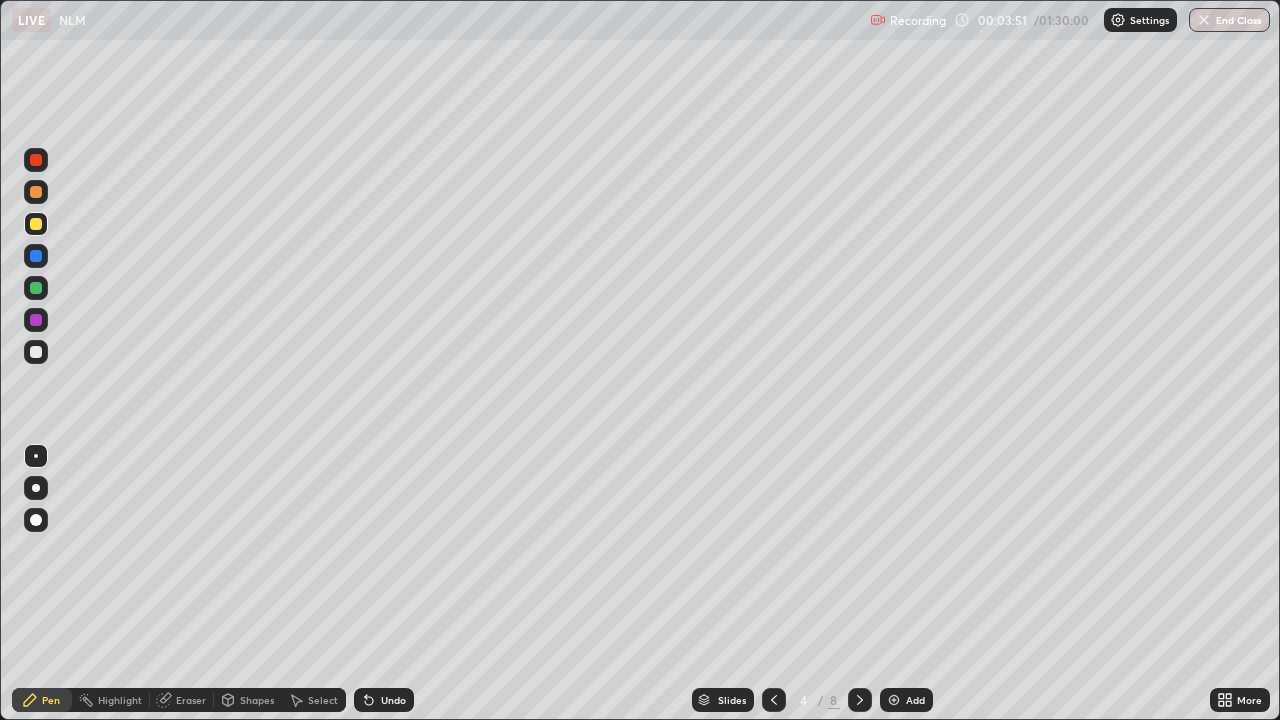 click on "Highlight" at bounding box center [120, 700] 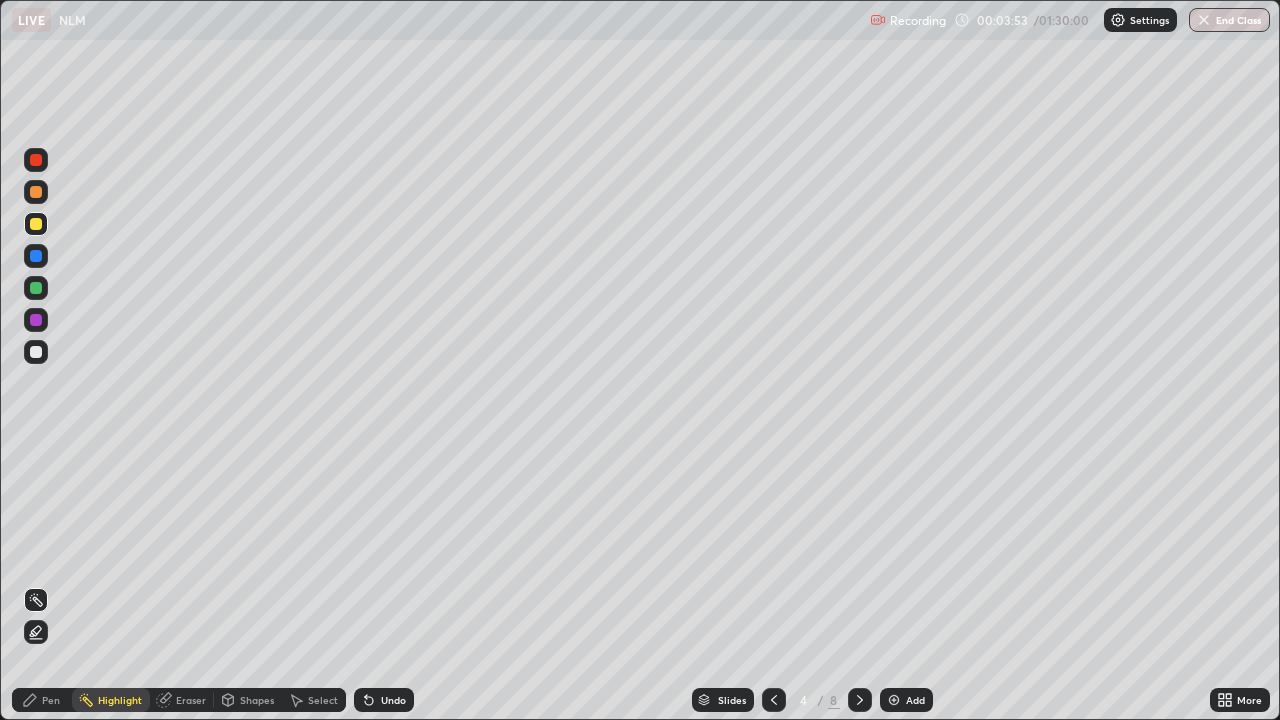 click on "Pen" at bounding box center [51, 700] 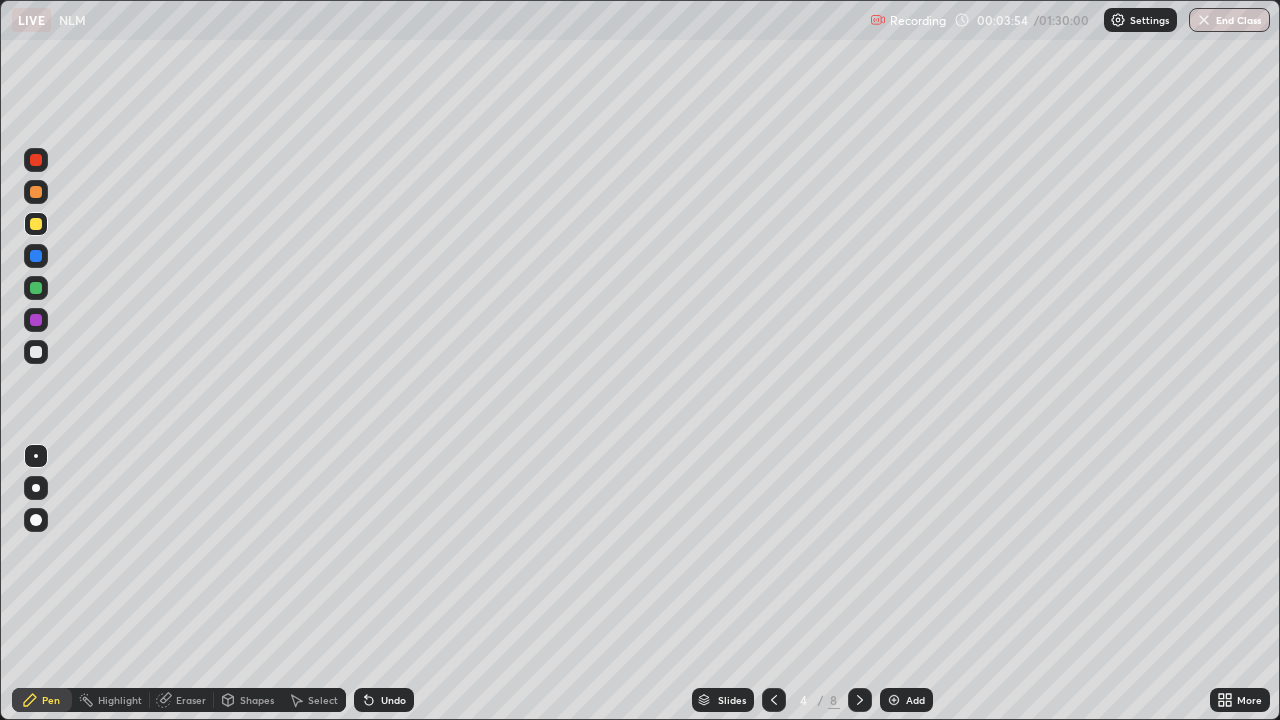 click at bounding box center (36, 288) 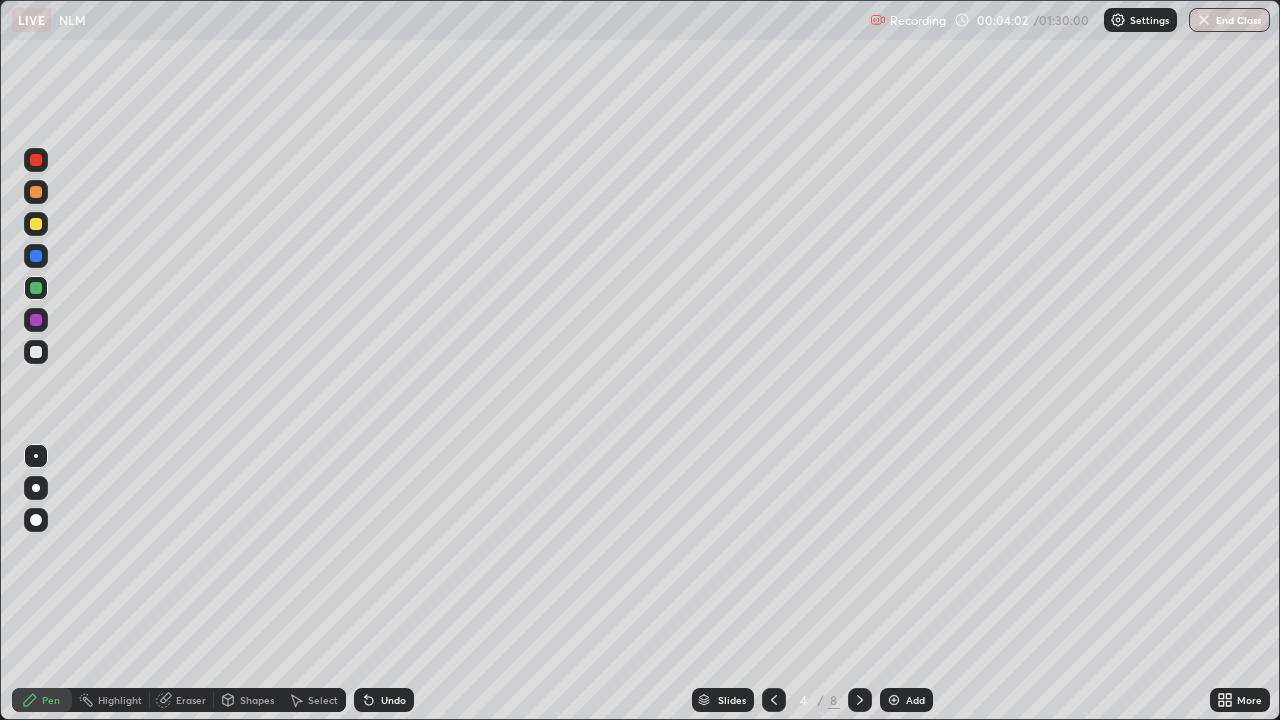 click on "Highlight" at bounding box center (120, 700) 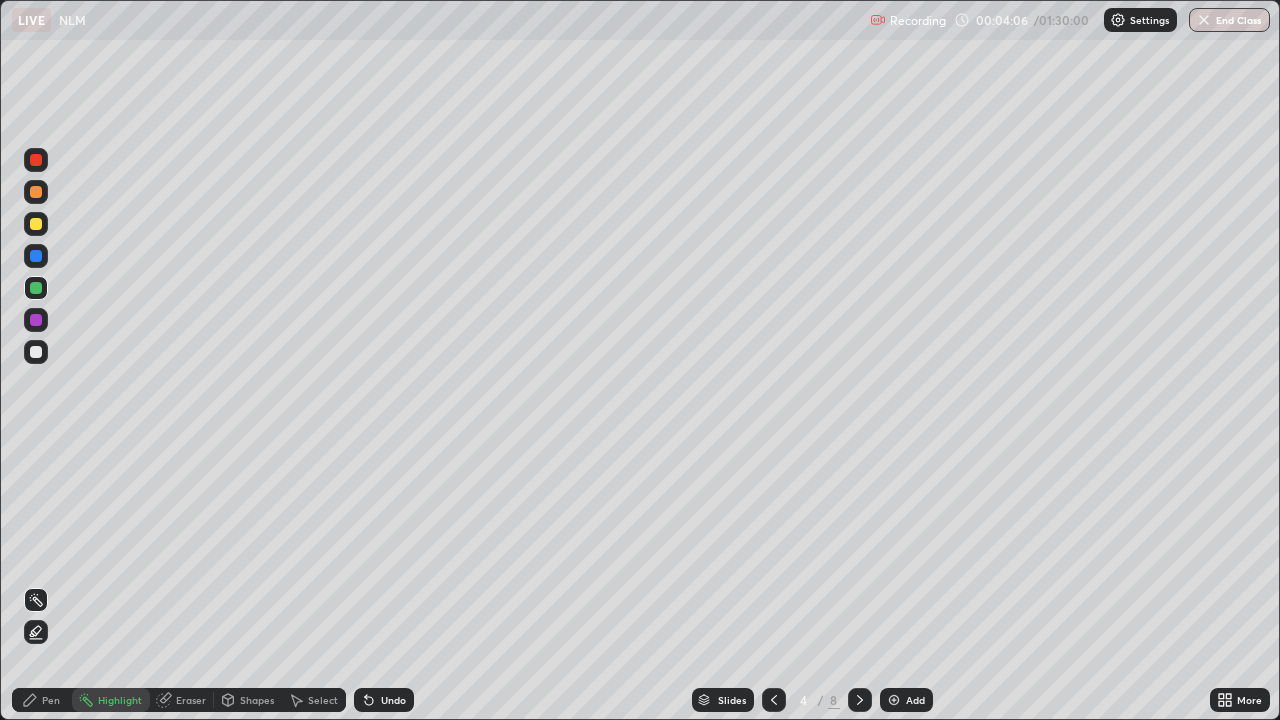 click on "Pen" at bounding box center (42, 700) 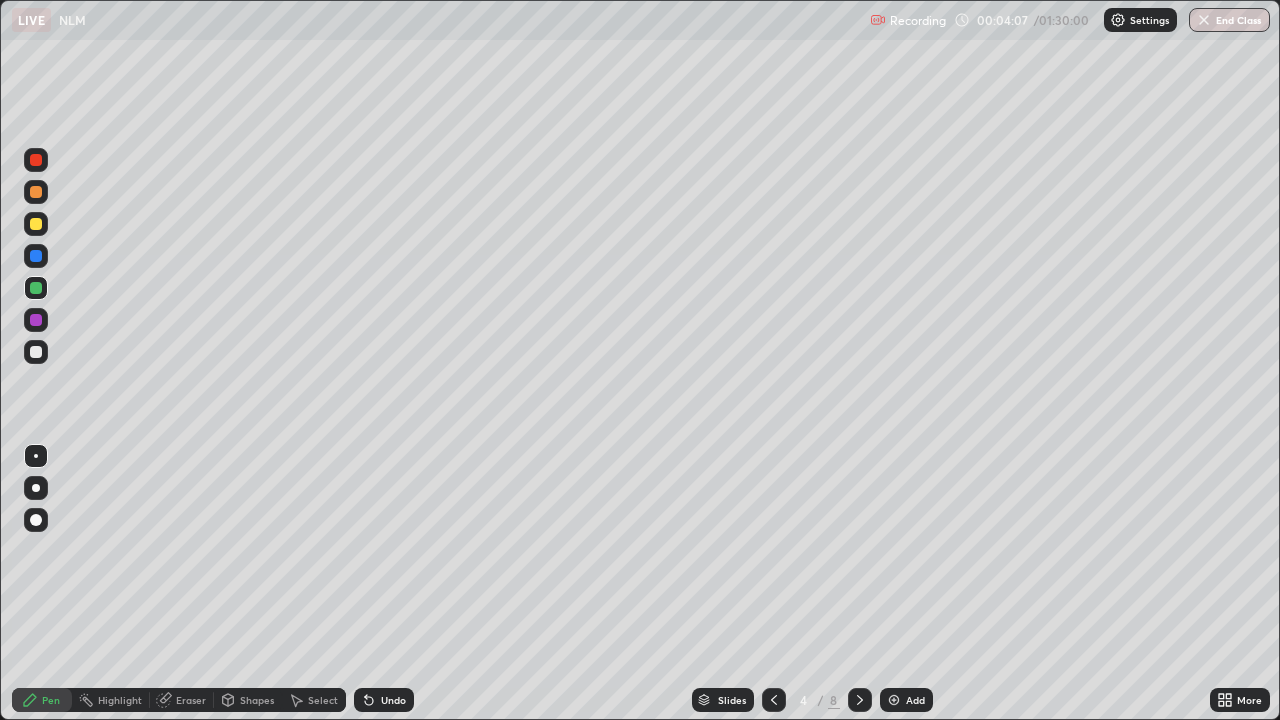 click at bounding box center [36, 352] 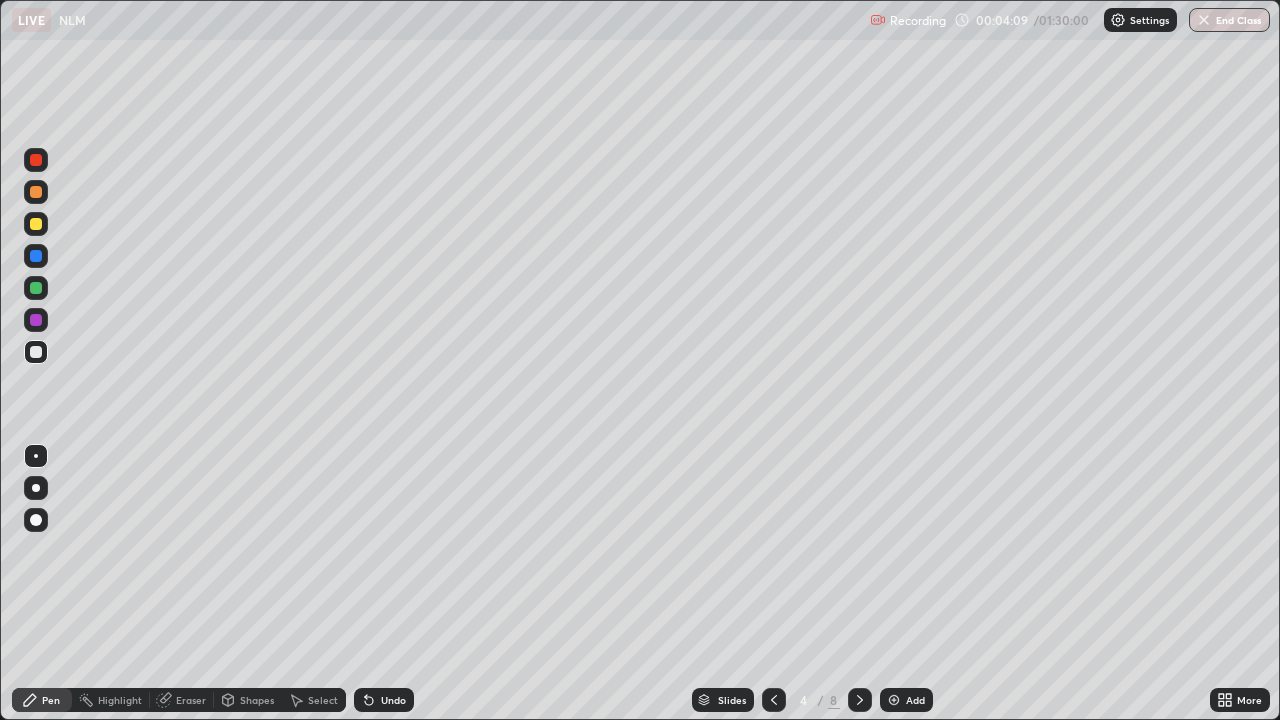 click on "Highlight" at bounding box center (120, 700) 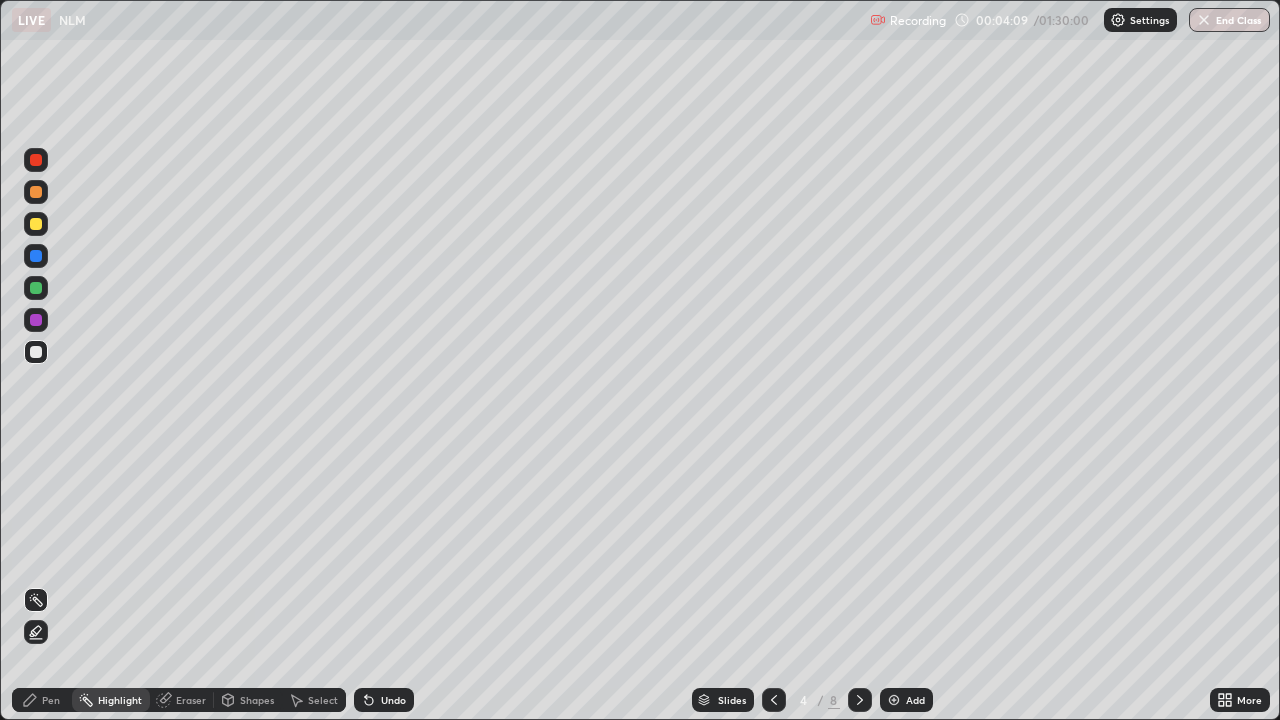 click 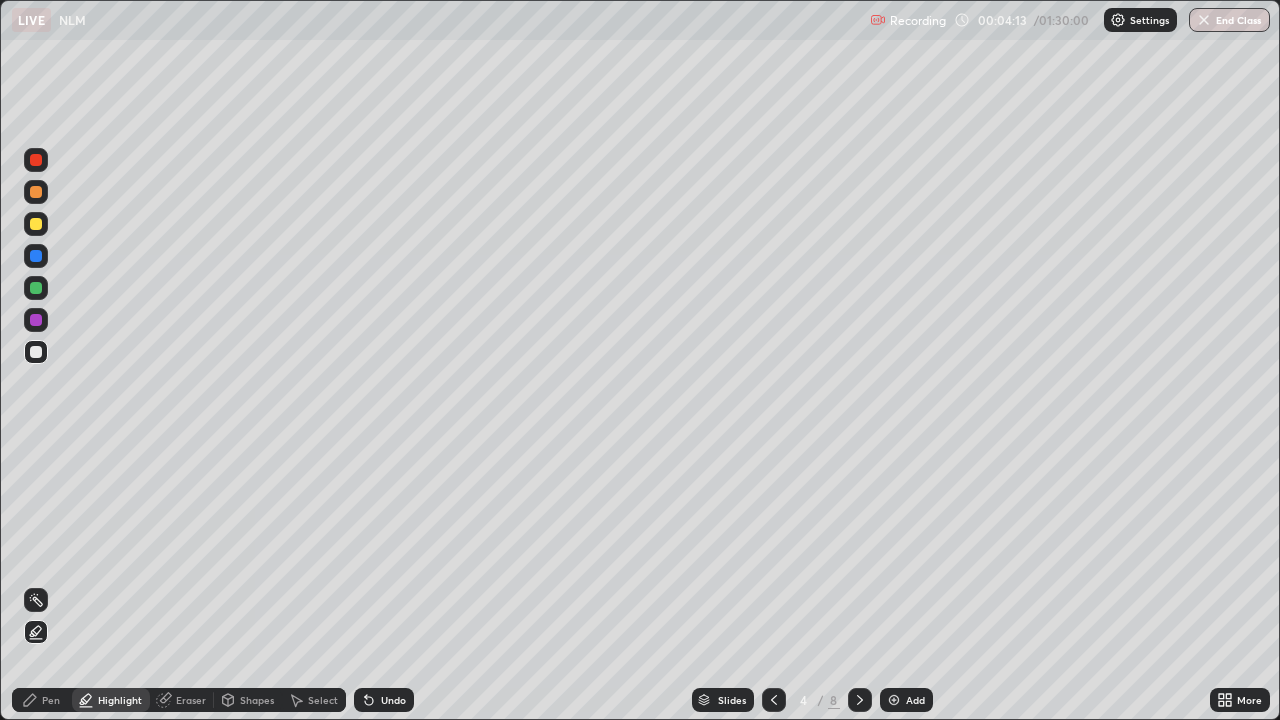 click on "Pen" at bounding box center [51, 700] 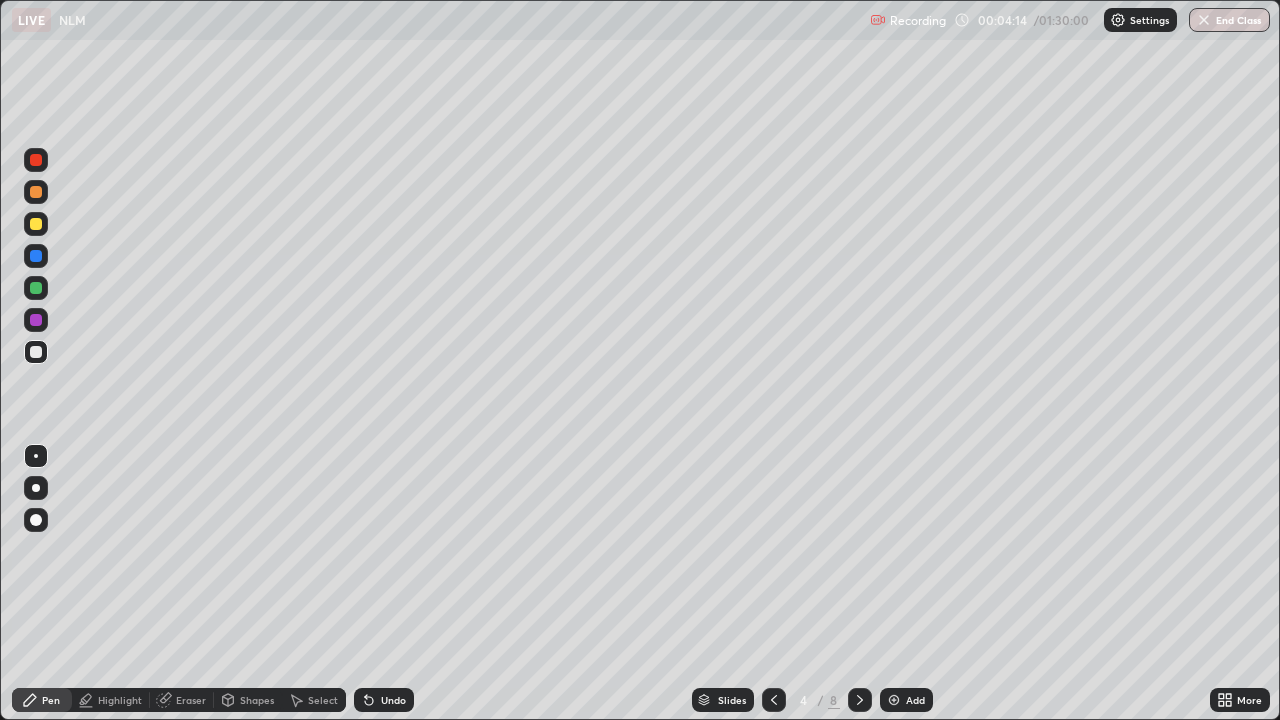 click at bounding box center (36, 320) 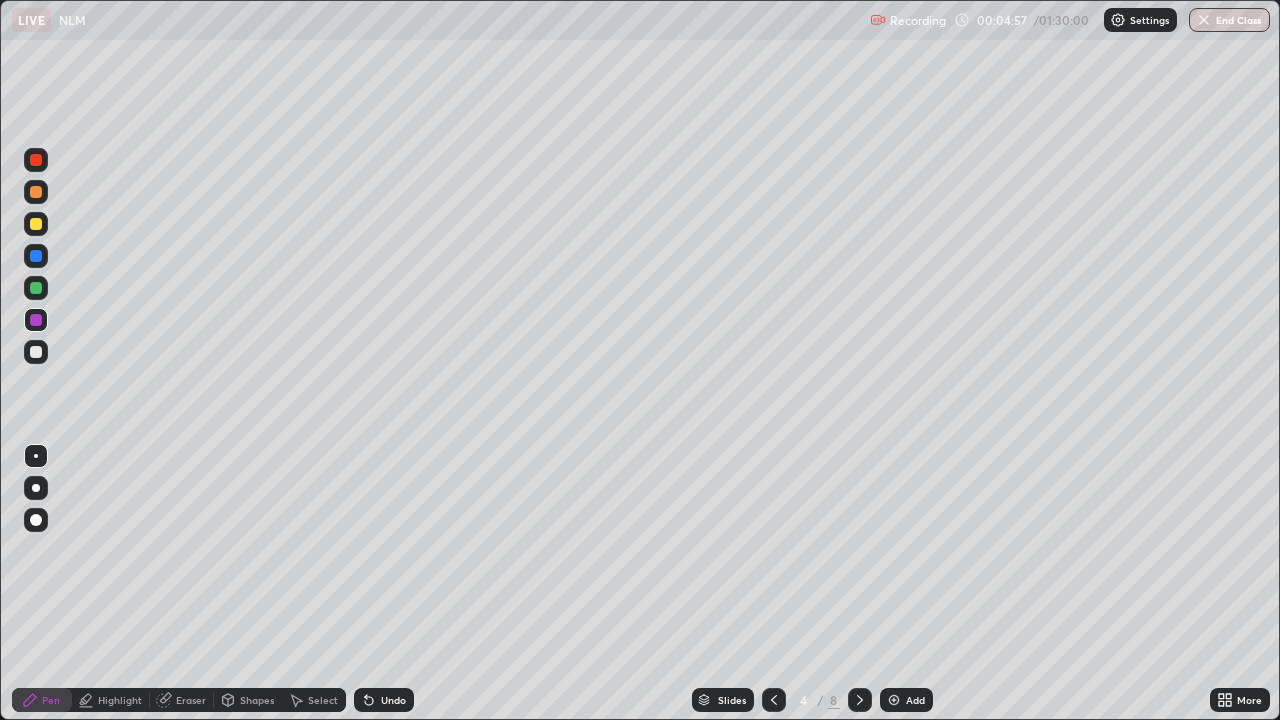 click at bounding box center (36, 288) 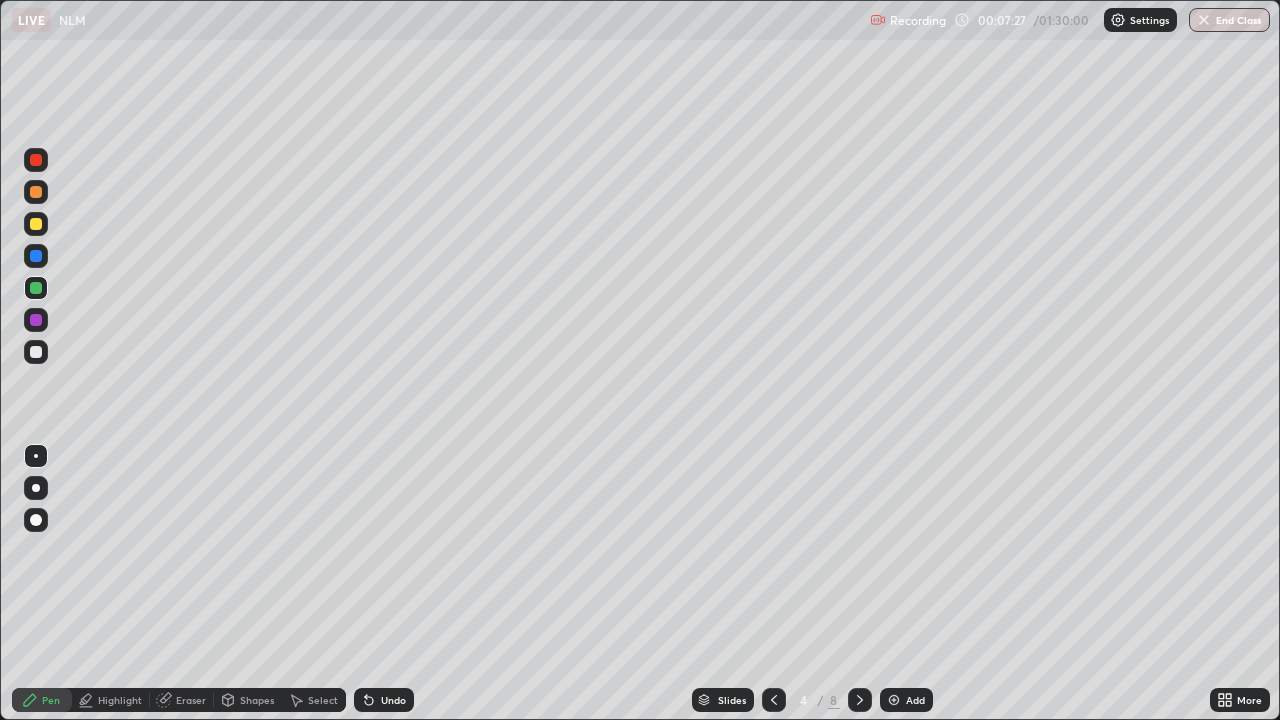 click at bounding box center (36, 192) 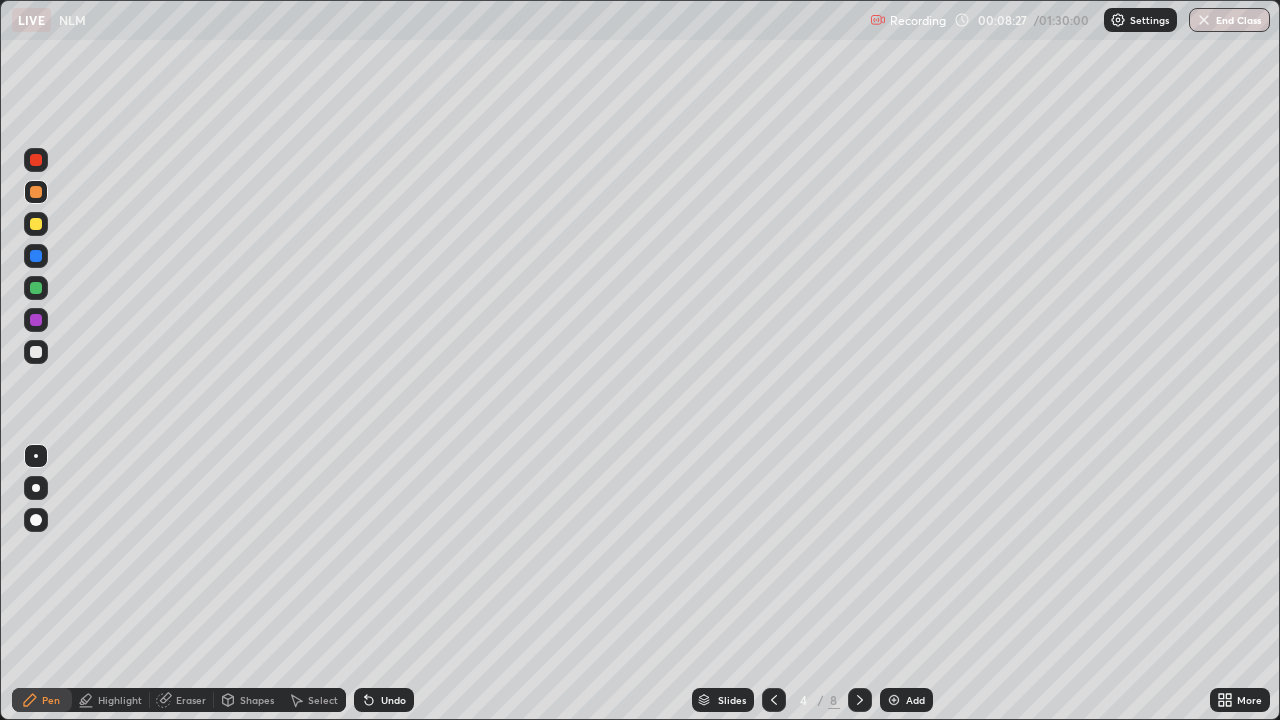 click at bounding box center [36, 288] 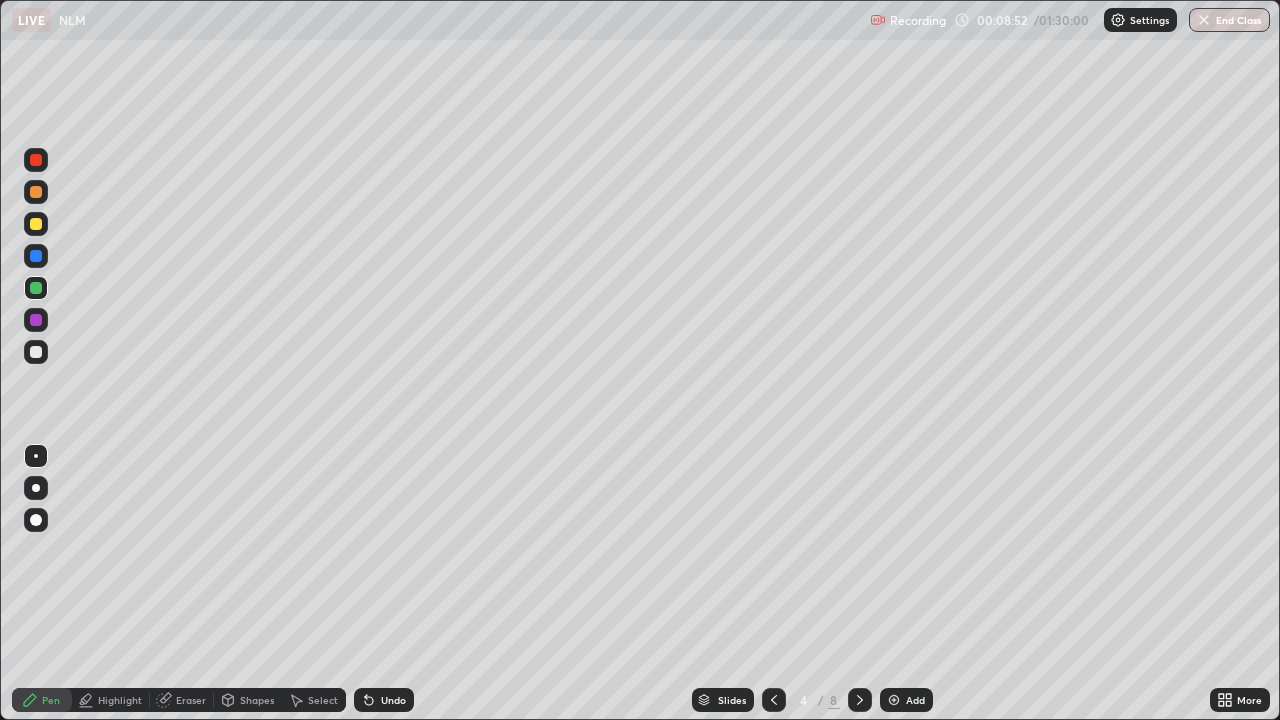 click at bounding box center [36, 192] 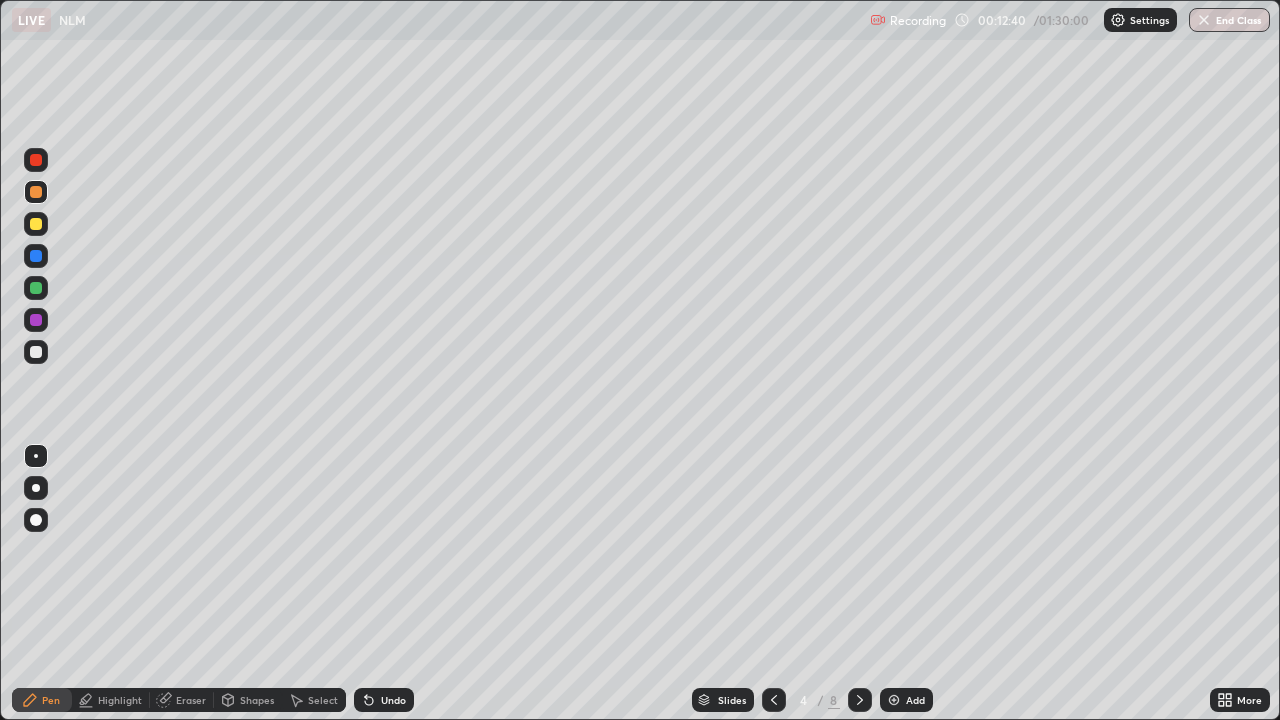 click 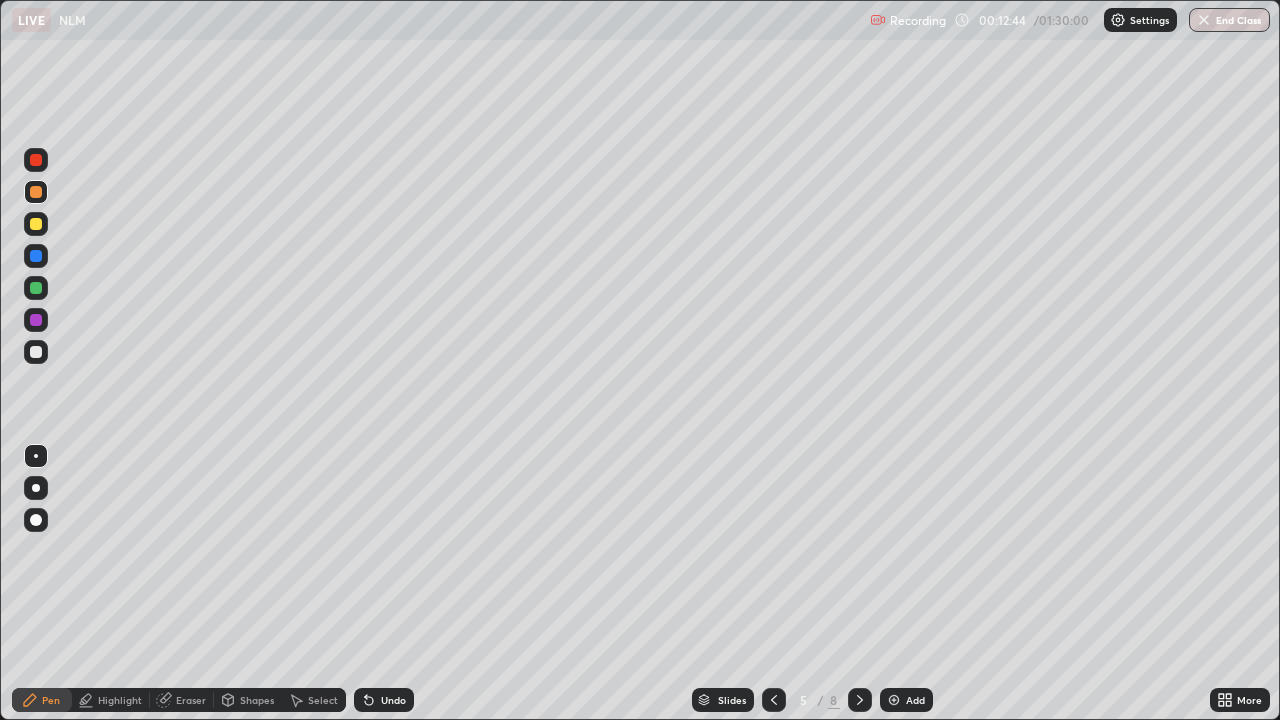 click at bounding box center (36, 224) 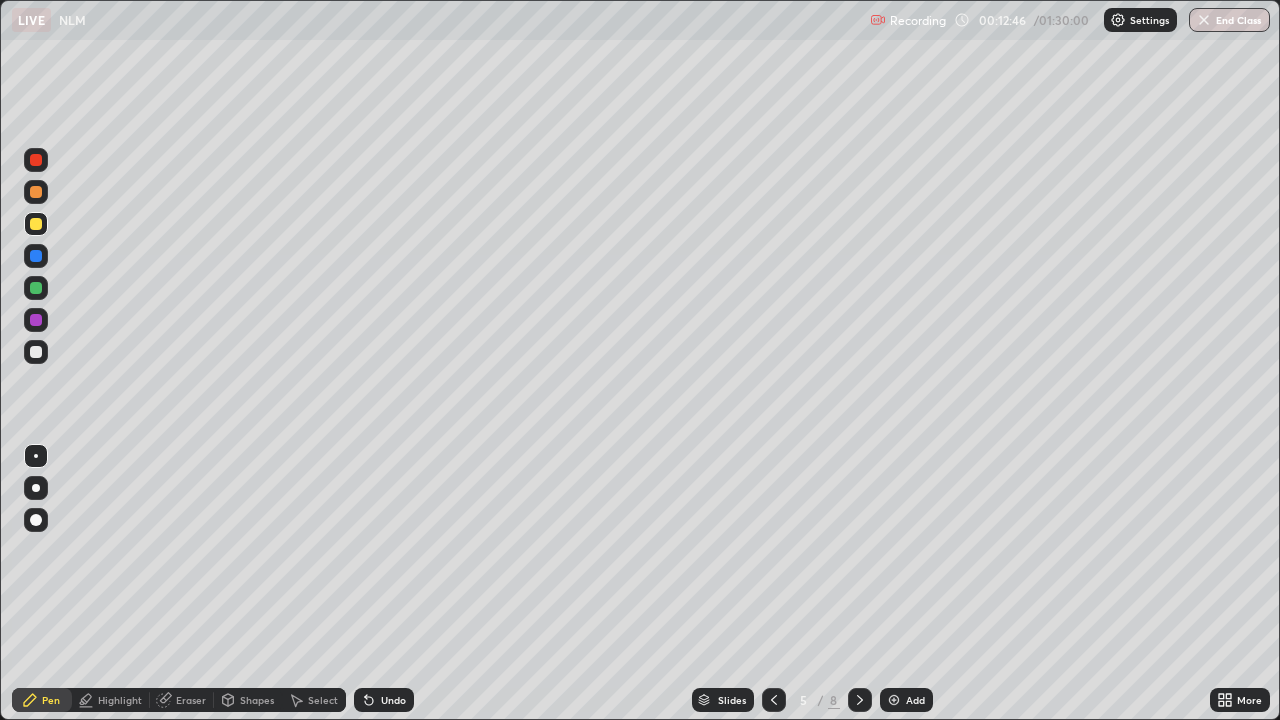 click at bounding box center (36, 352) 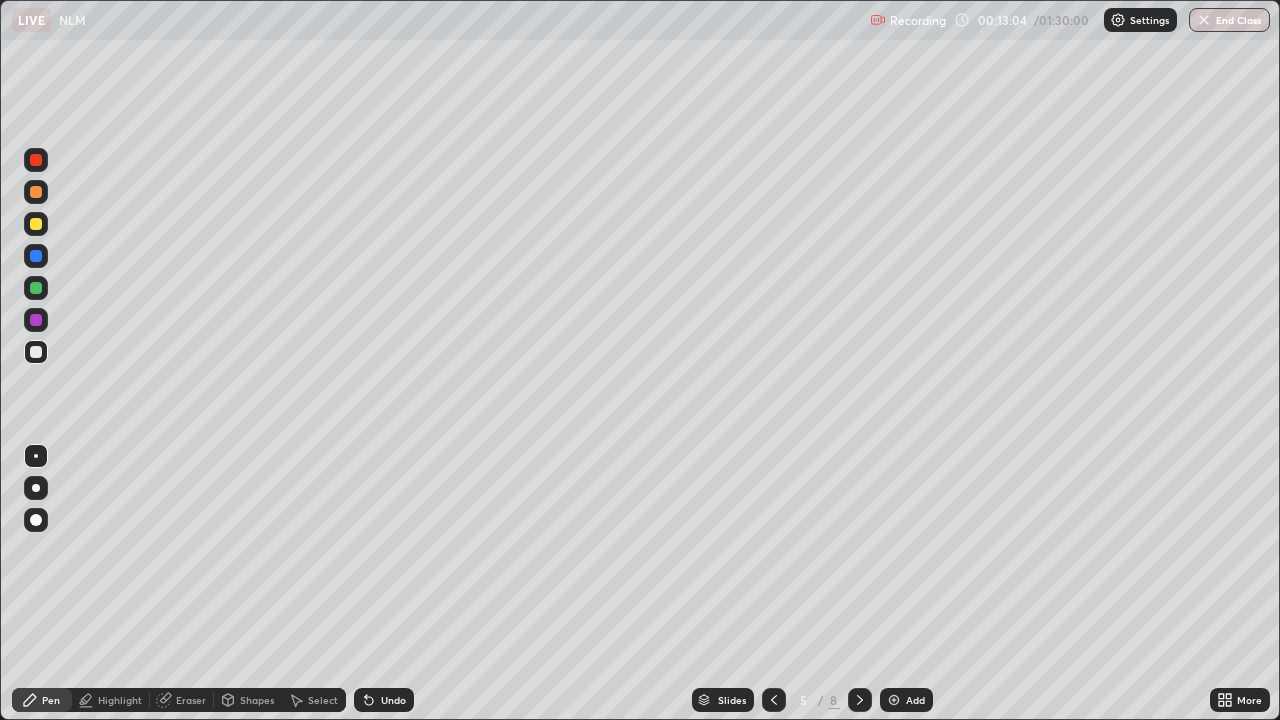 click at bounding box center (36, 288) 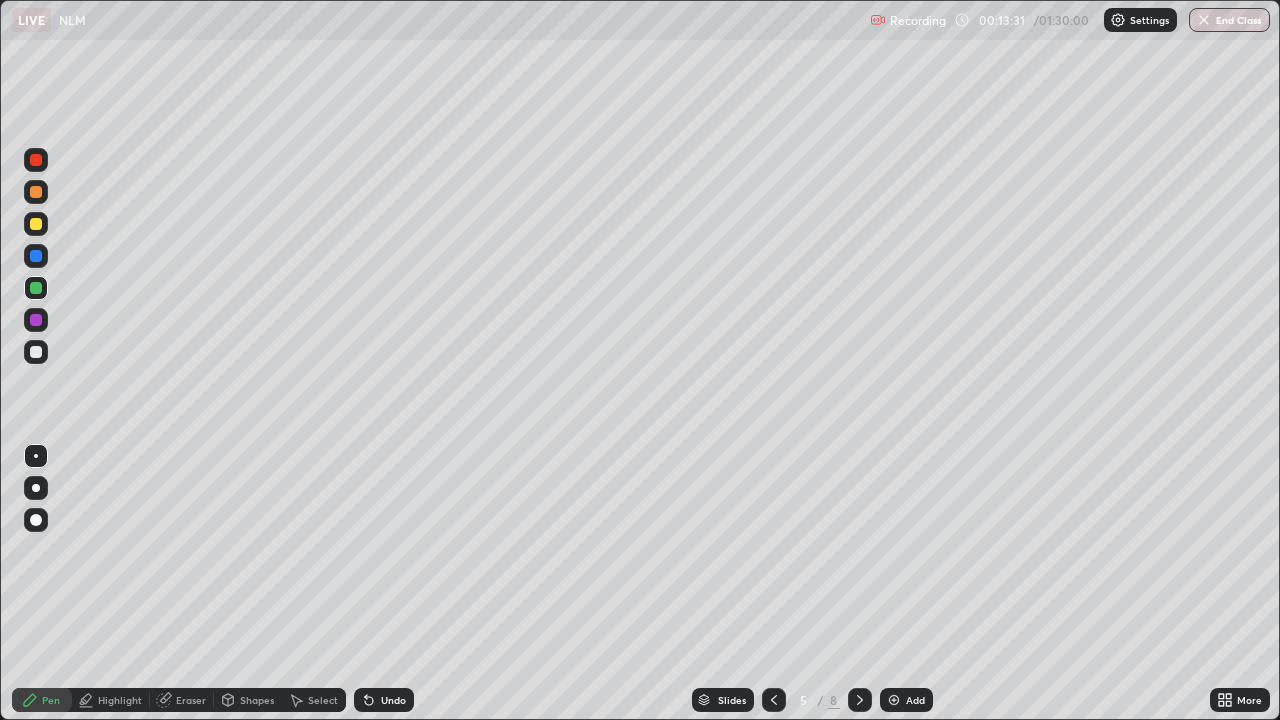 click at bounding box center [36, 352] 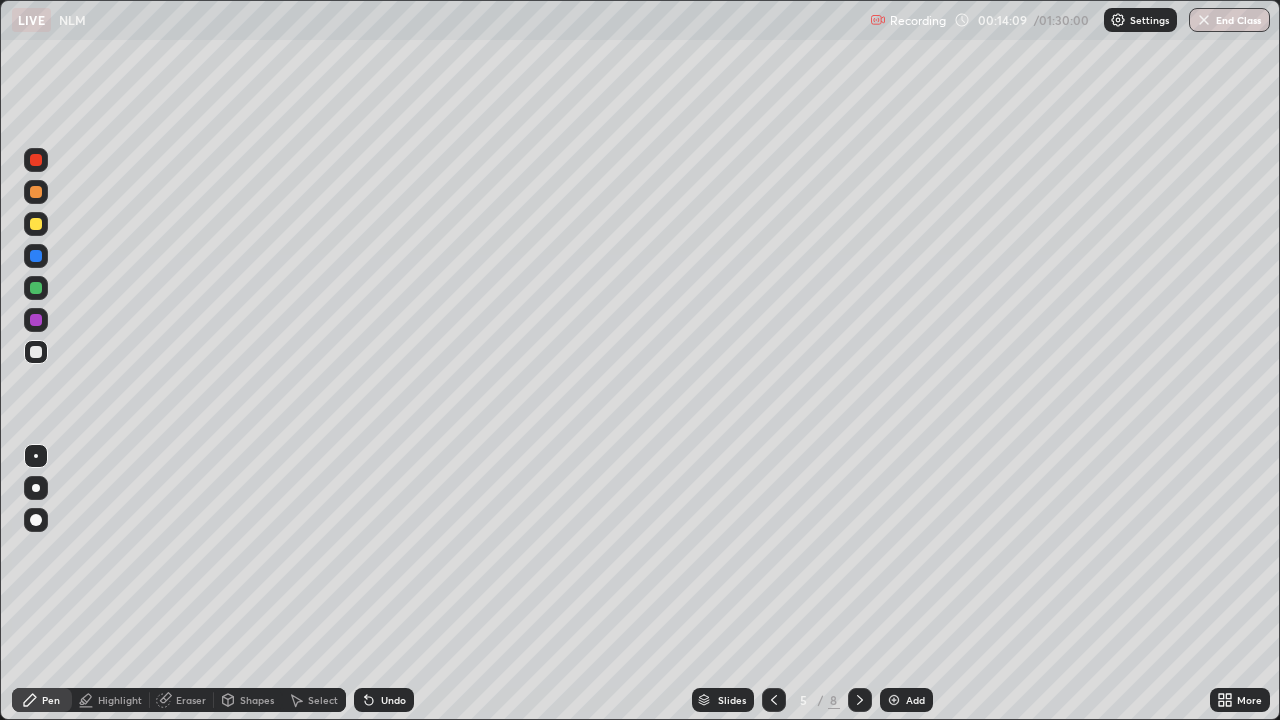 click at bounding box center (36, 192) 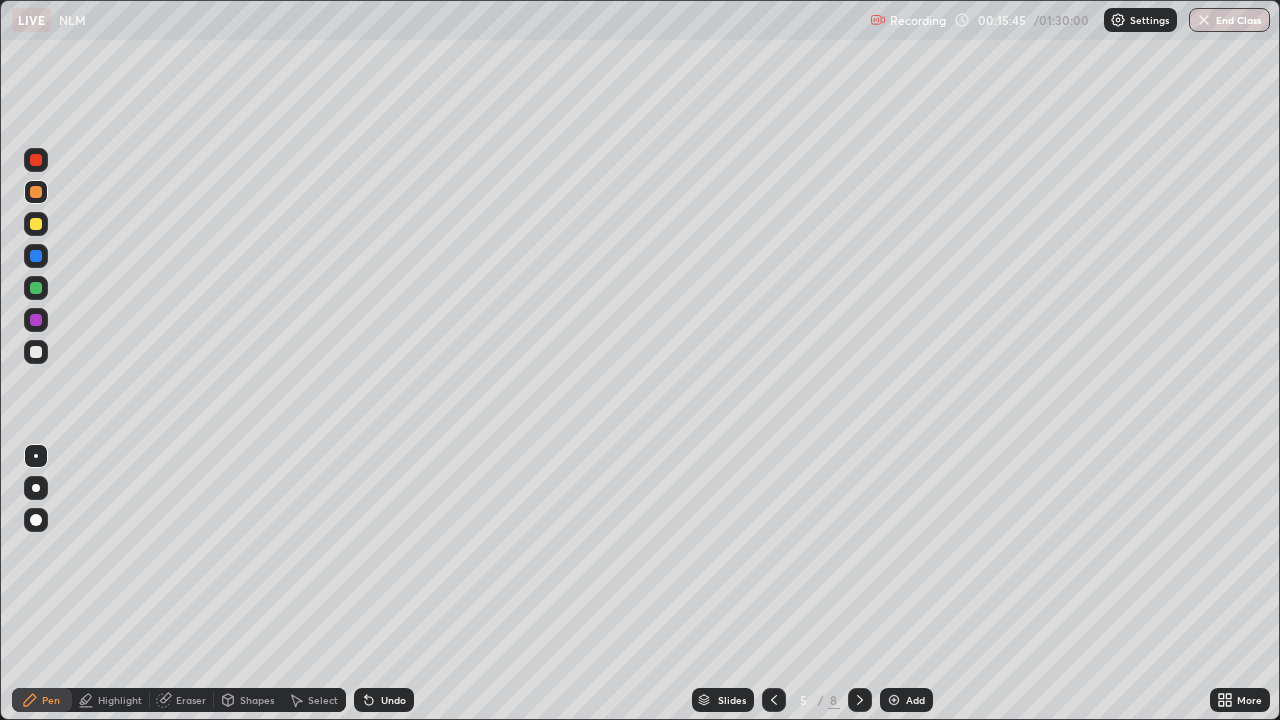 click at bounding box center (36, 288) 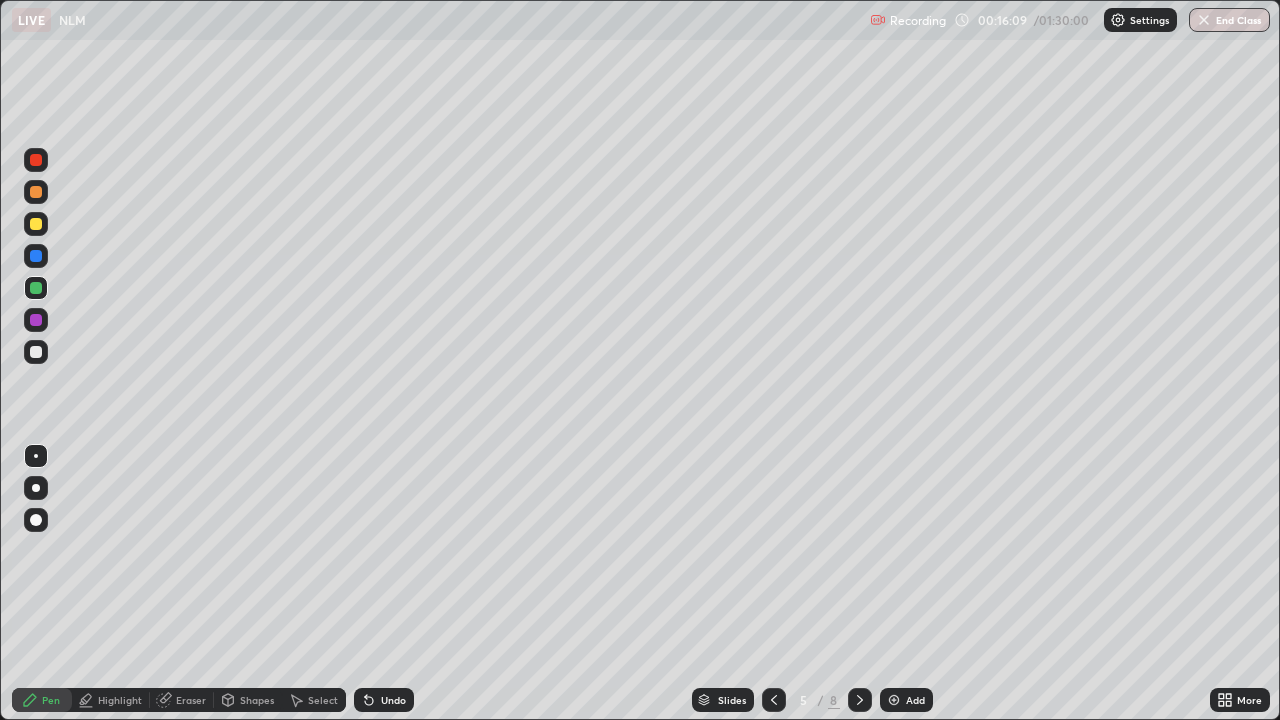 click on "Undo" at bounding box center [384, 700] 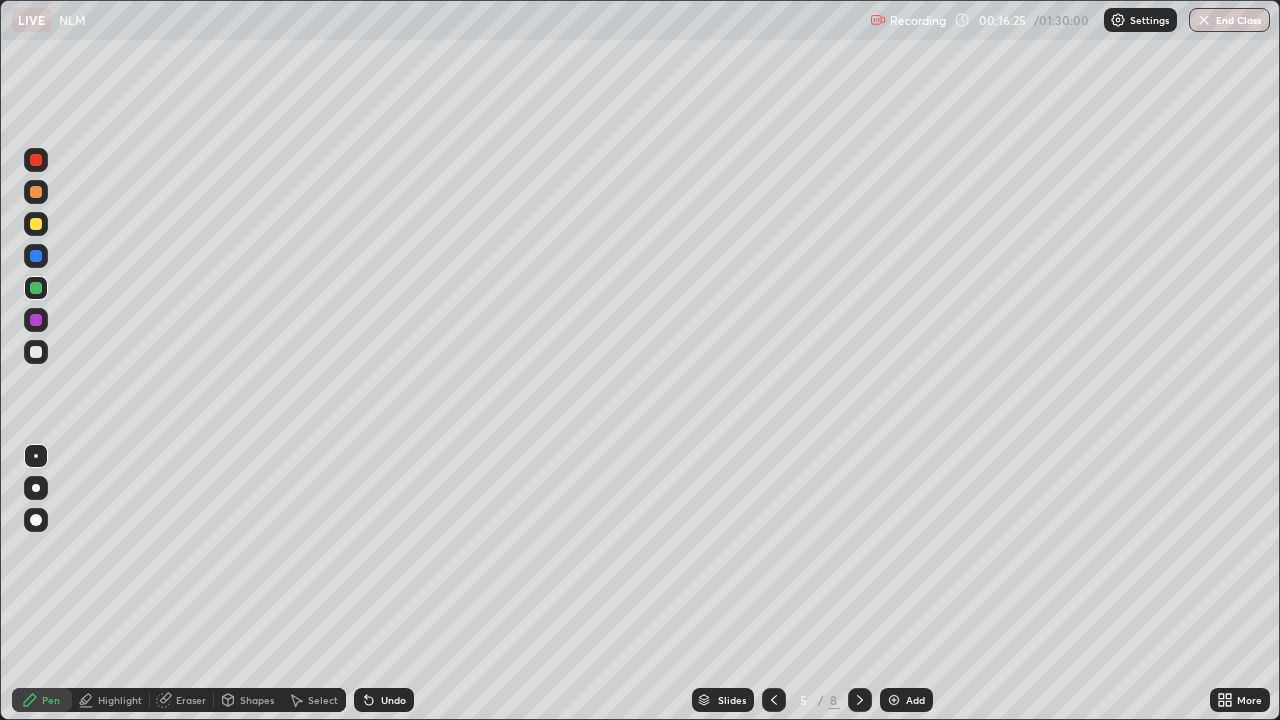 click on "Undo" at bounding box center (393, 700) 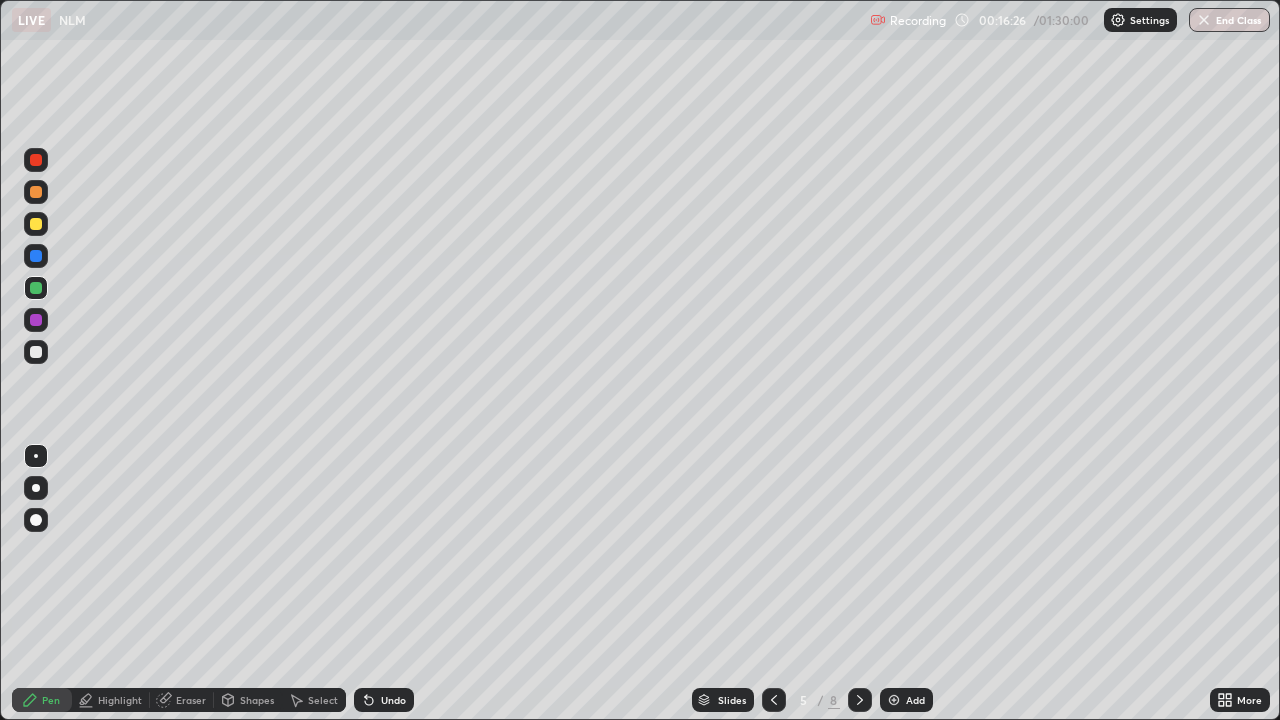 click on "Undo" at bounding box center (393, 700) 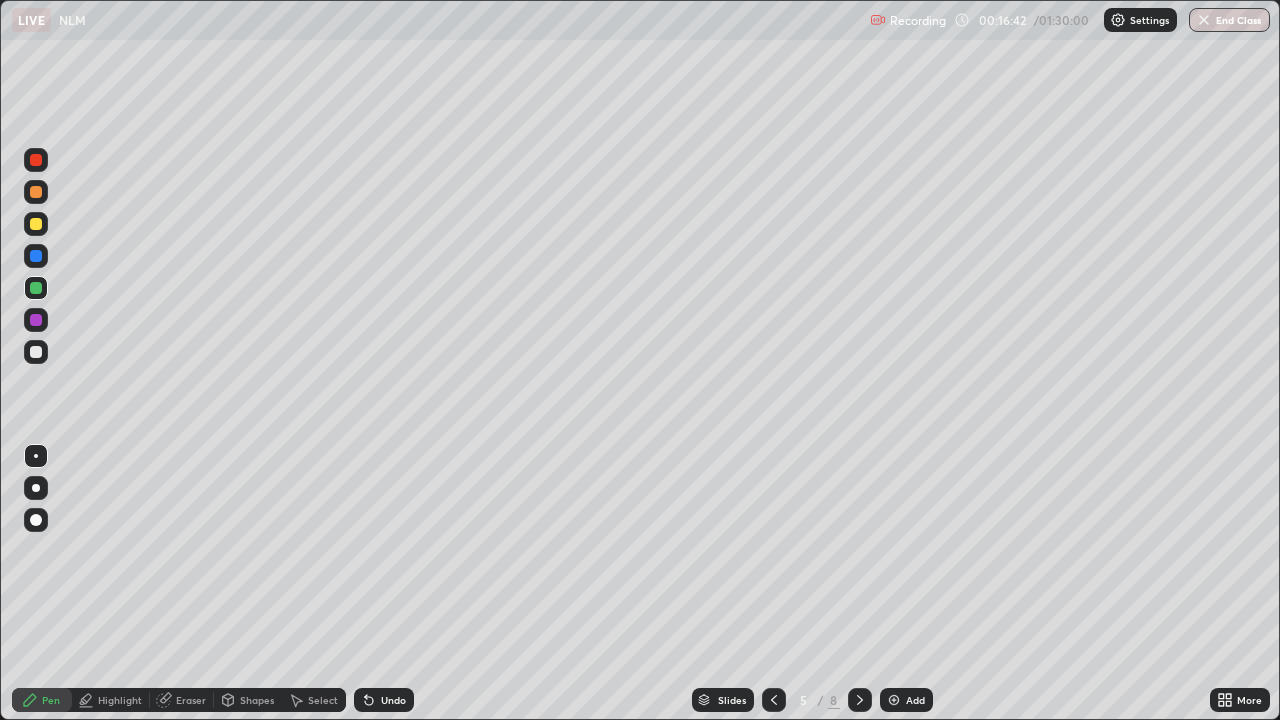click at bounding box center (36, 352) 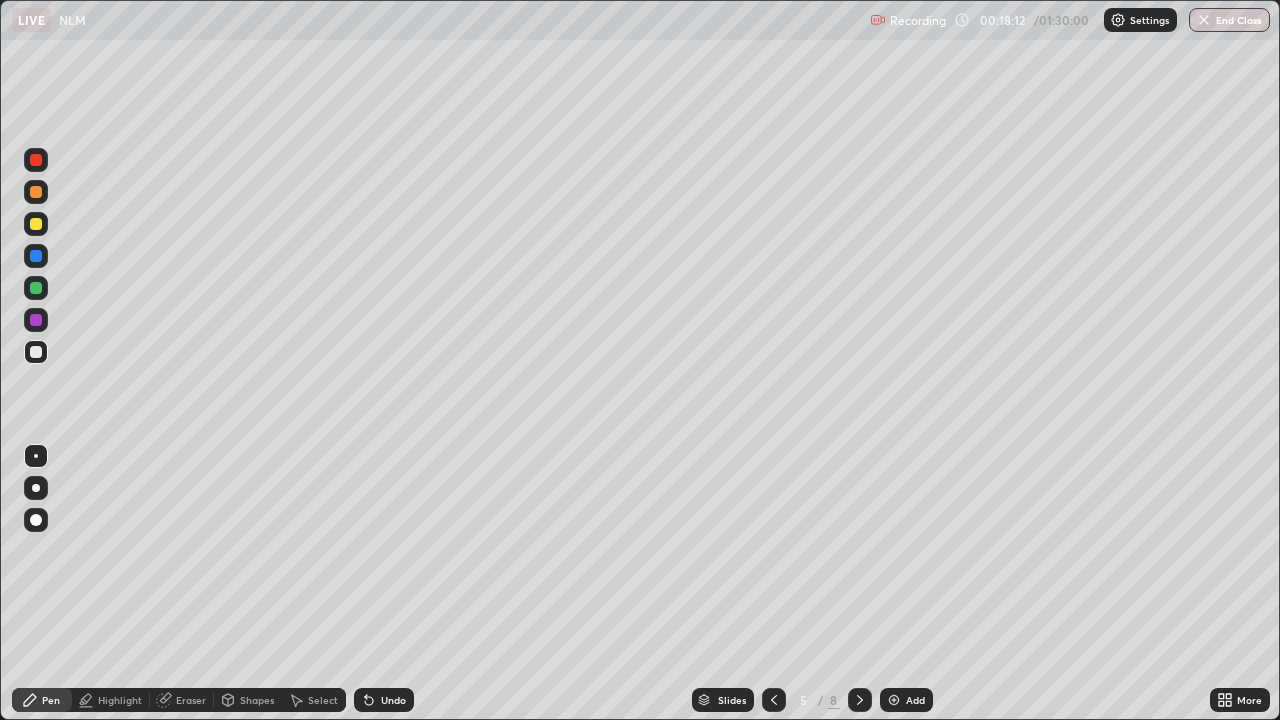 click at bounding box center [36, 352] 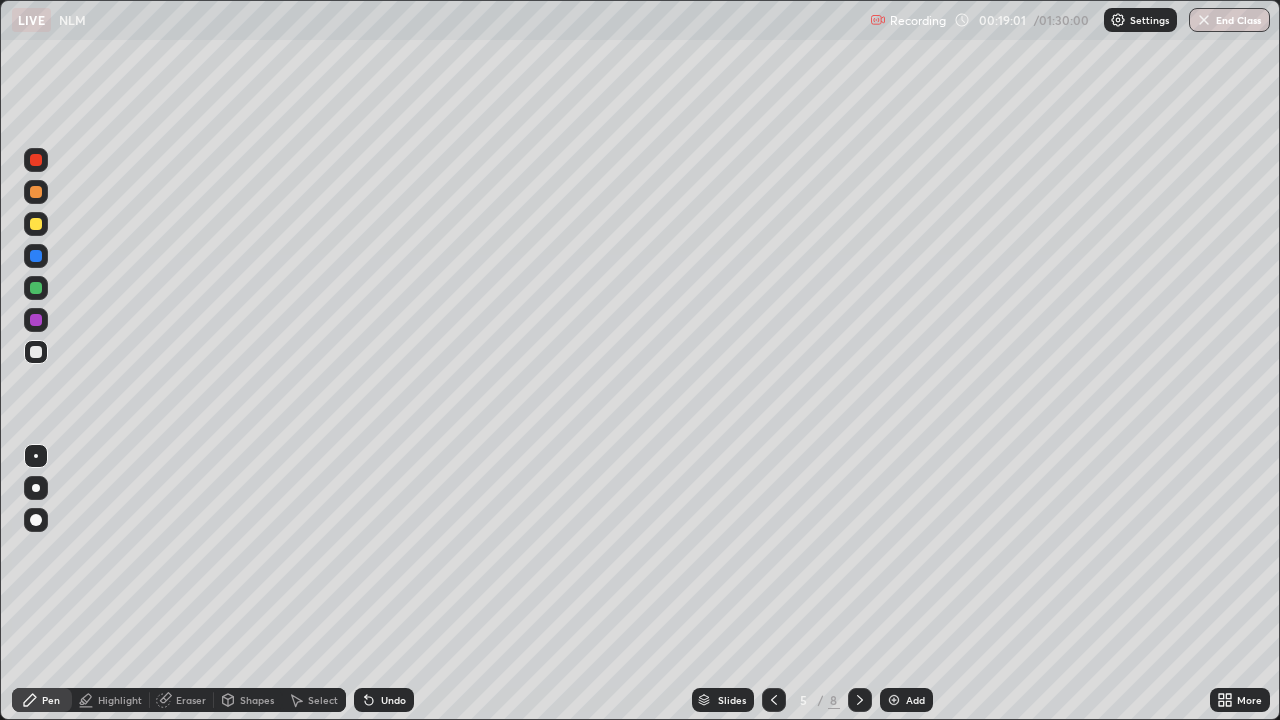 click on "Highlight" at bounding box center (120, 700) 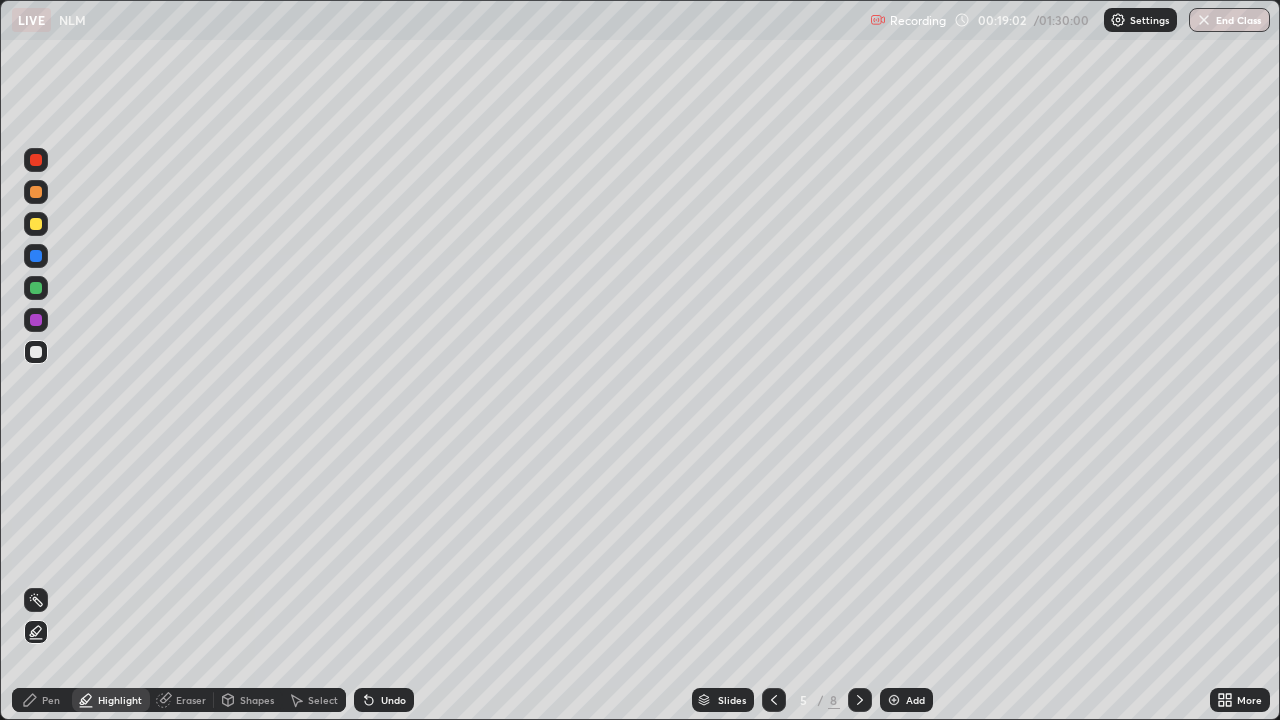 click 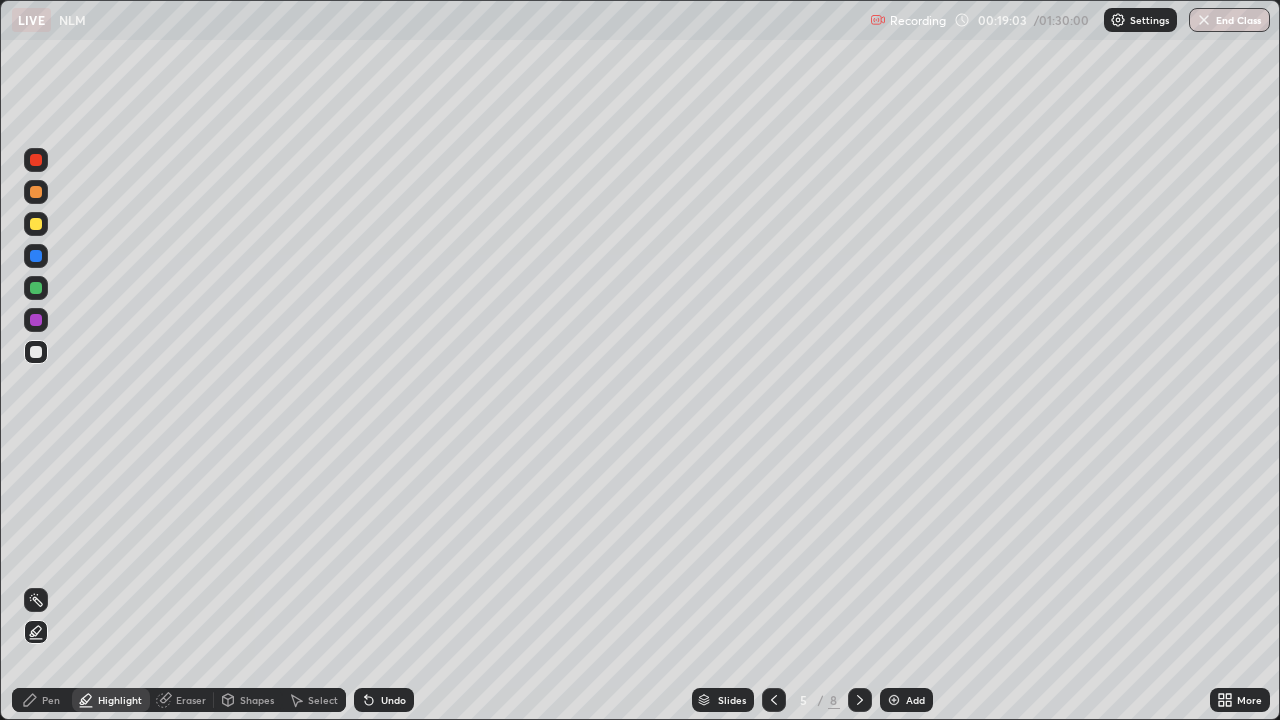 click at bounding box center [36, 224] 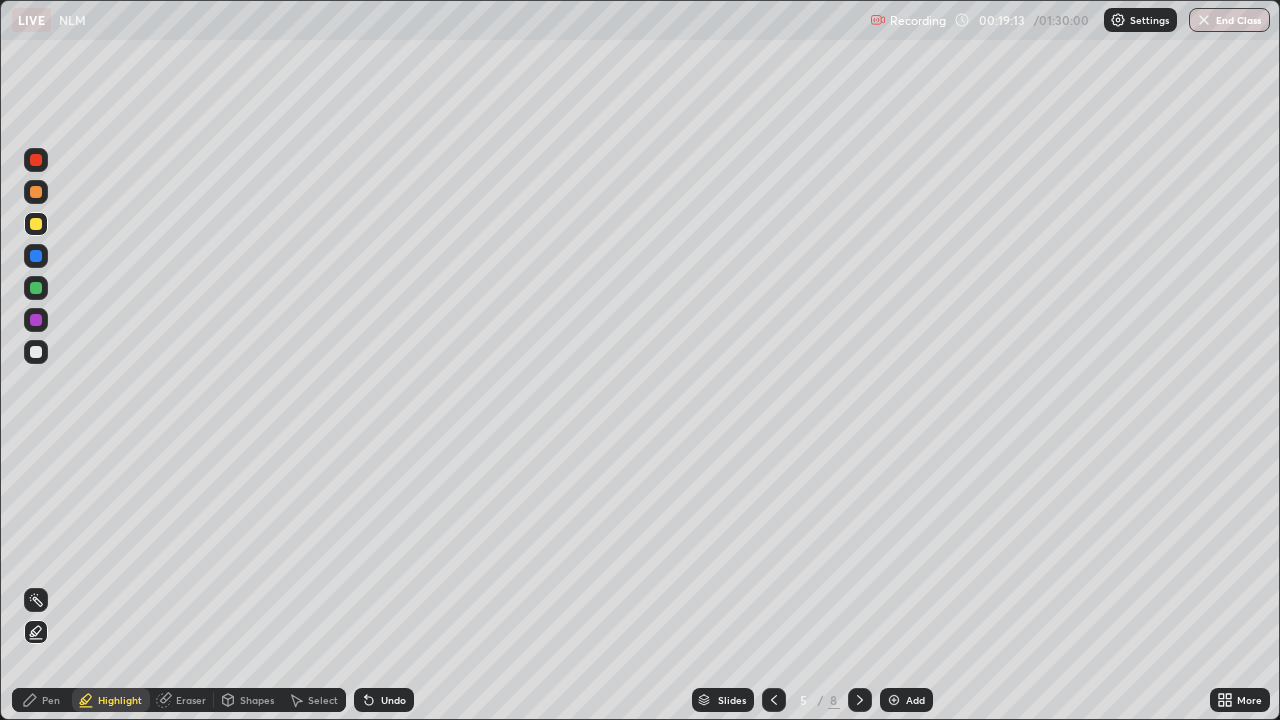click at bounding box center (36, 352) 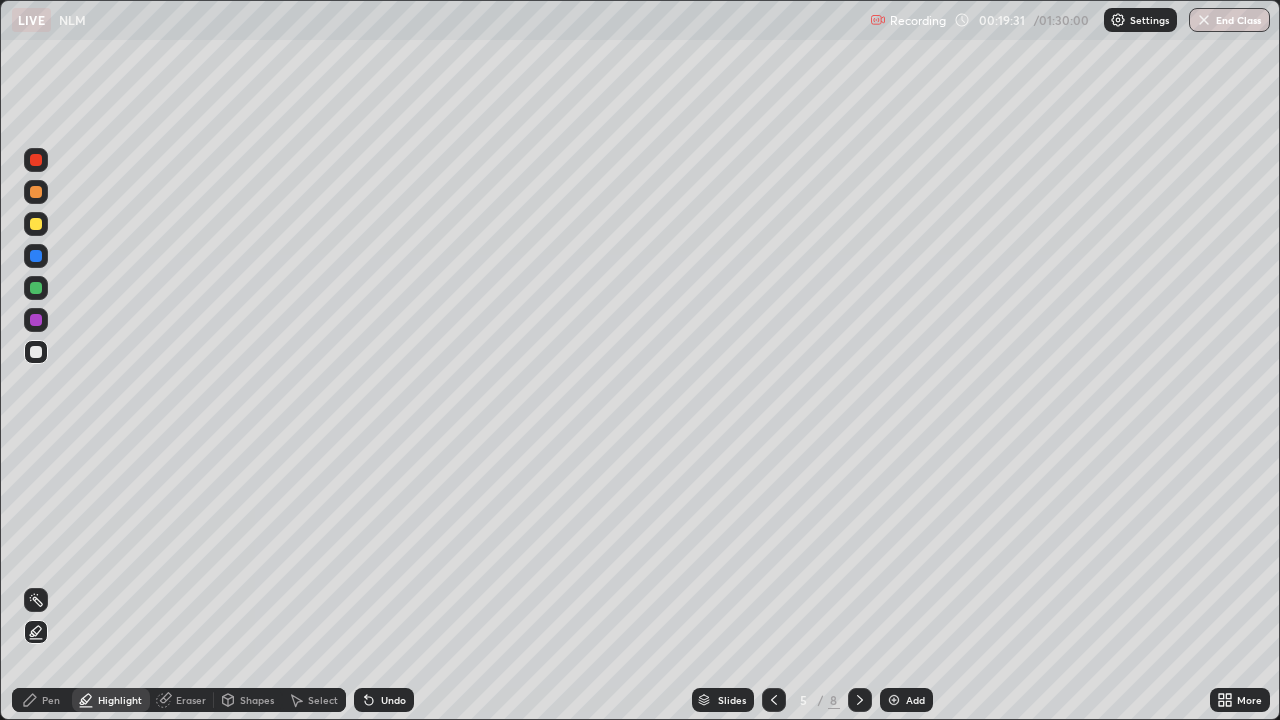 click on "Pen" at bounding box center (51, 700) 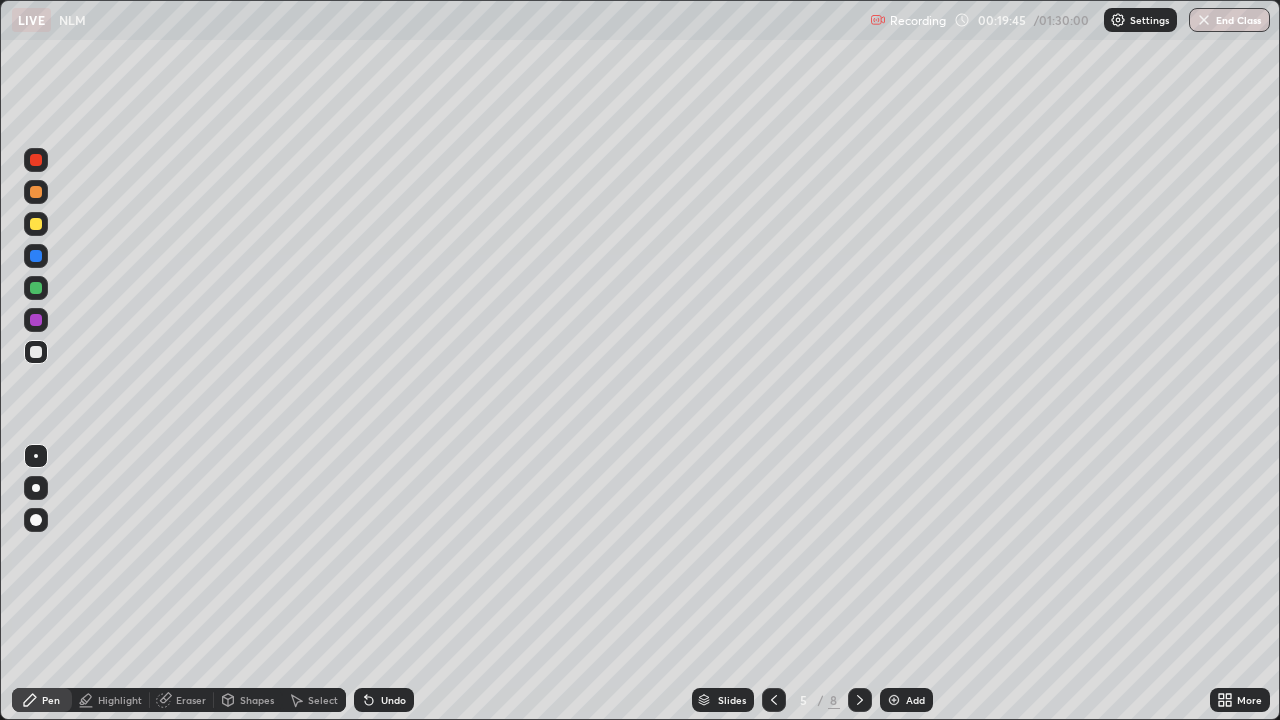 click at bounding box center [36, 224] 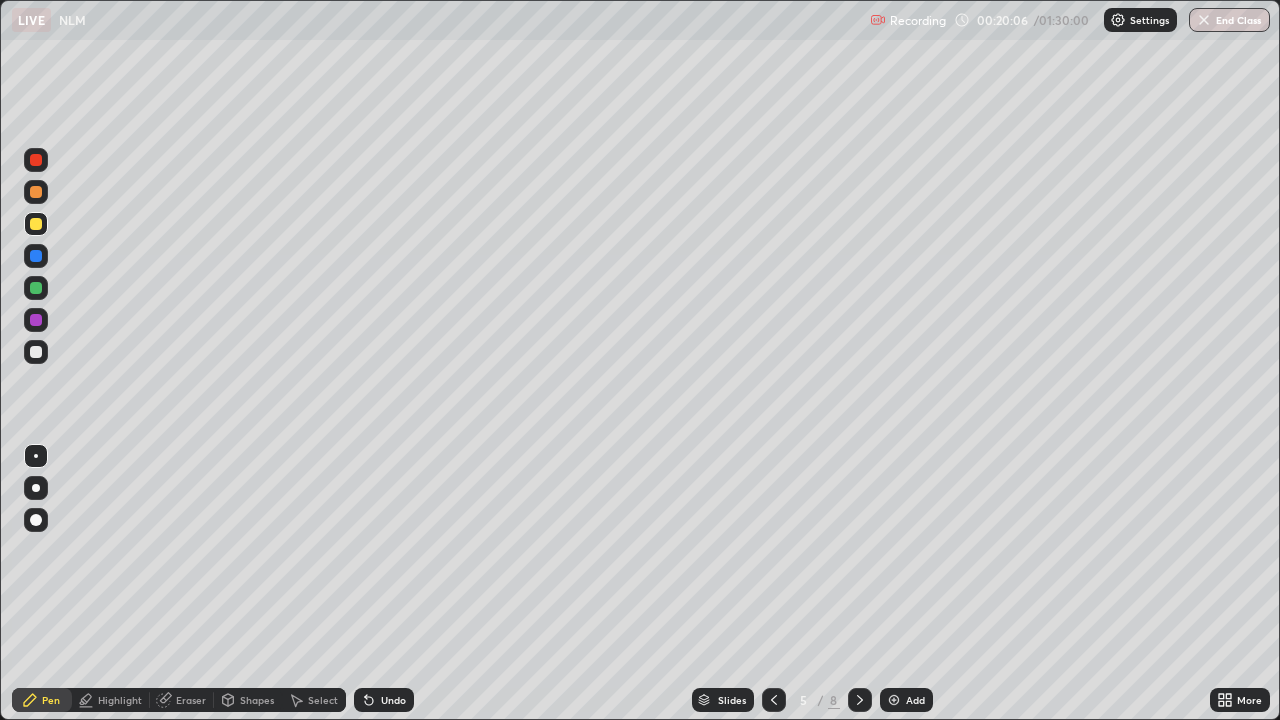 click at bounding box center (36, 288) 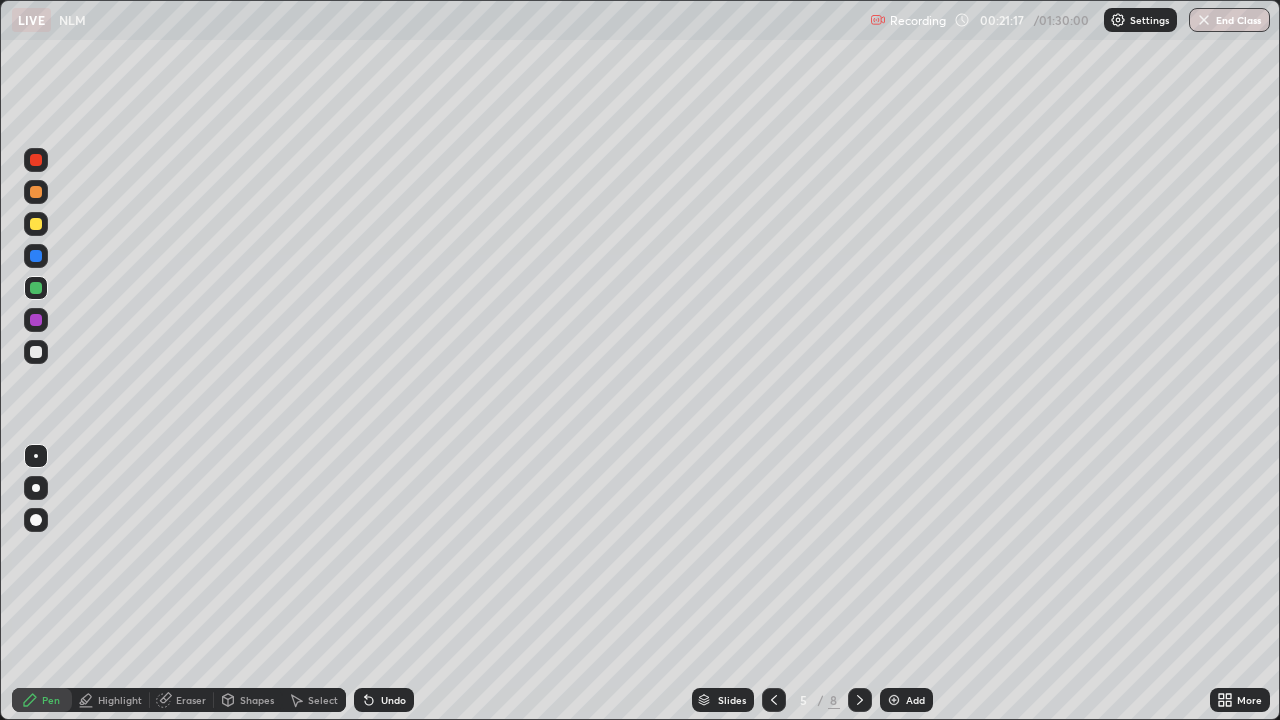 click at bounding box center (36, 352) 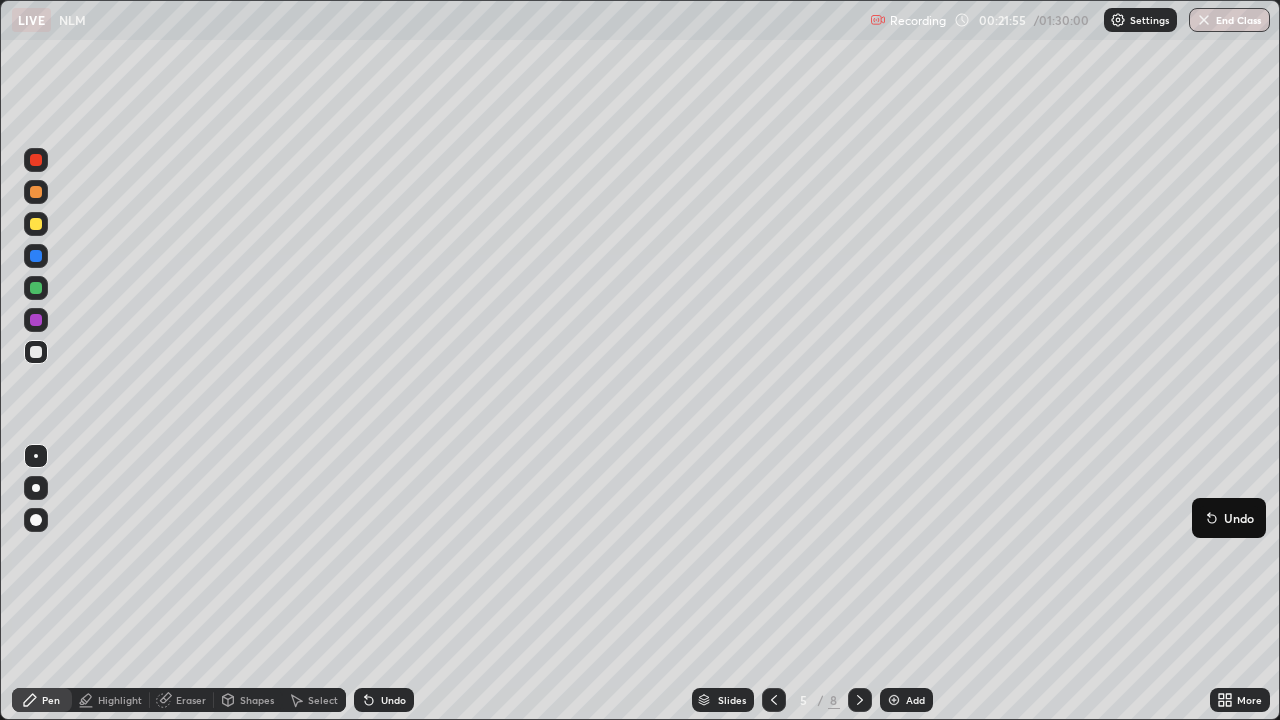 click 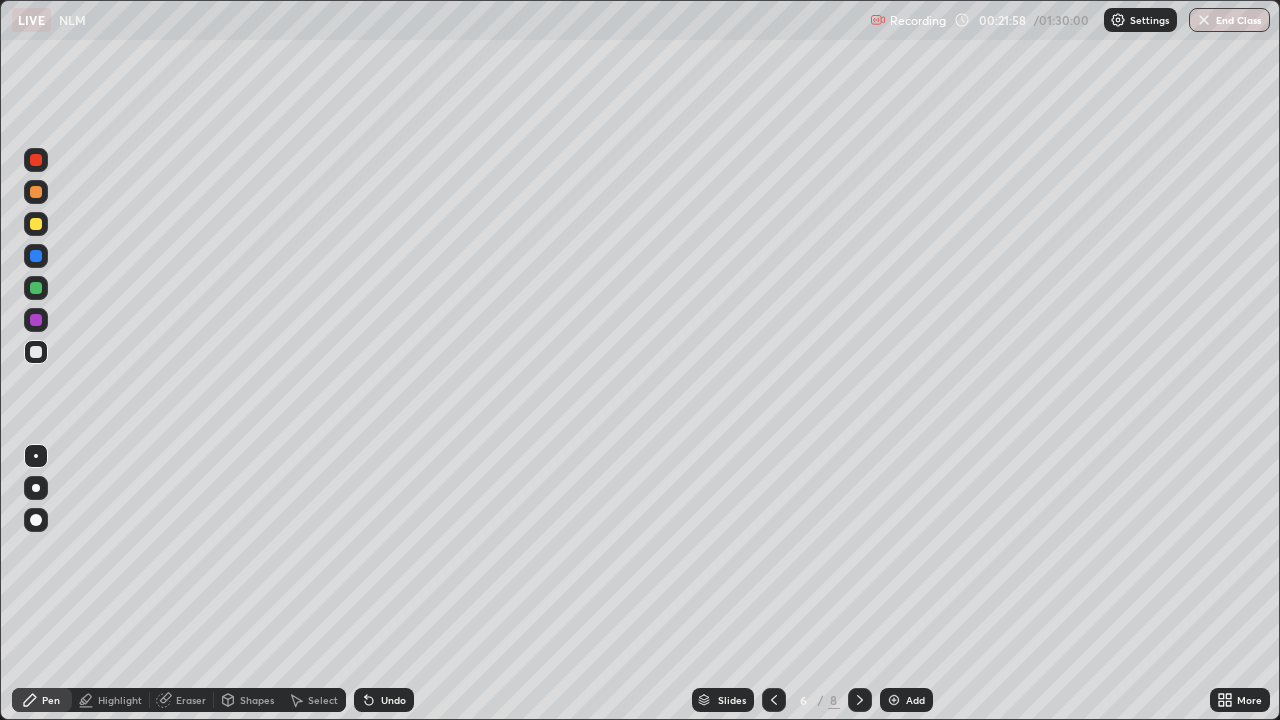 click at bounding box center (36, 352) 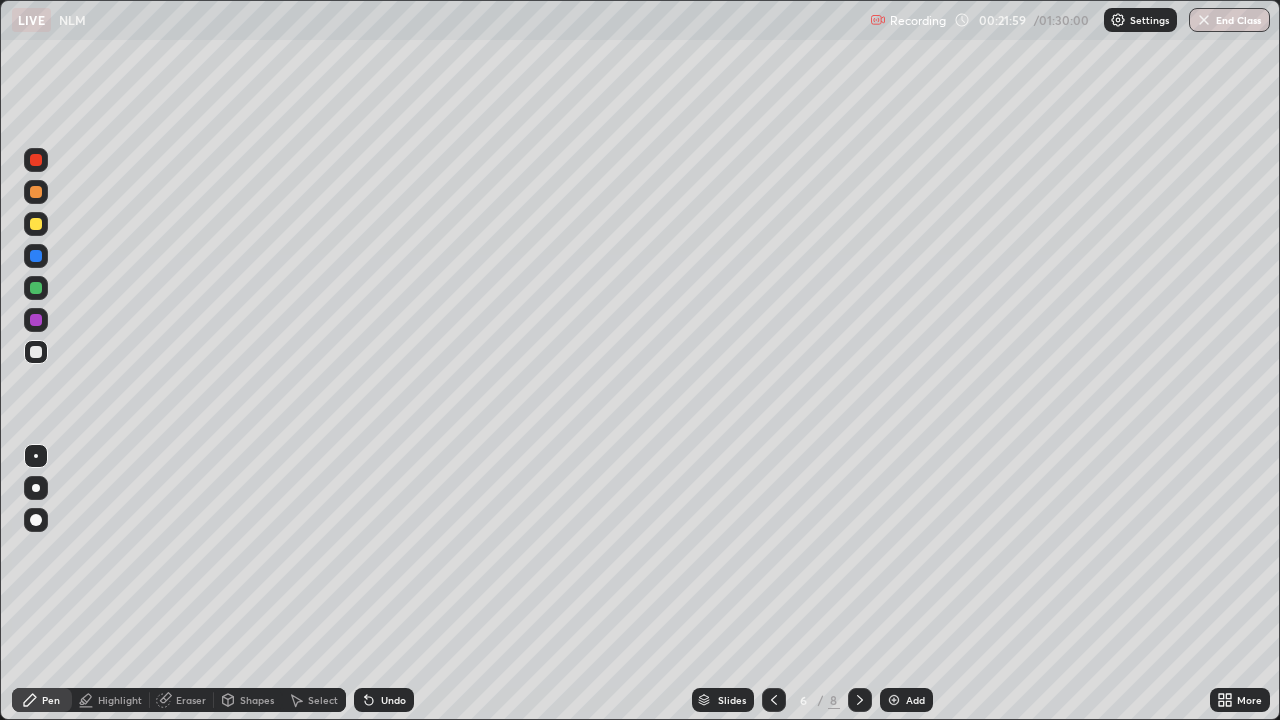 click at bounding box center (36, 352) 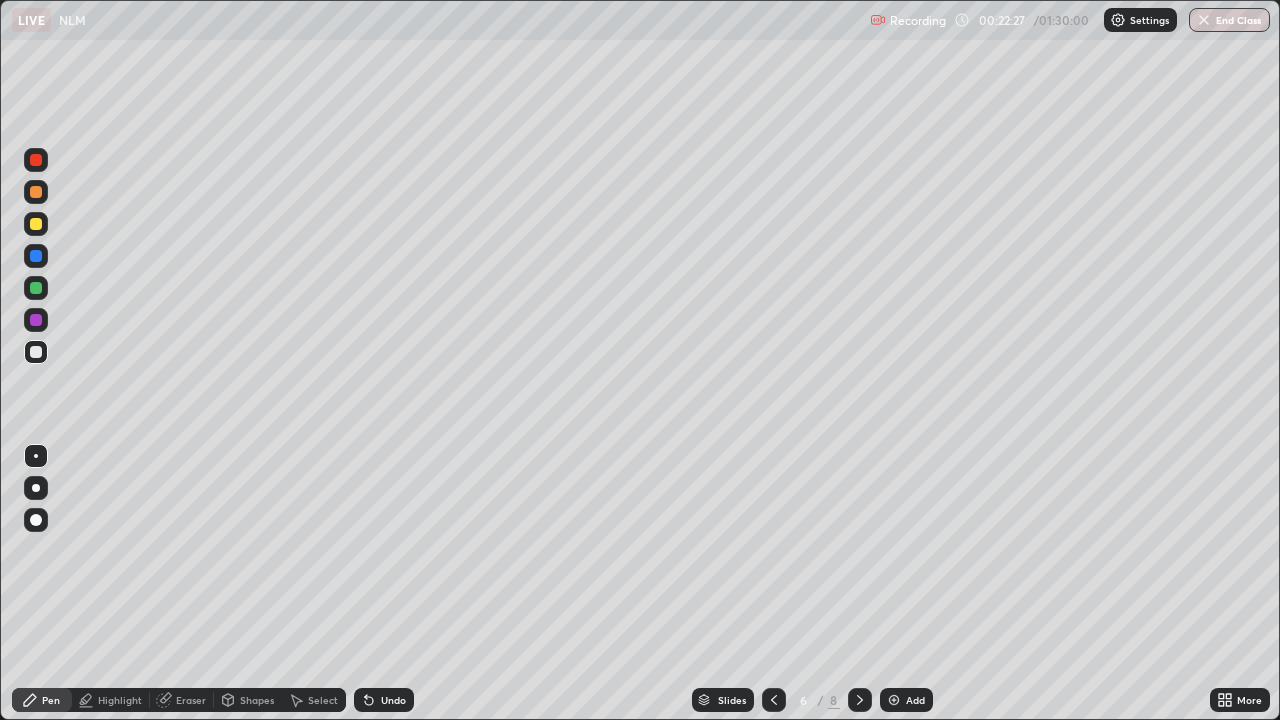 click at bounding box center [36, 192] 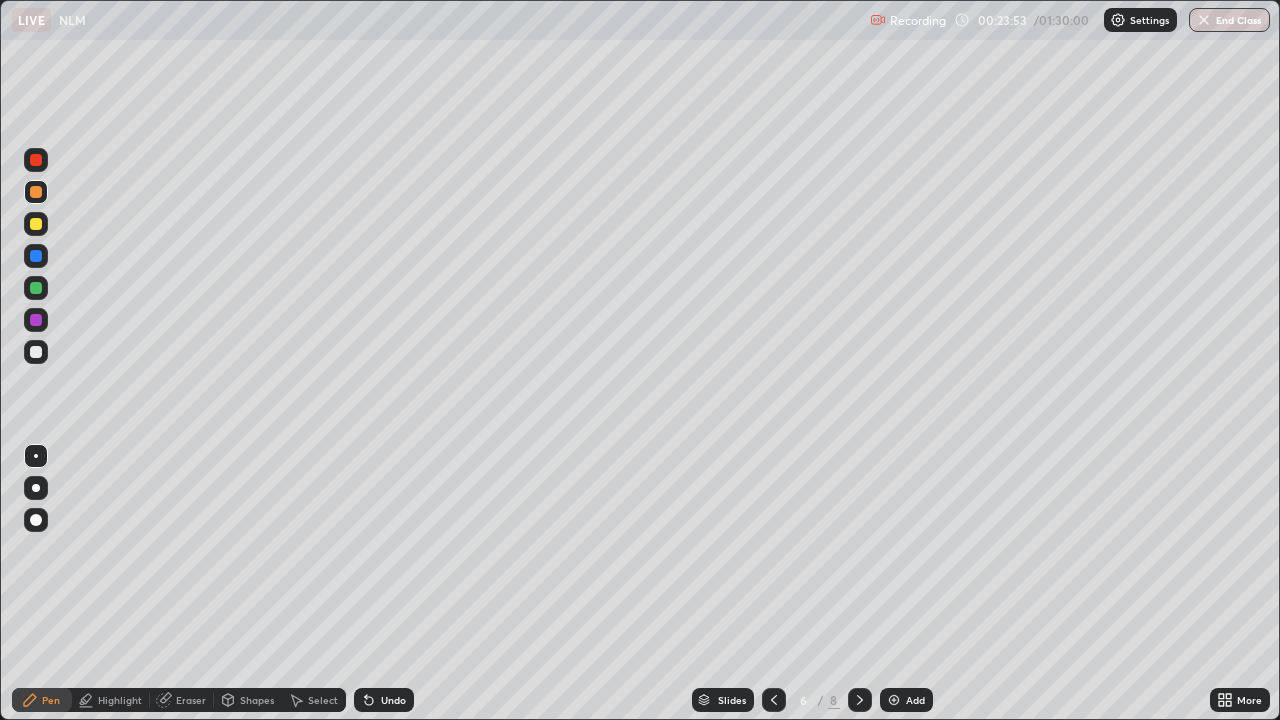 click at bounding box center (36, 352) 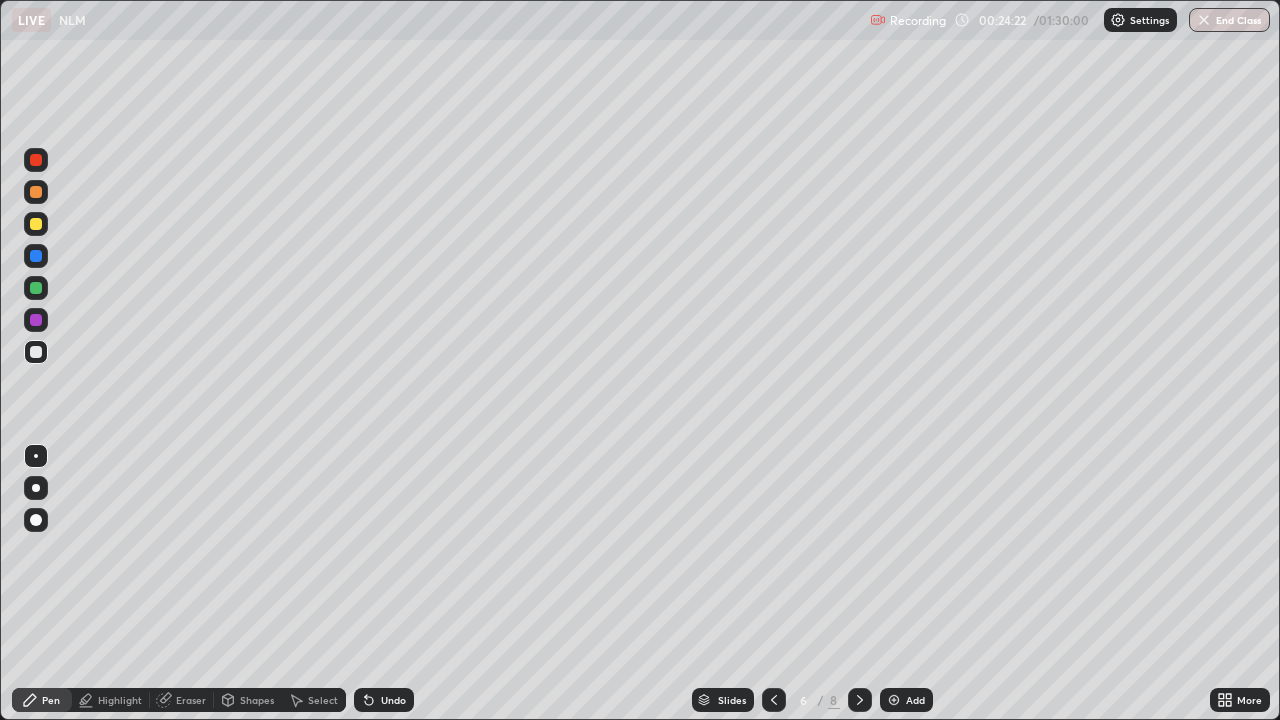 click on "Undo" at bounding box center [393, 700] 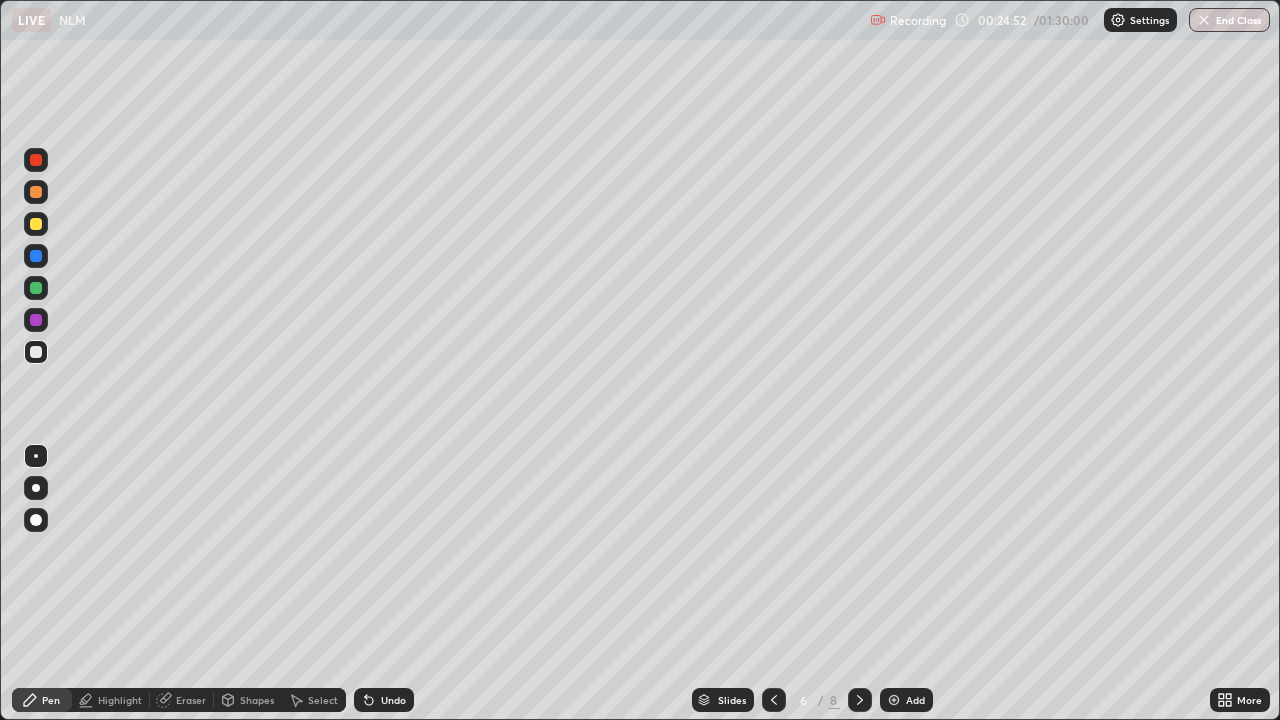 click at bounding box center (36, 224) 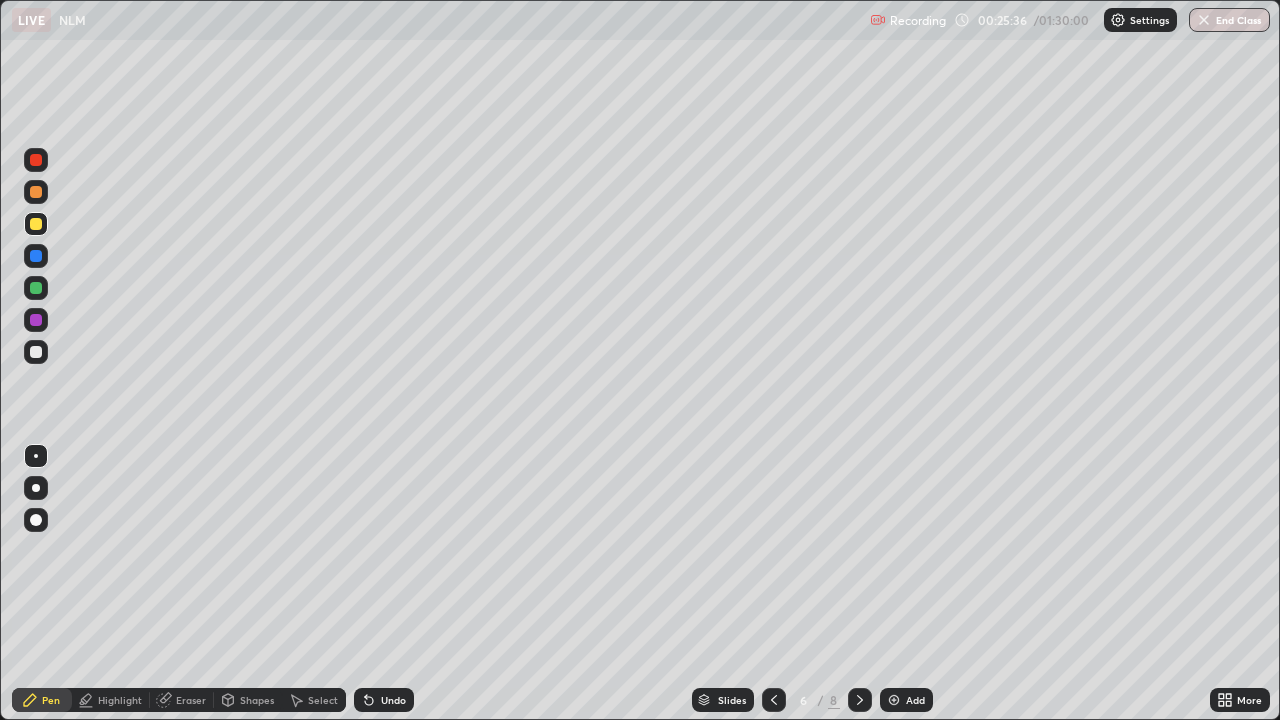 click at bounding box center (36, 288) 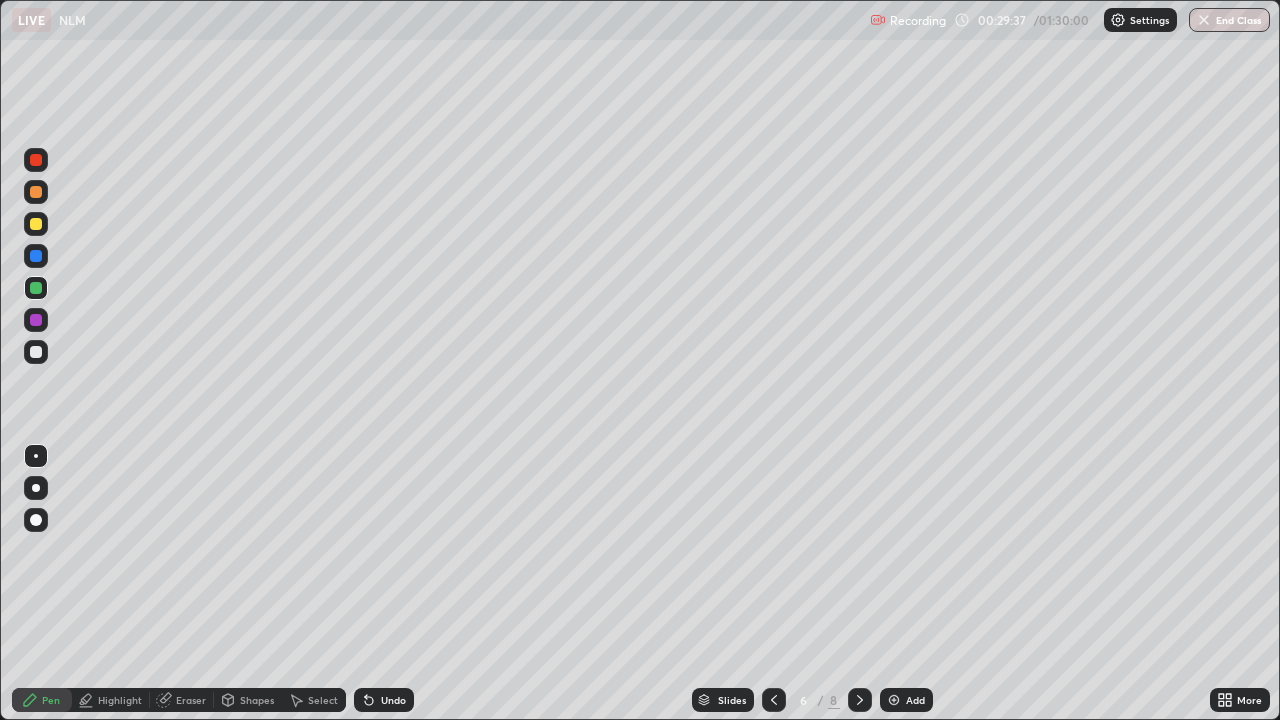 click 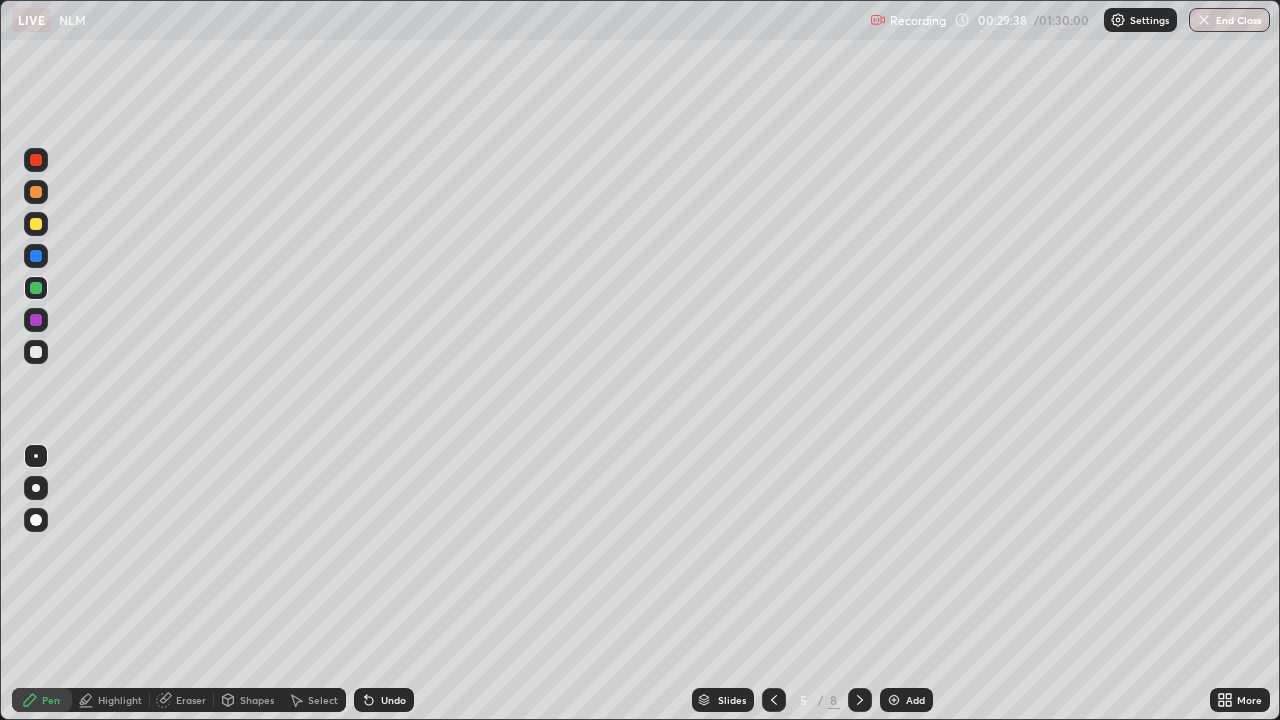 click 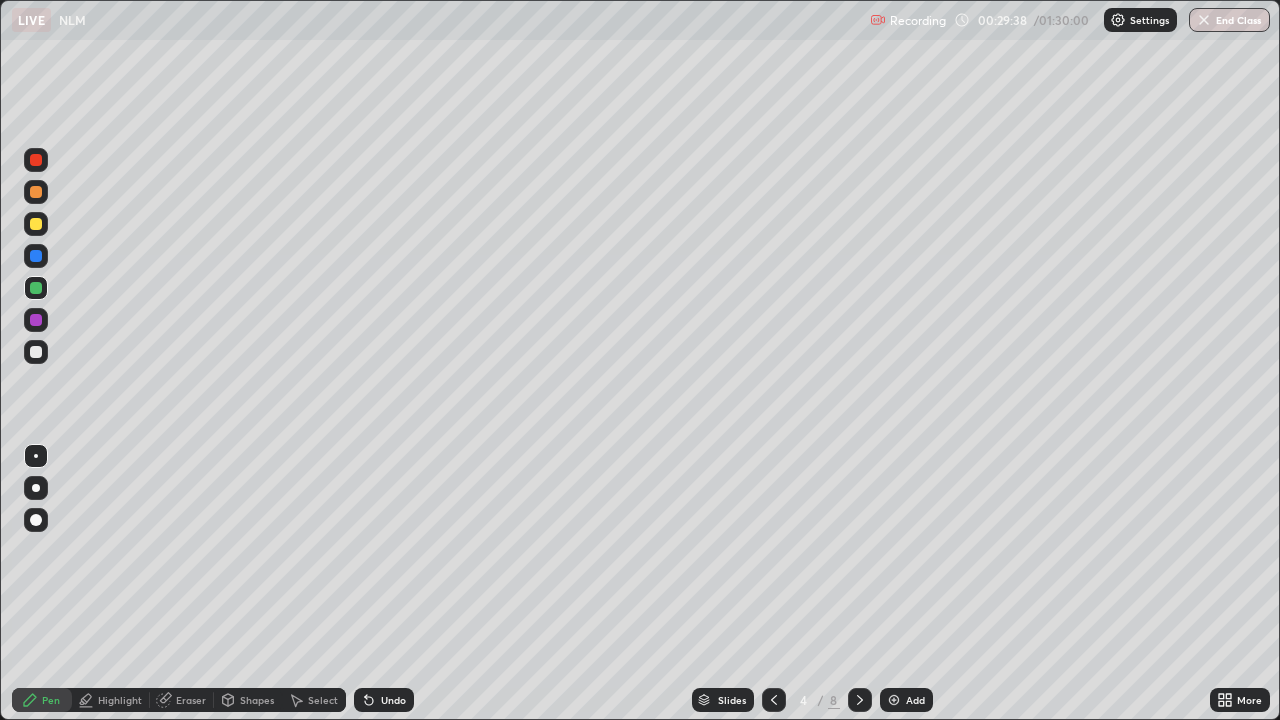 click at bounding box center (774, 700) 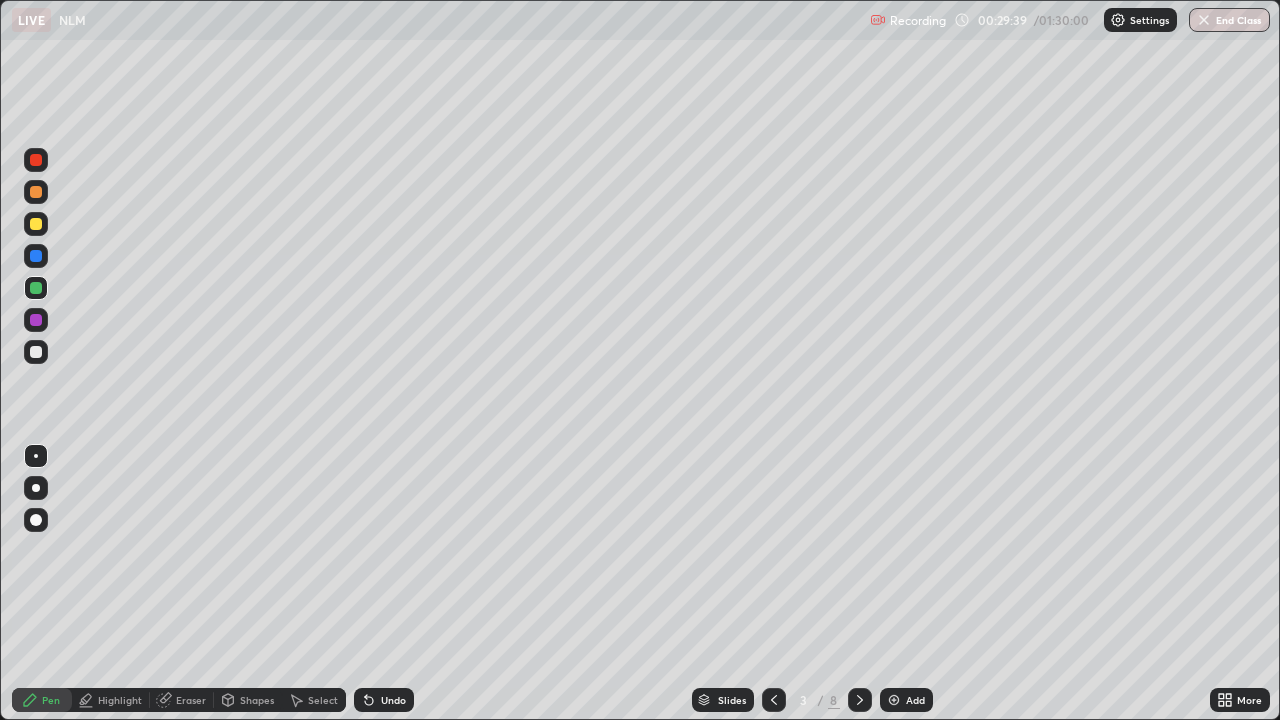 click 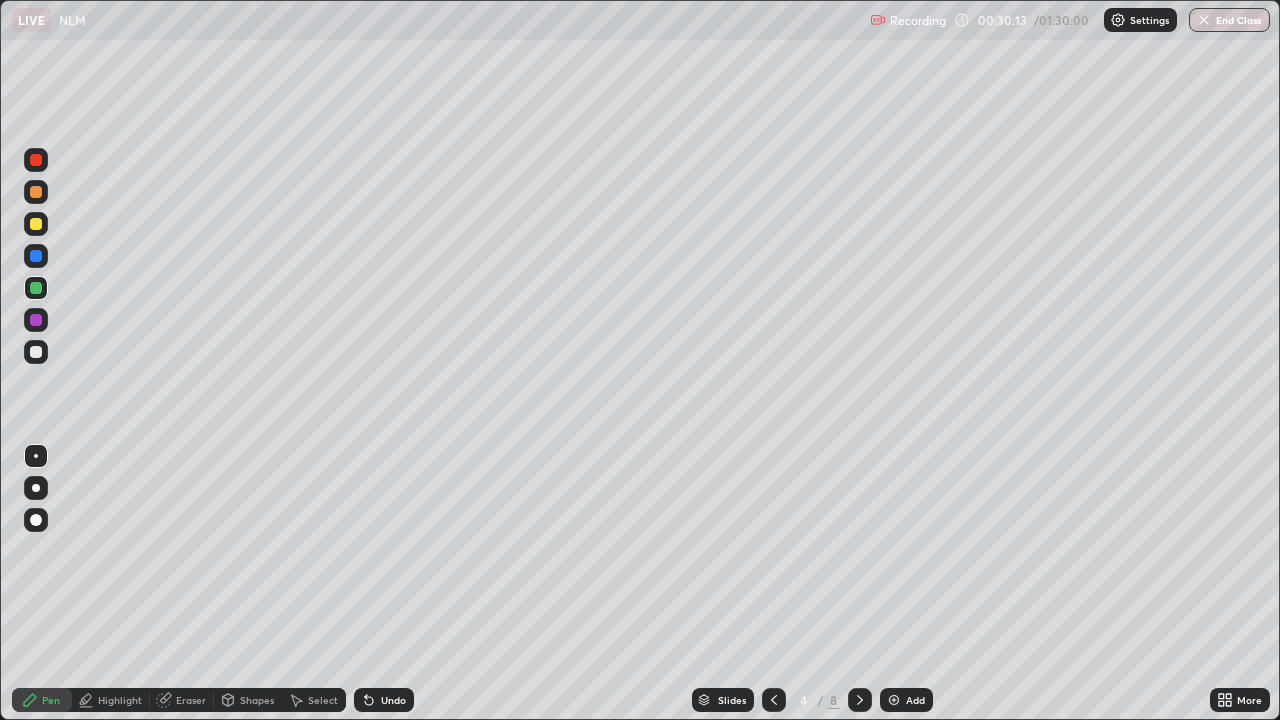 click on "Highlight" at bounding box center (120, 700) 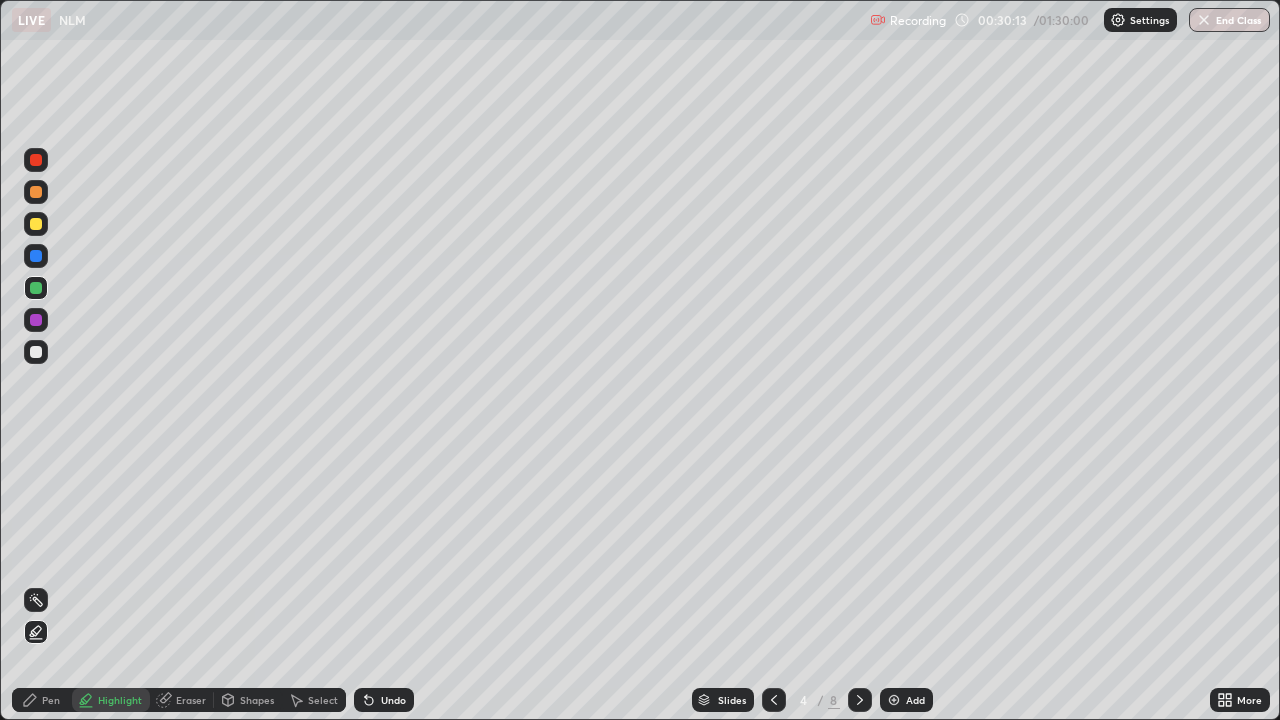 click 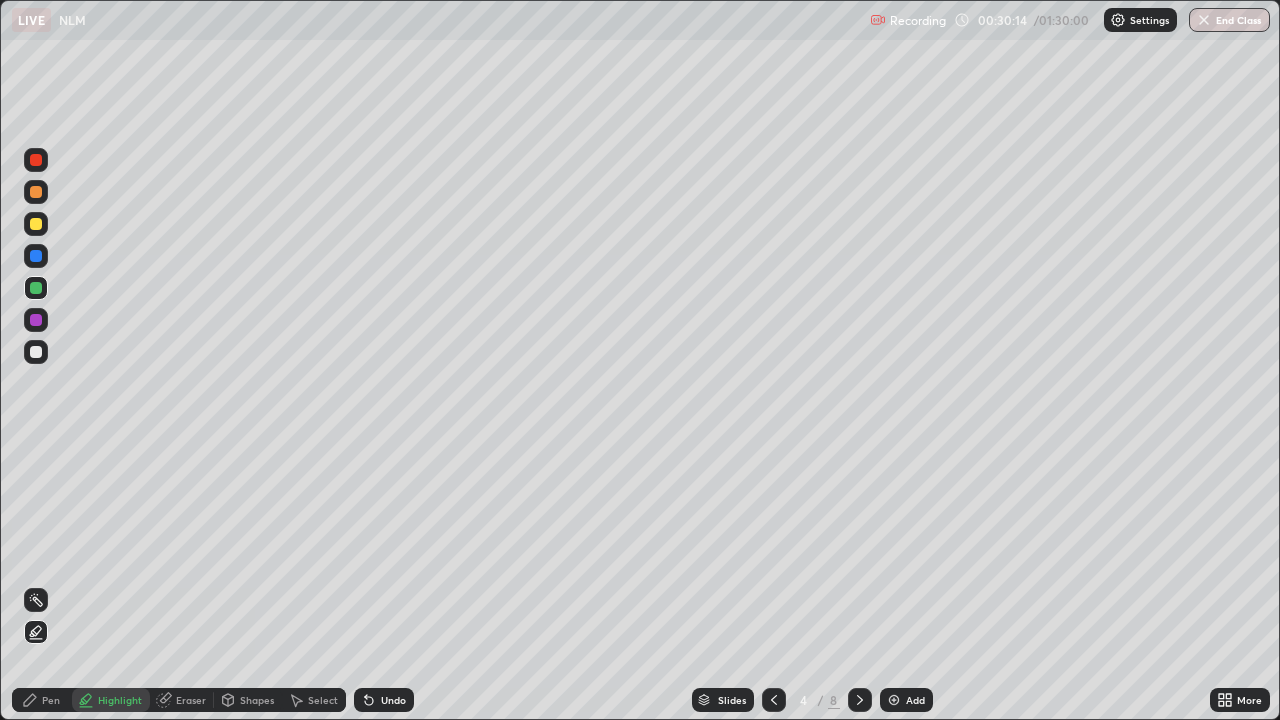 click at bounding box center [36, 256] 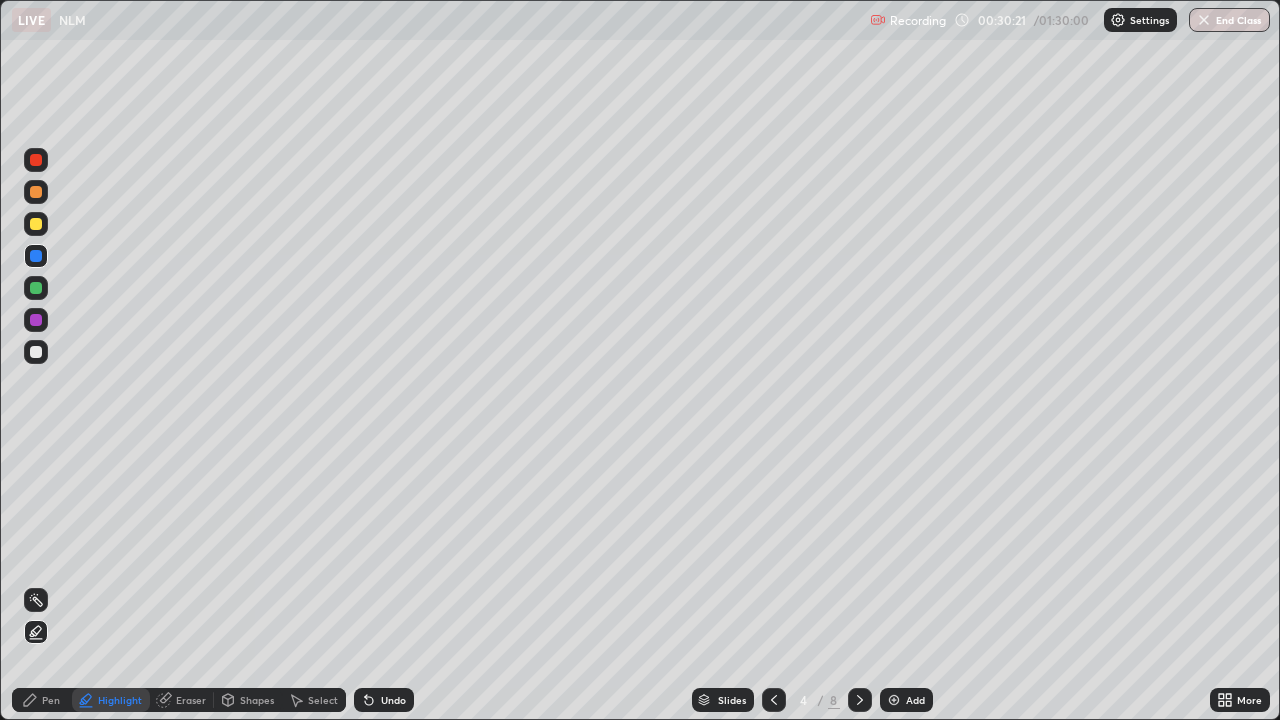click on "Undo" at bounding box center [393, 700] 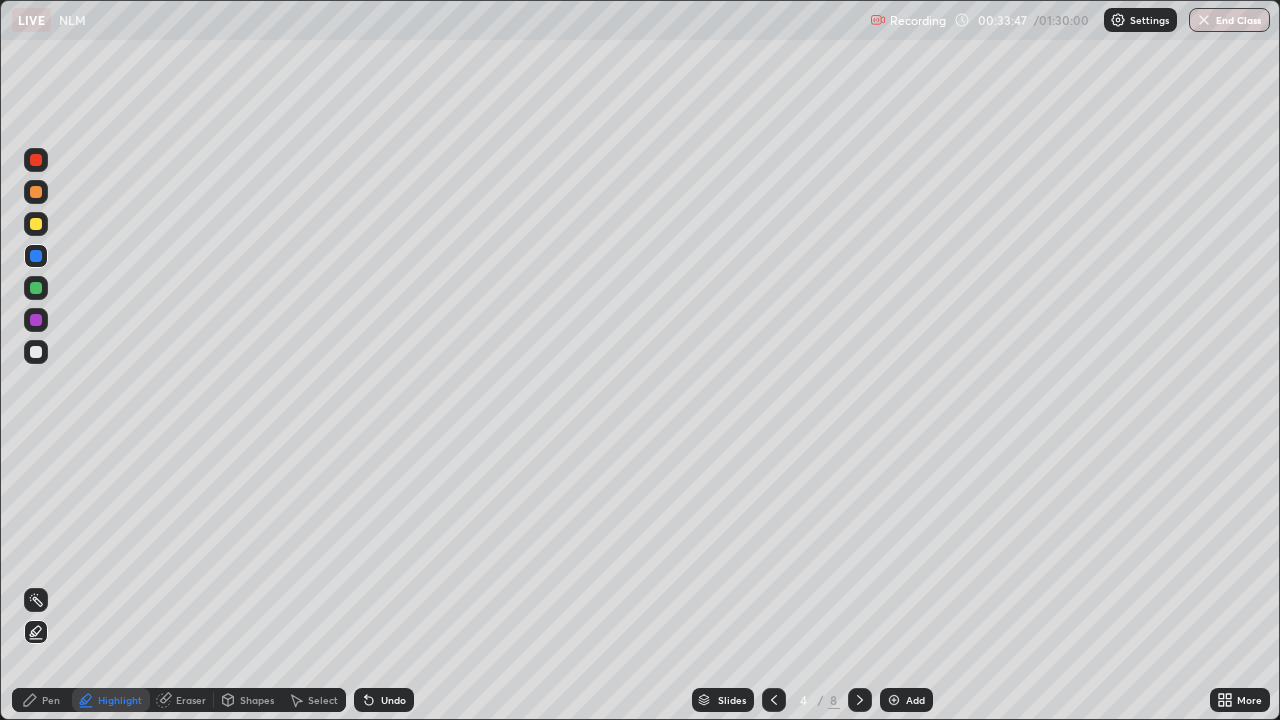click 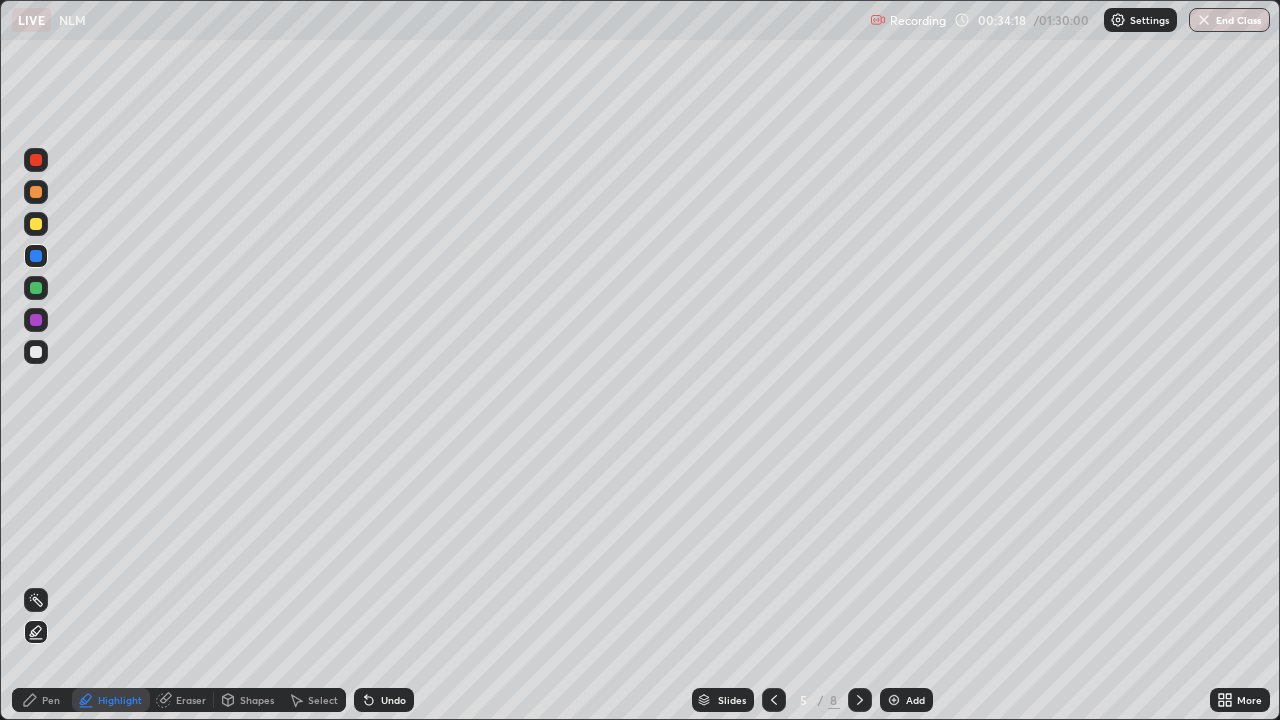 click 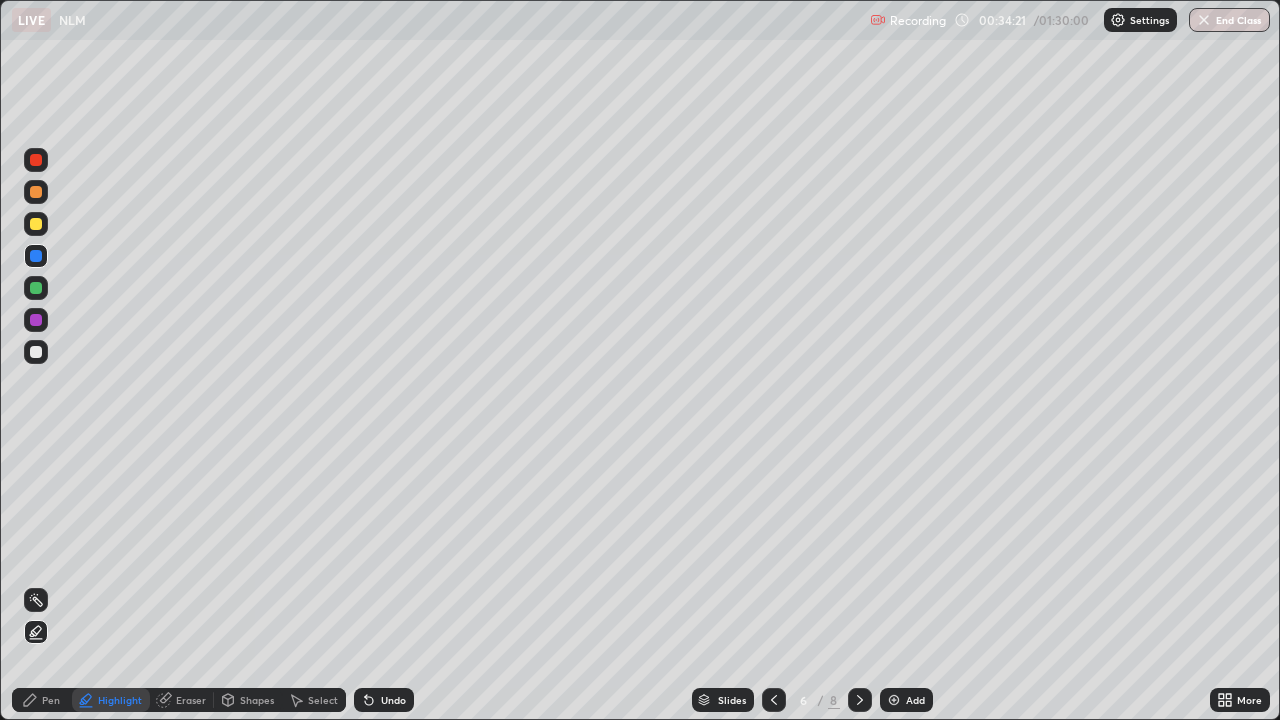 click at bounding box center (860, 700) 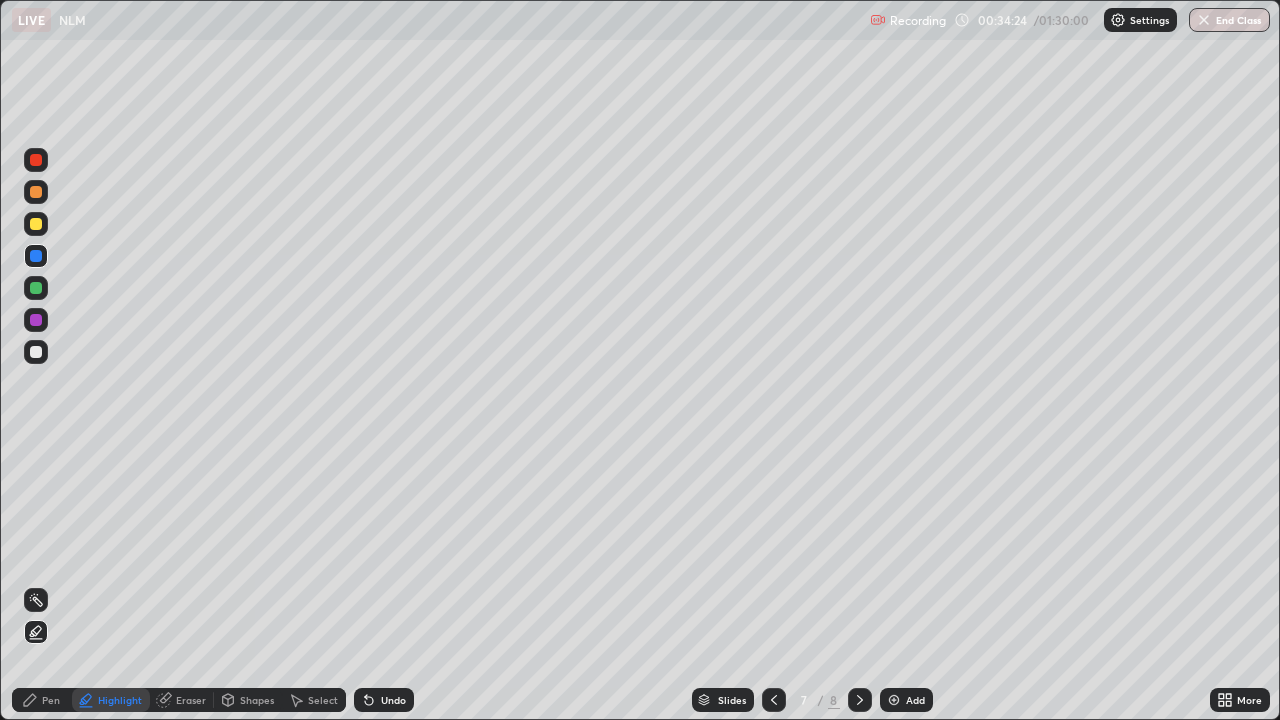 click 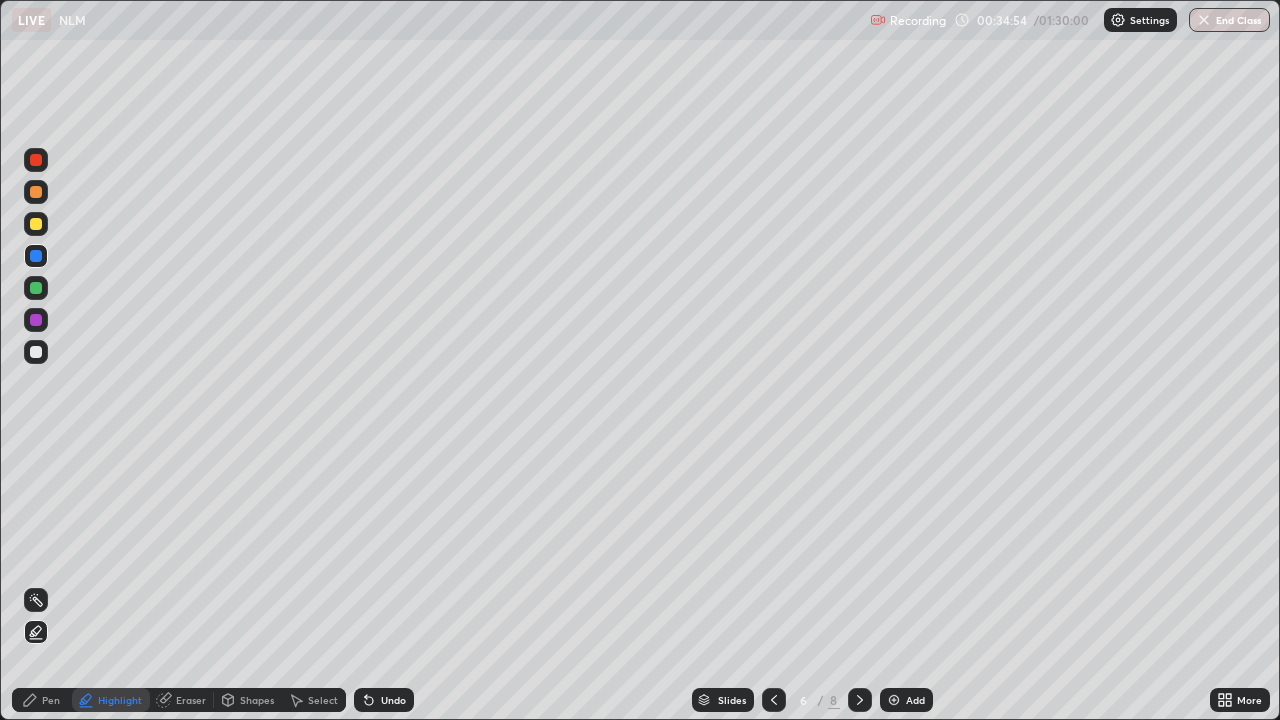 click at bounding box center (36, 352) 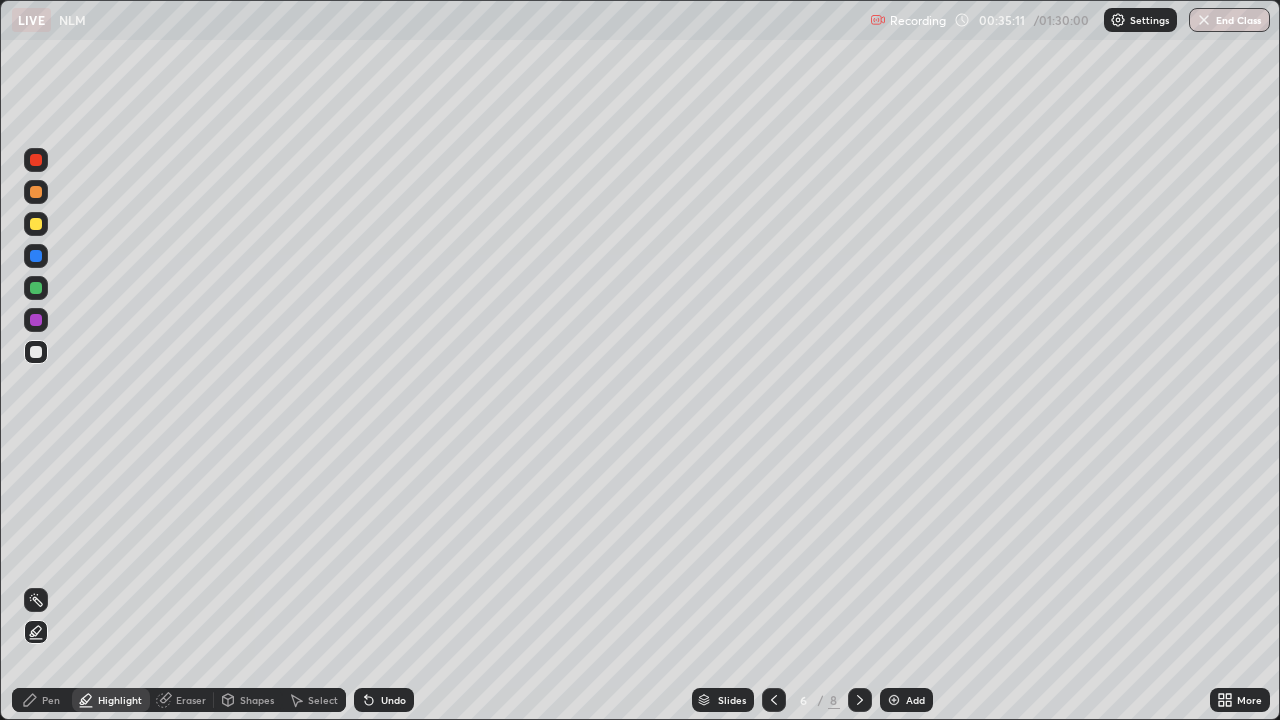click on "Pen" at bounding box center (42, 700) 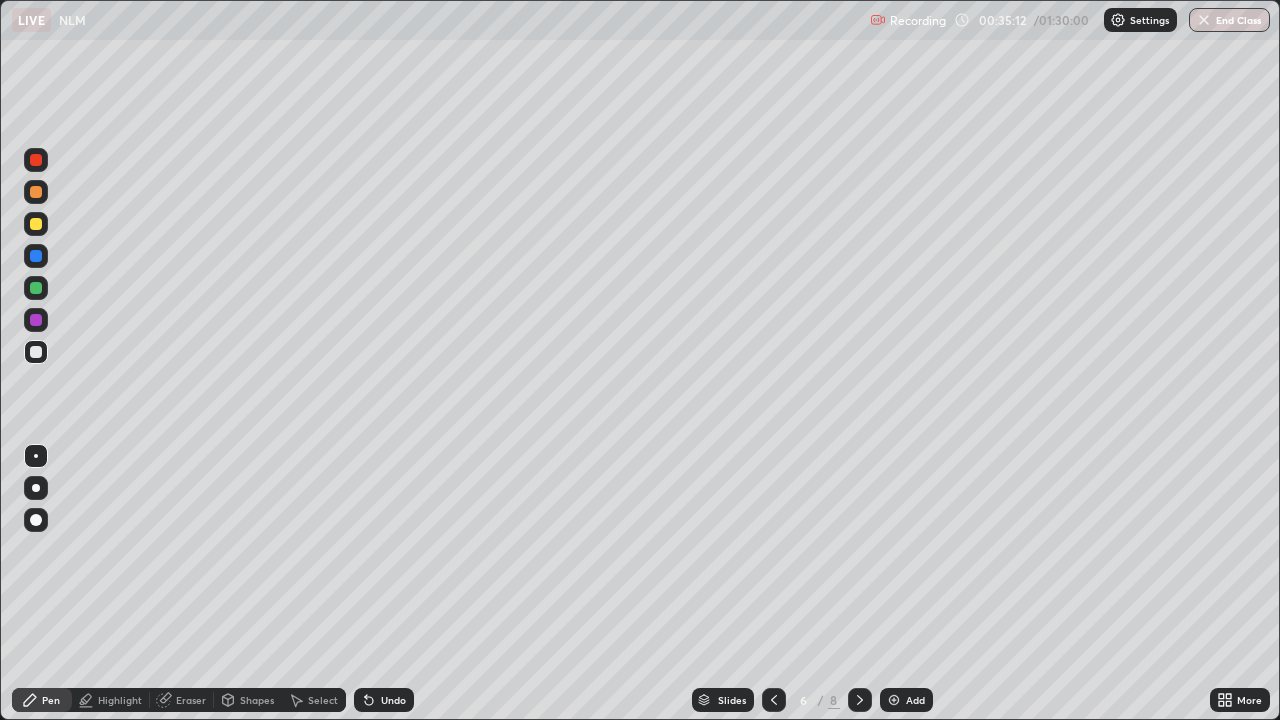 click at bounding box center (36, 224) 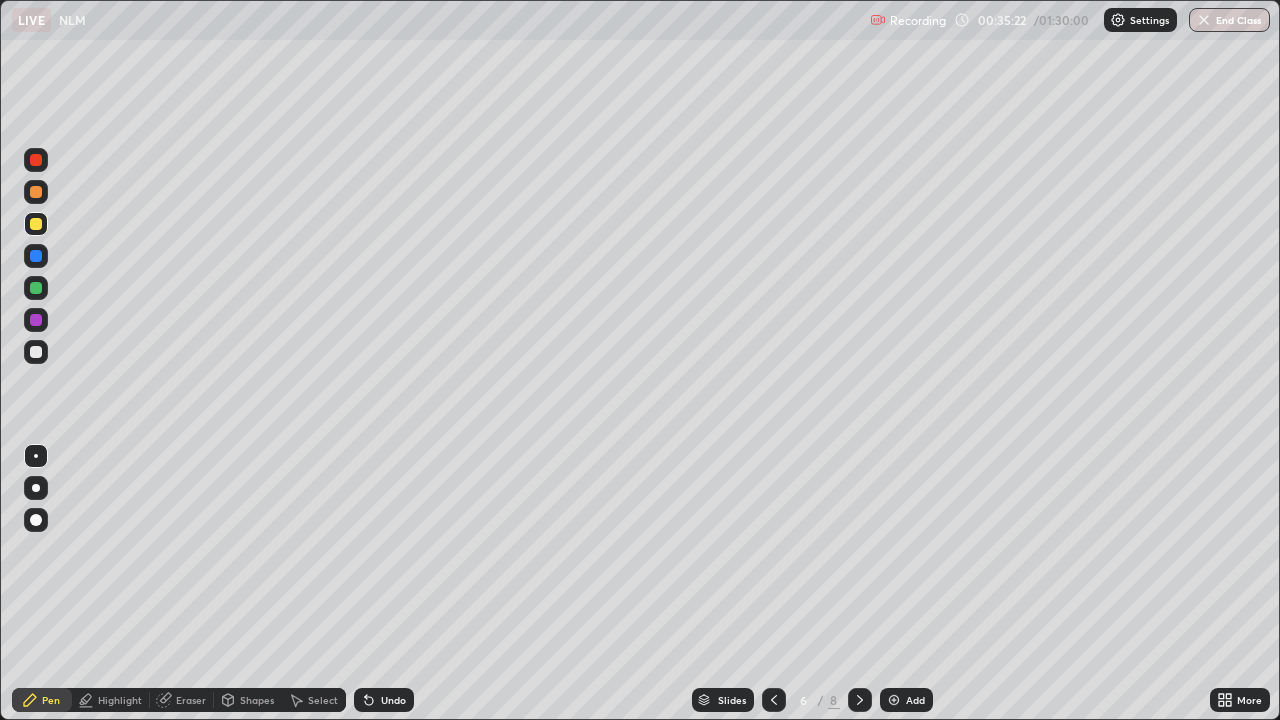 click 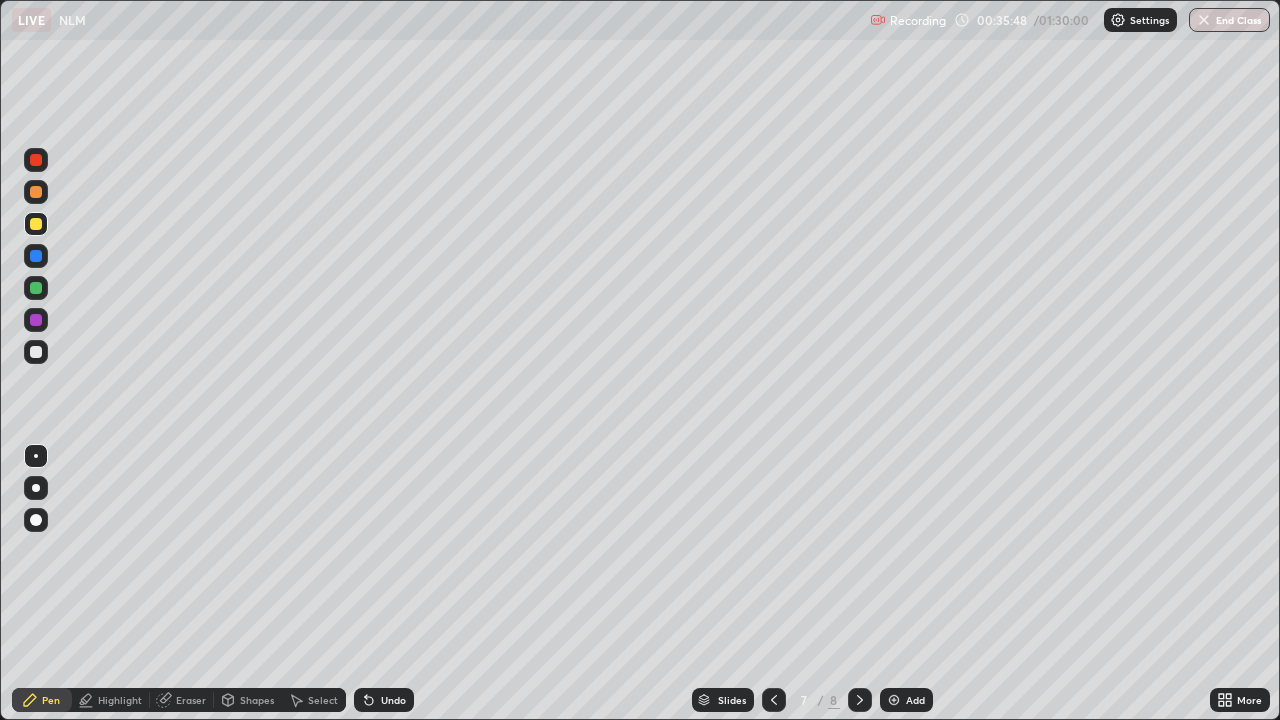 click on "Undo" at bounding box center [384, 700] 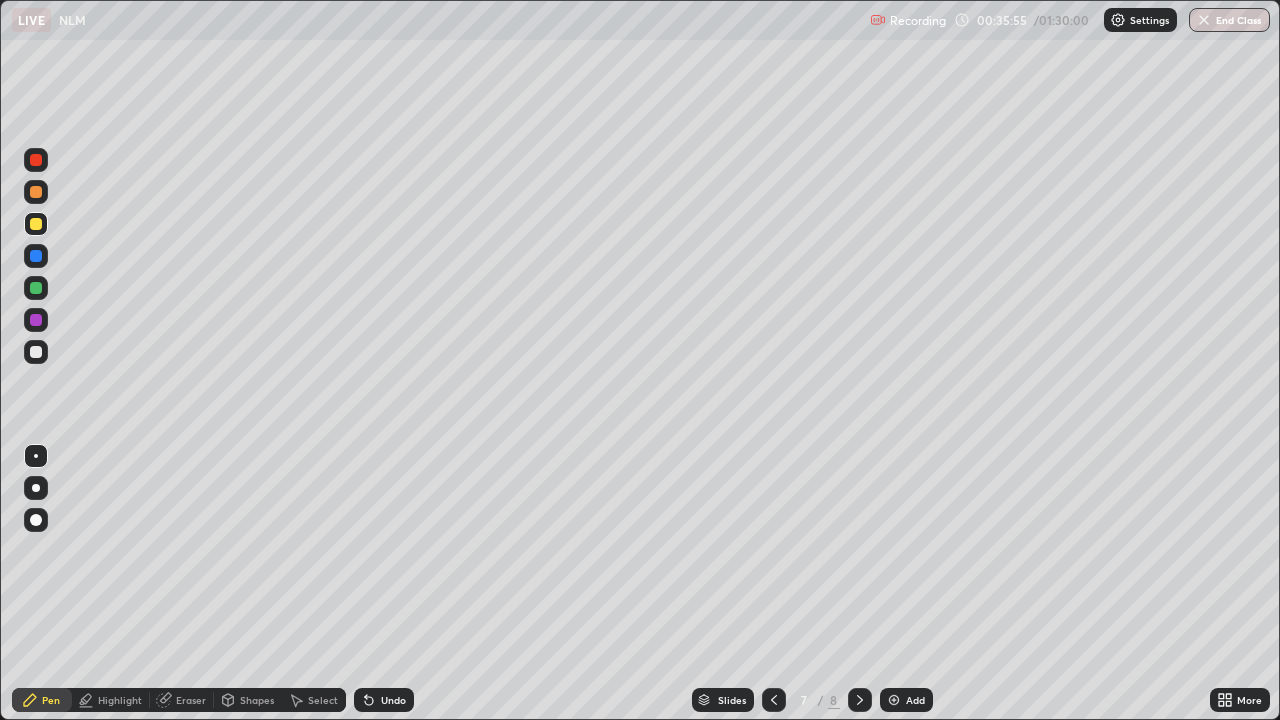 click at bounding box center [36, 352] 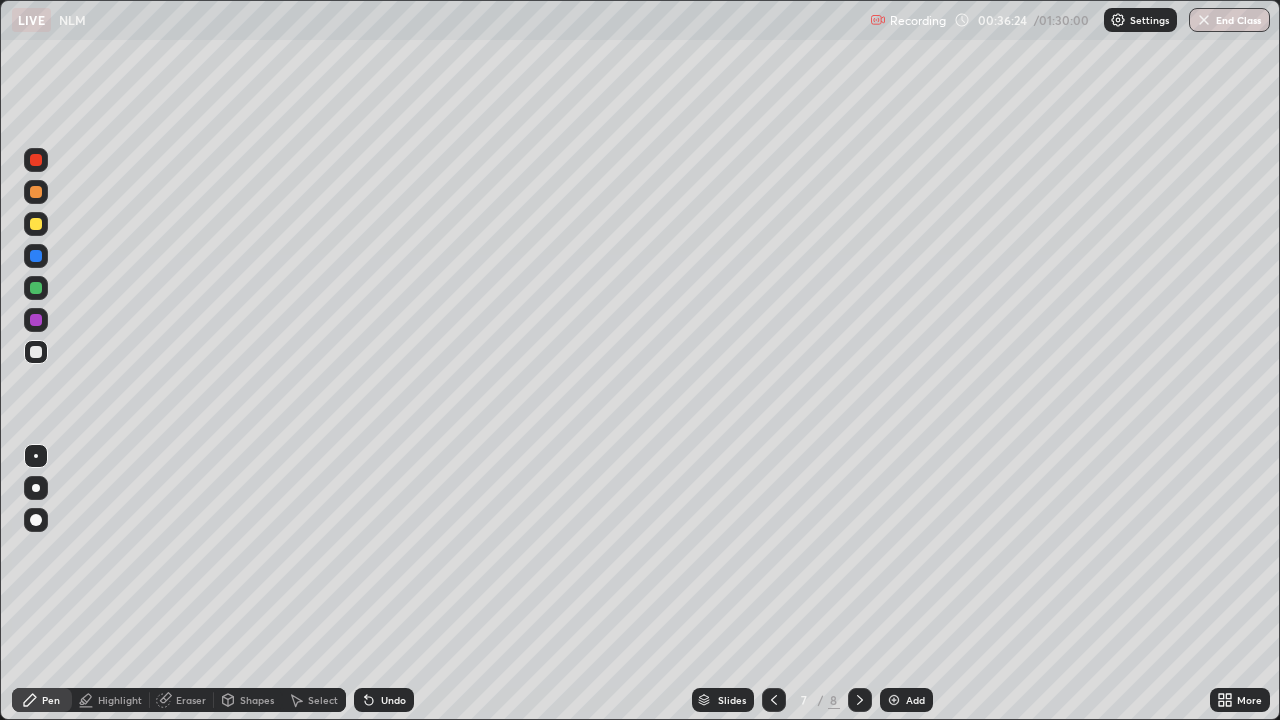 click on "Undo" at bounding box center (384, 700) 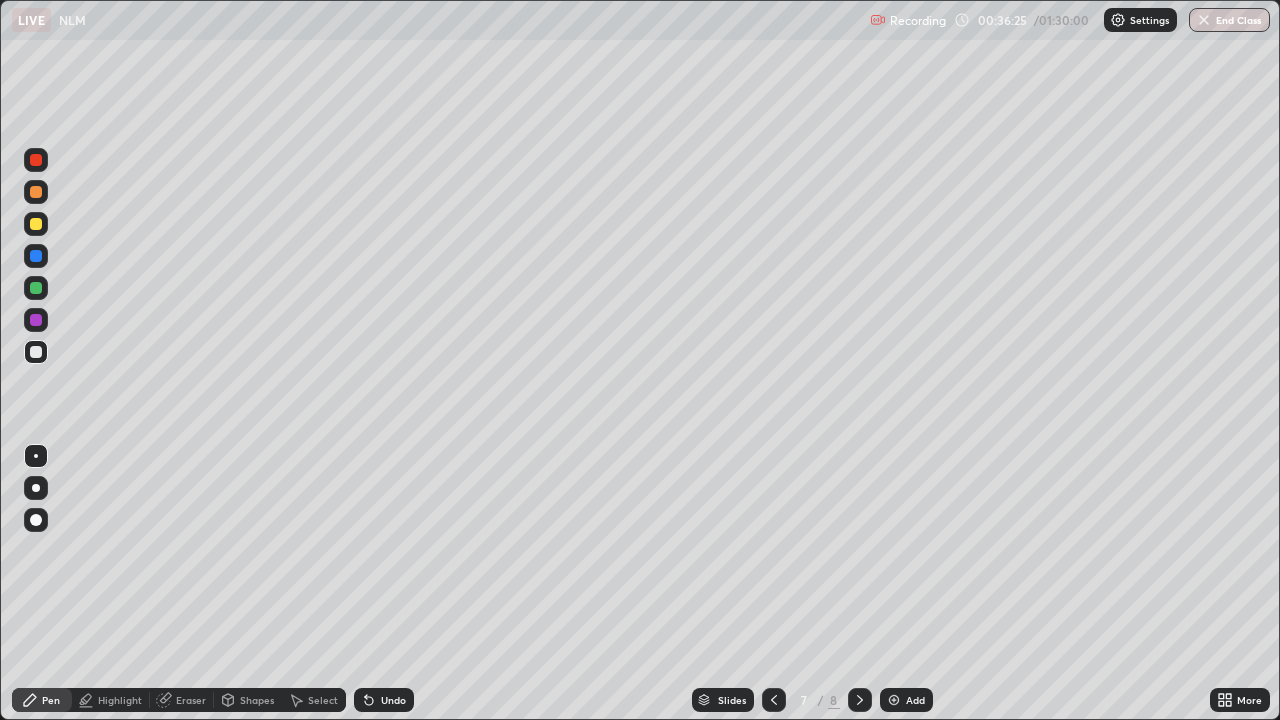click on "Undo" at bounding box center (393, 700) 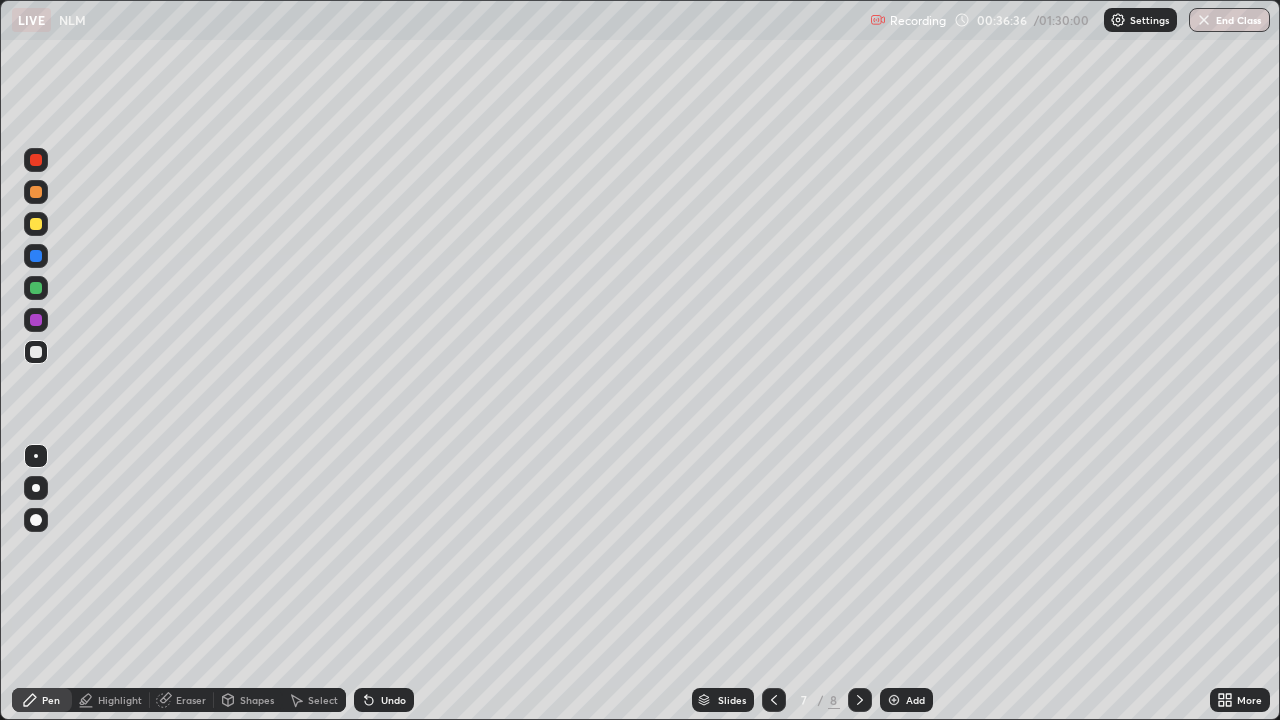 click at bounding box center [36, 320] 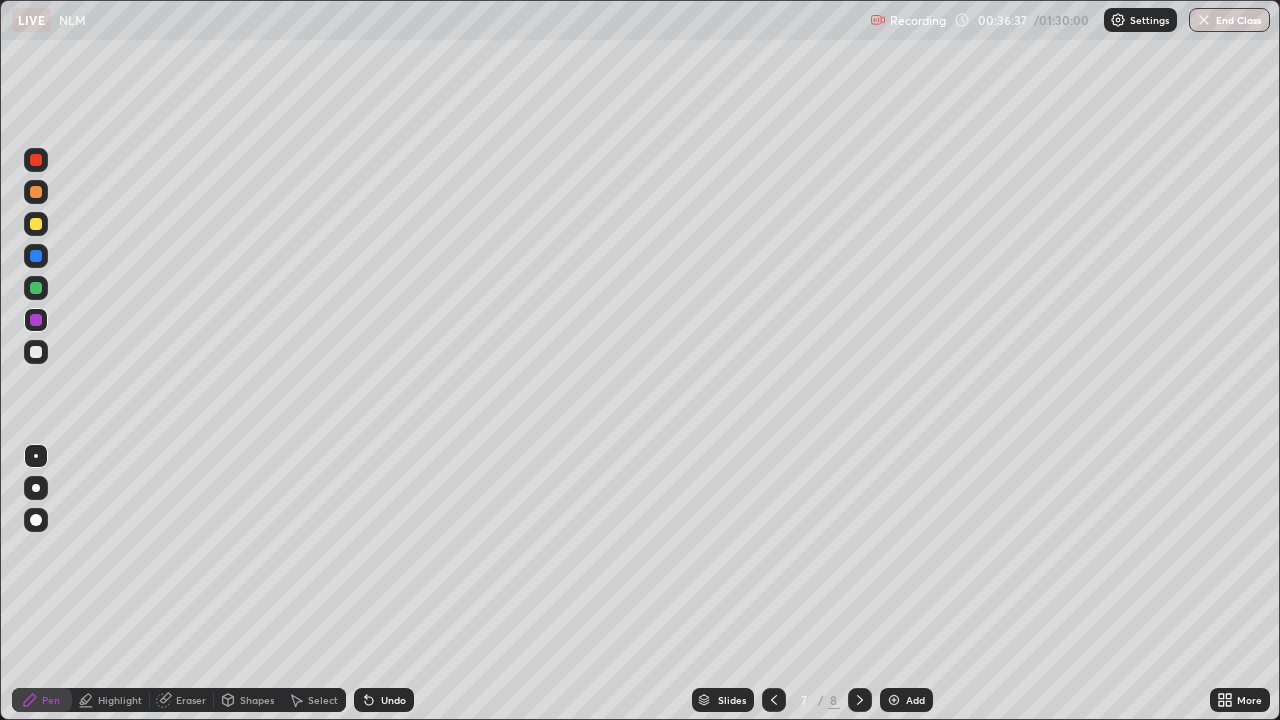 click at bounding box center [36, 288] 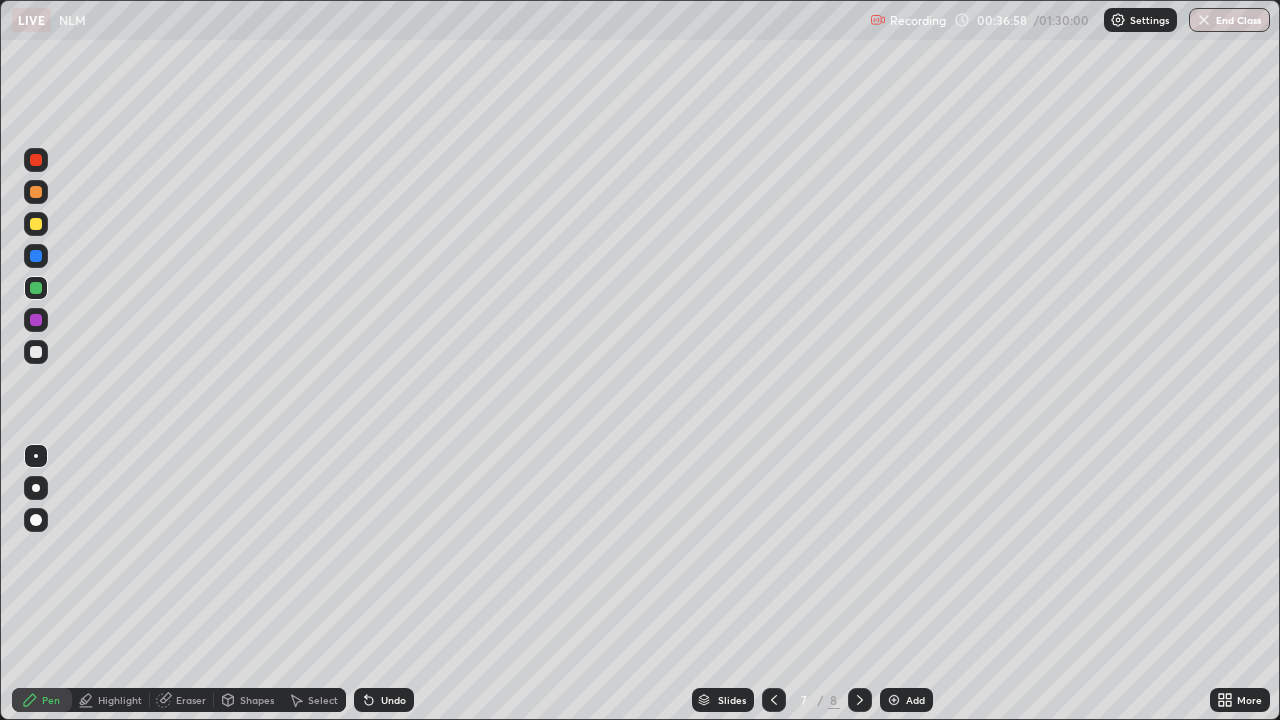 click on "Undo" at bounding box center (384, 700) 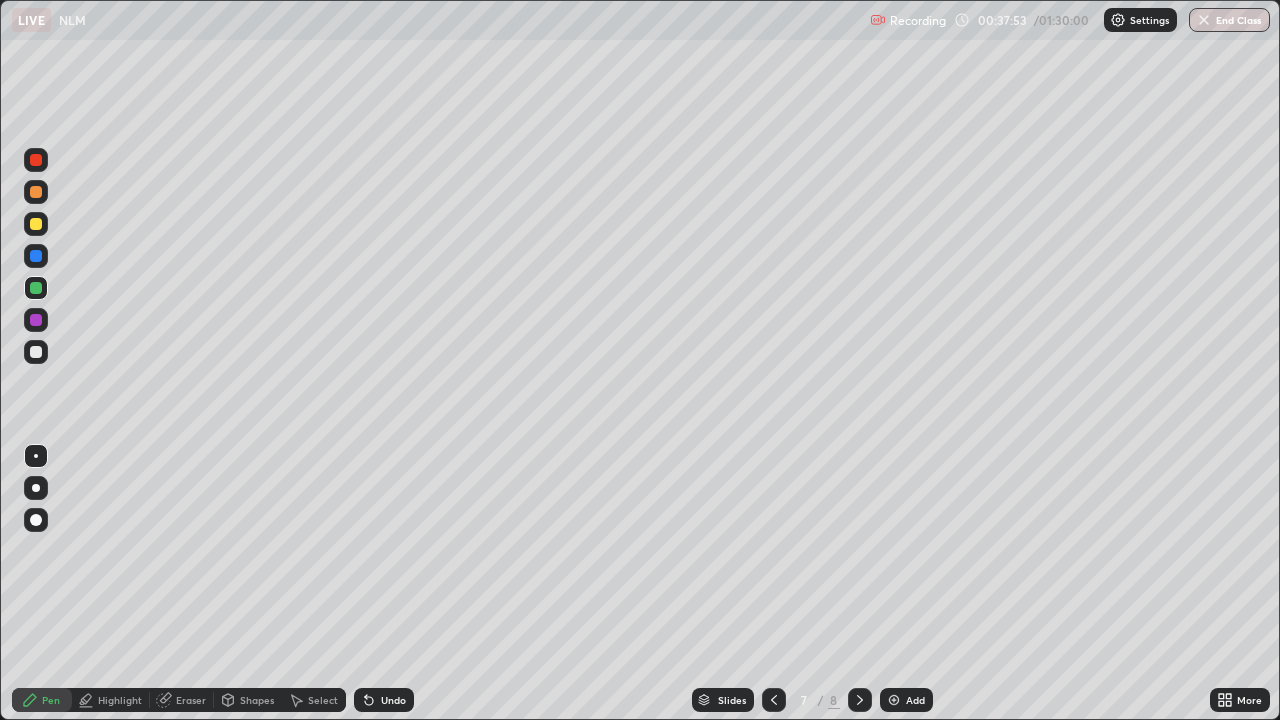 click at bounding box center [36, 192] 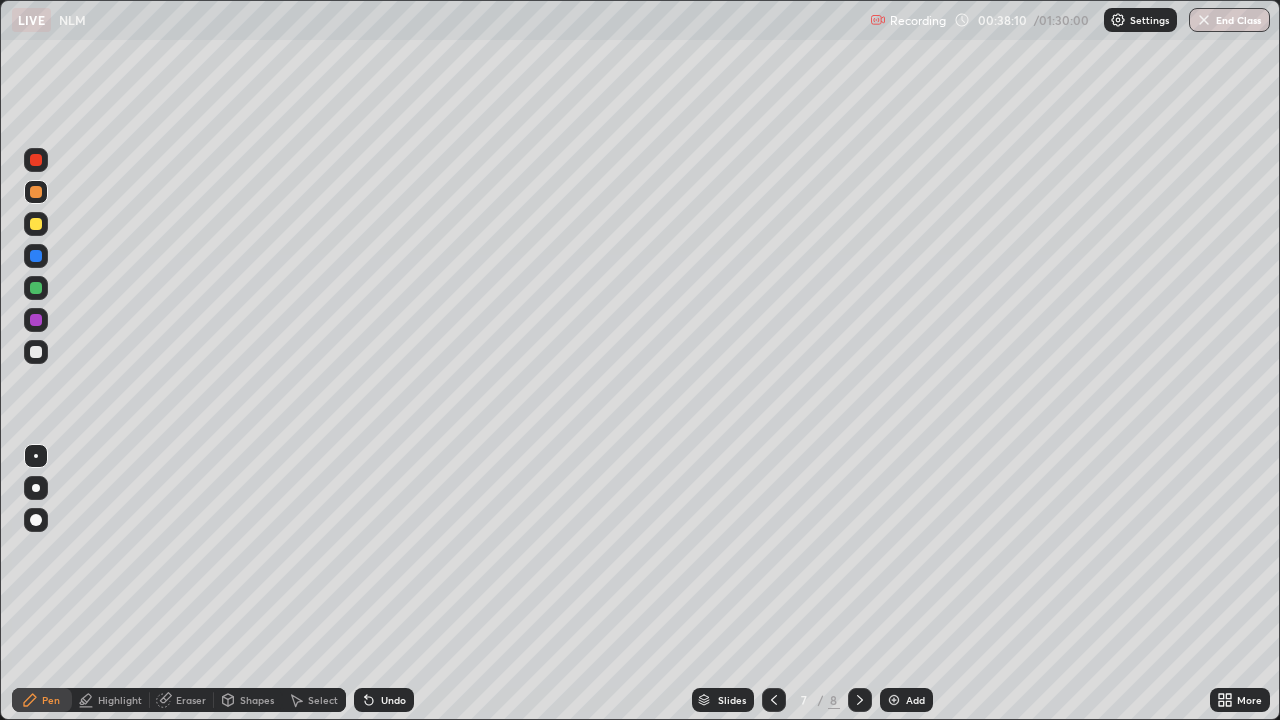 click on "Undo" at bounding box center (393, 700) 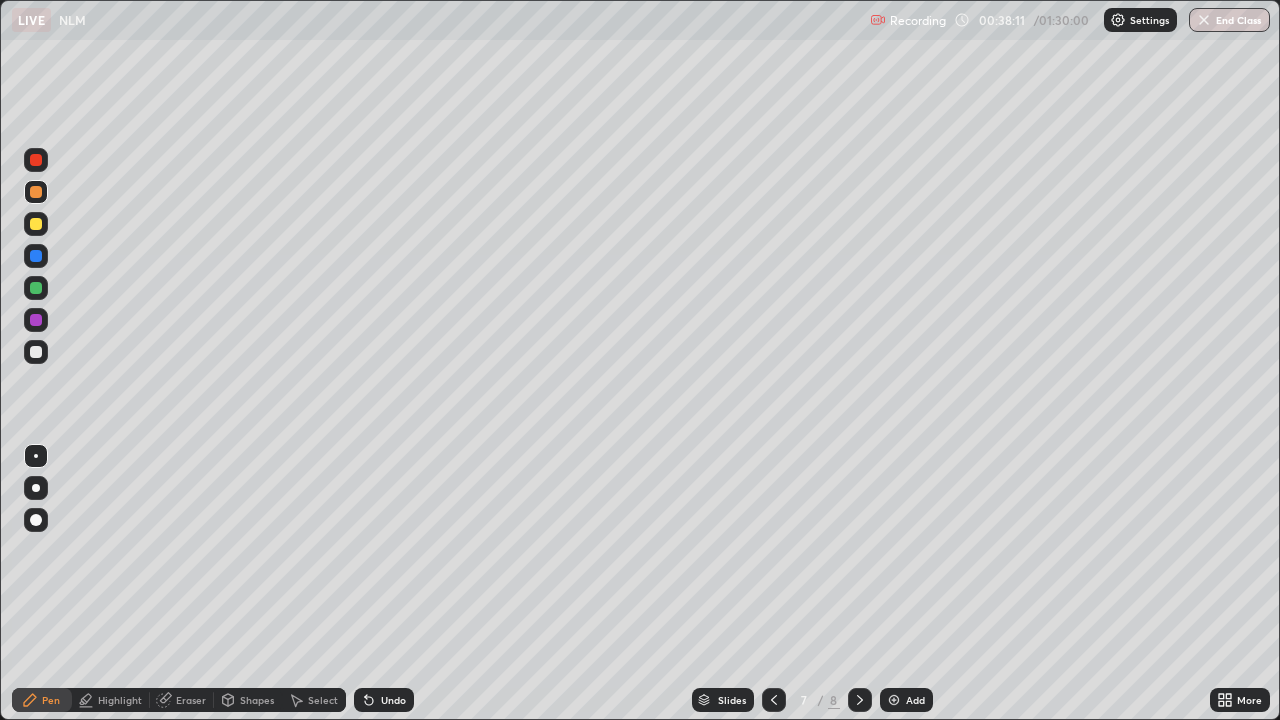 click on "Undo" at bounding box center (393, 700) 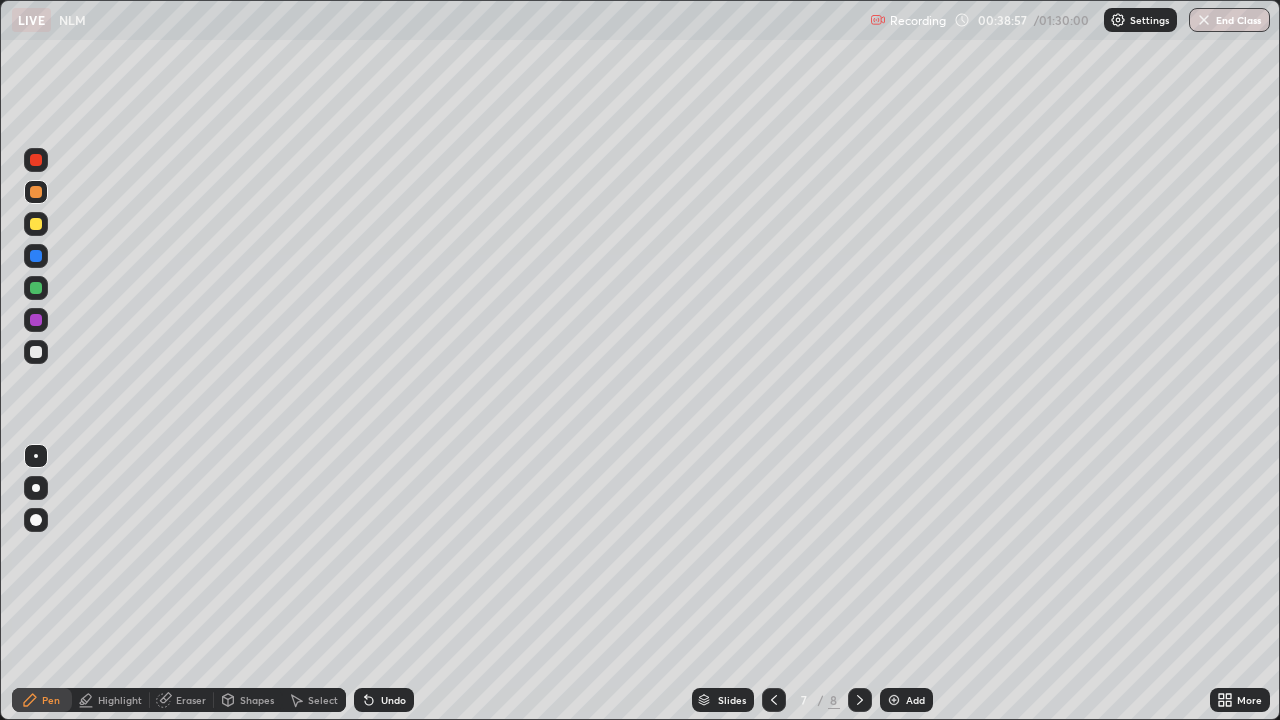 click on "Eraser" at bounding box center [191, 700] 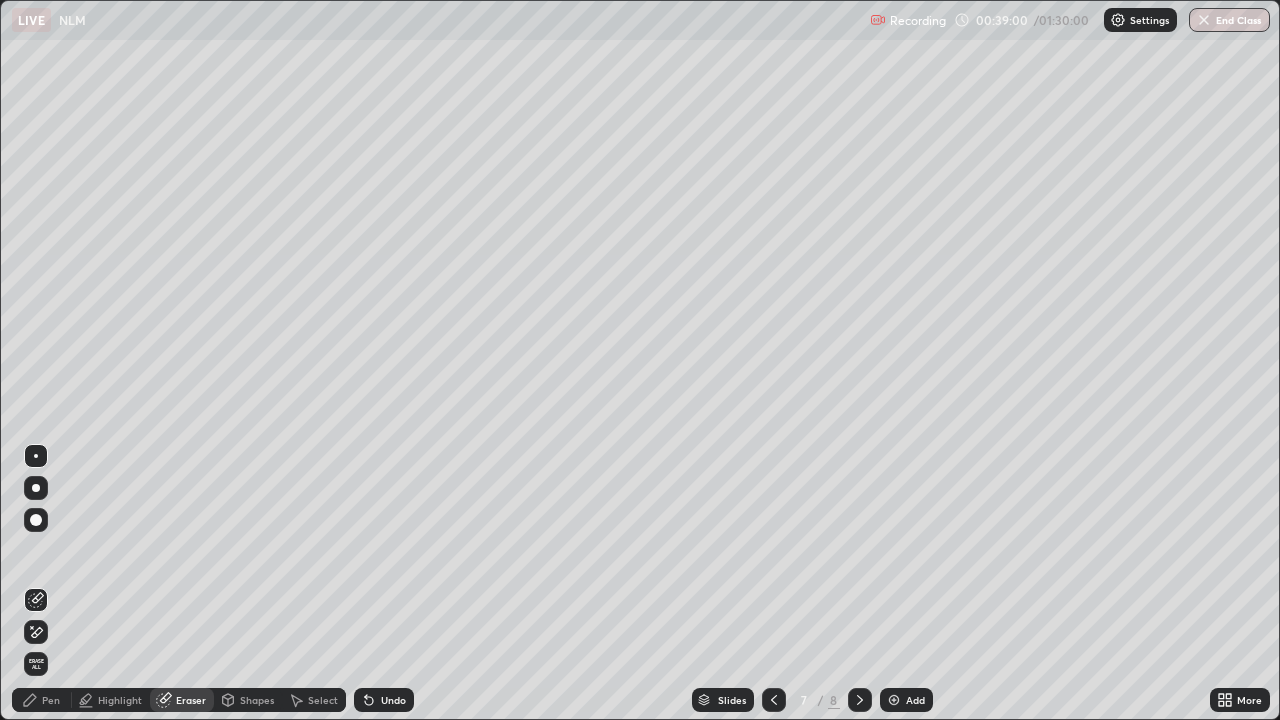click on "Pen" at bounding box center (51, 700) 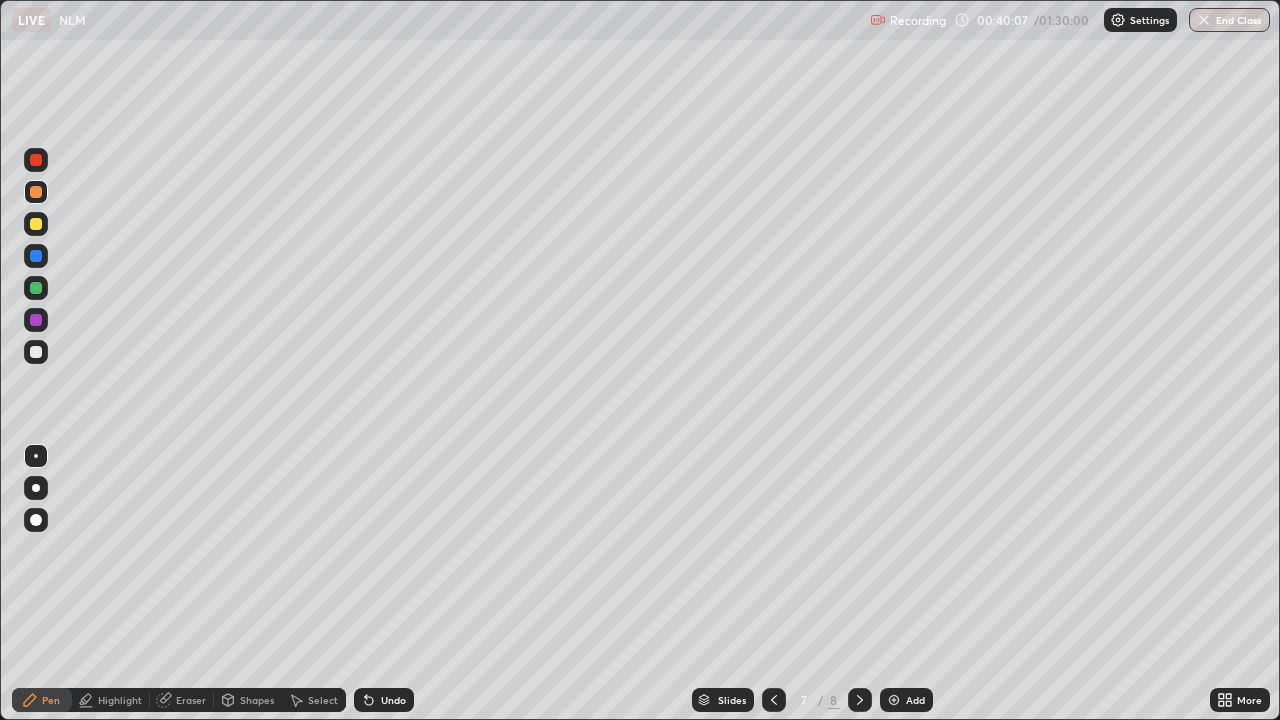 click at bounding box center (36, 288) 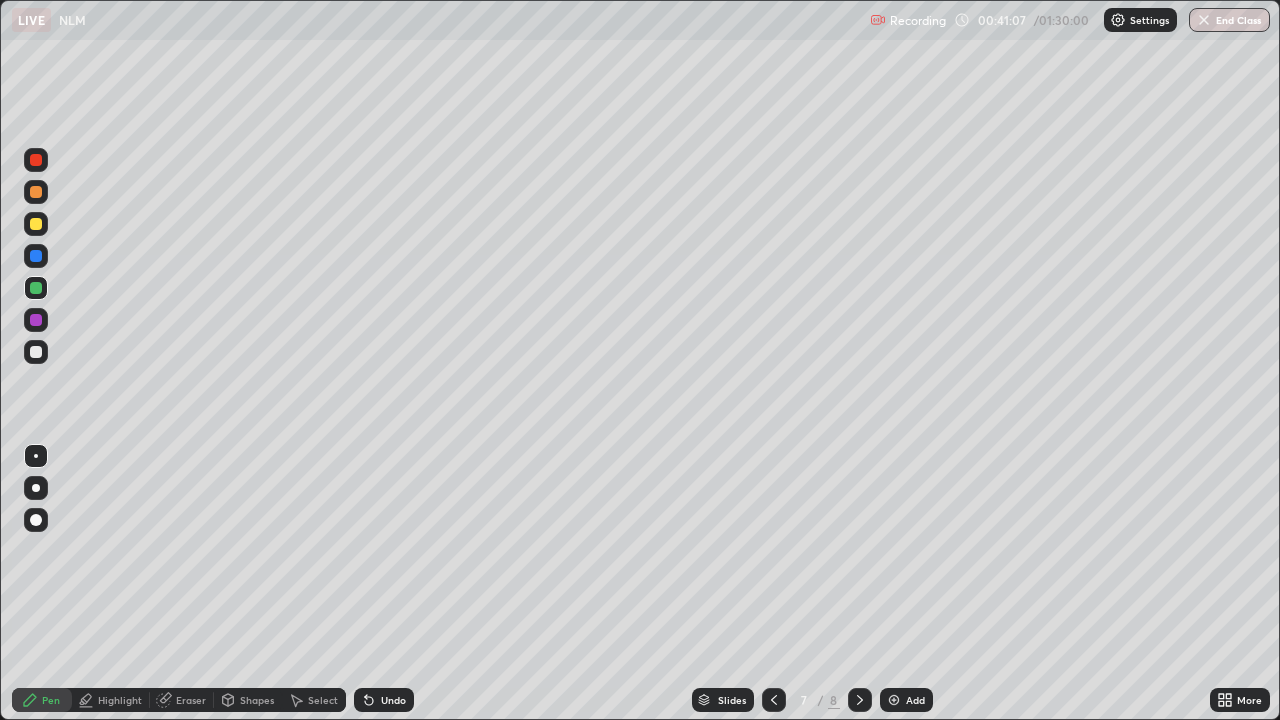 click on "Undo" at bounding box center [393, 700] 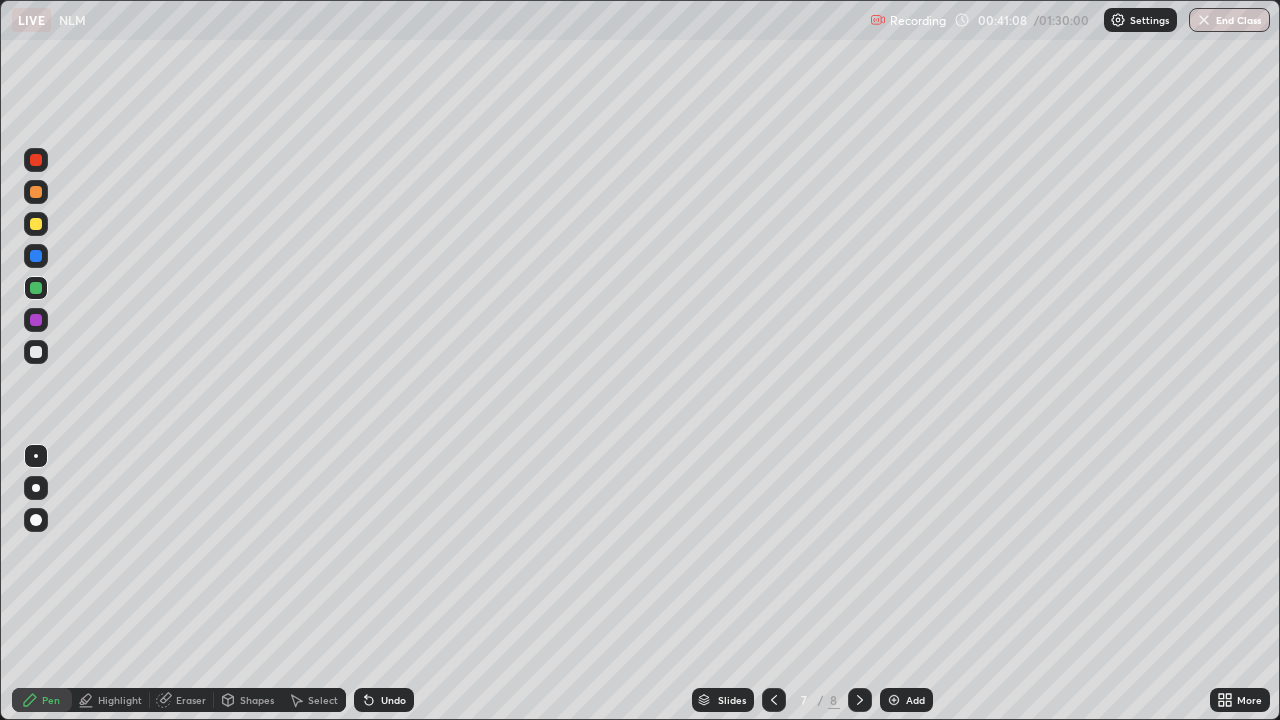 click on "Undo" at bounding box center (384, 700) 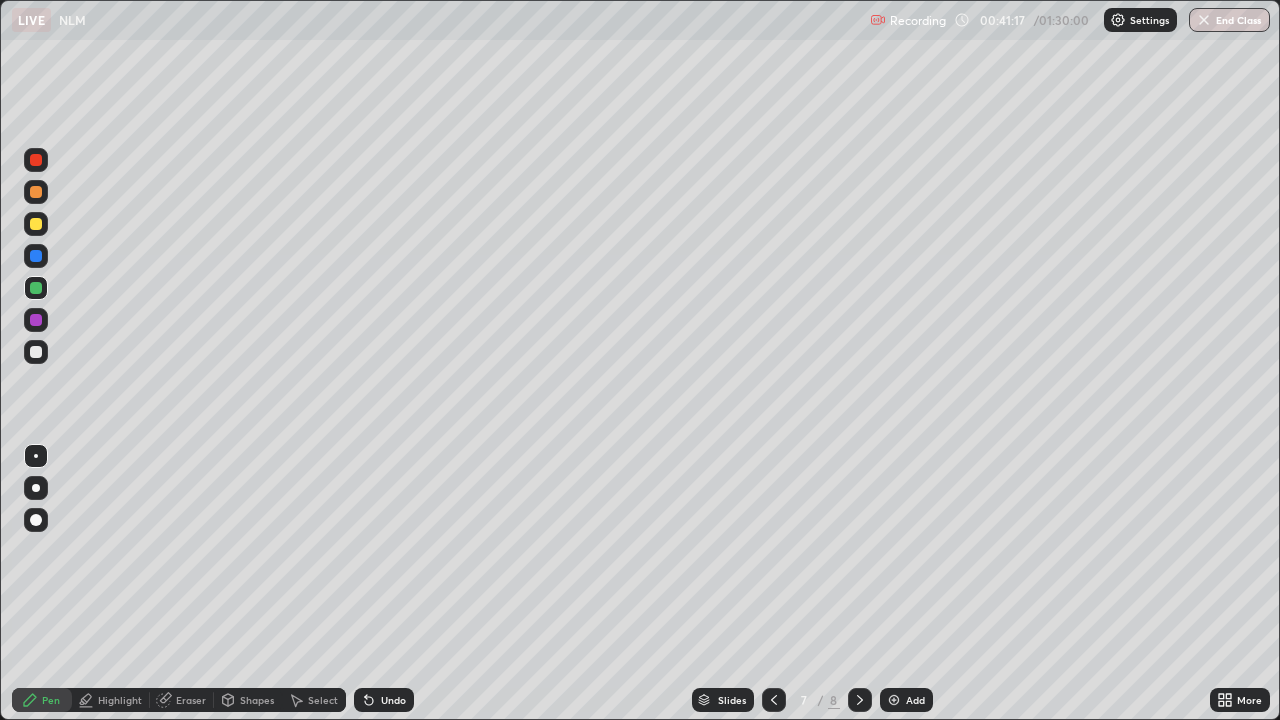 click on "Eraser" at bounding box center (191, 700) 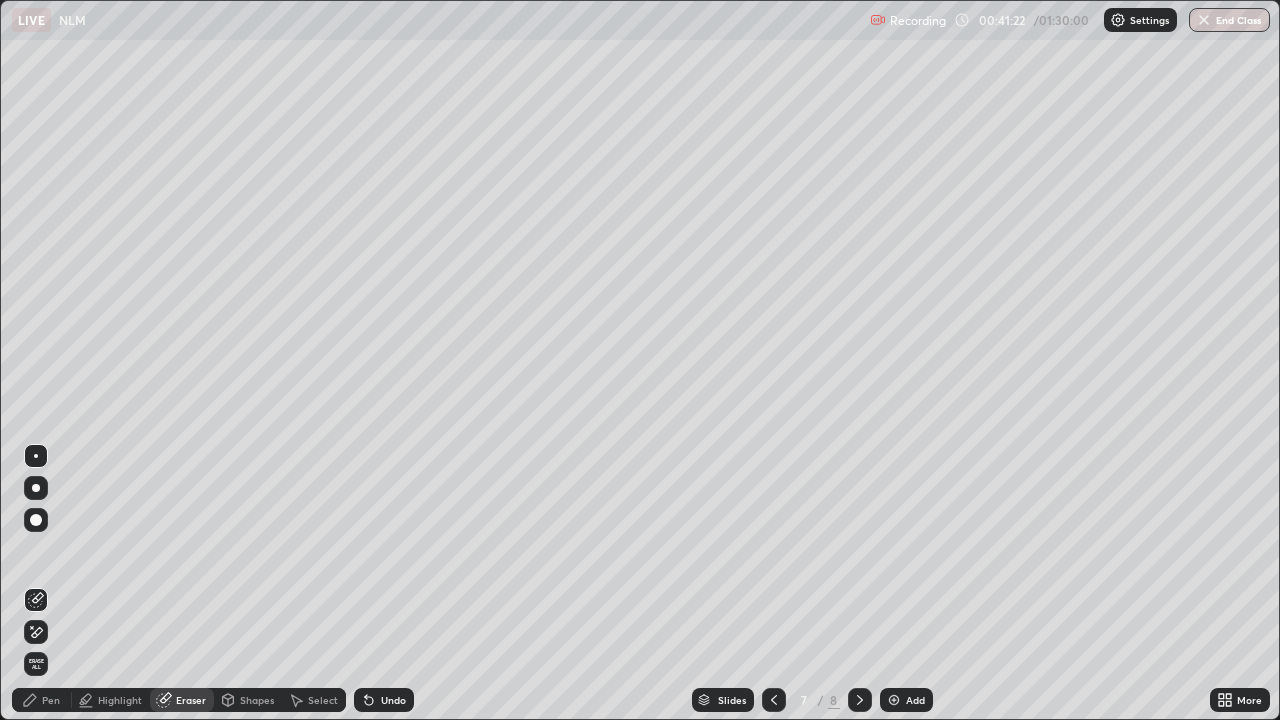 click on "Pen" at bounding box center (42, 700) 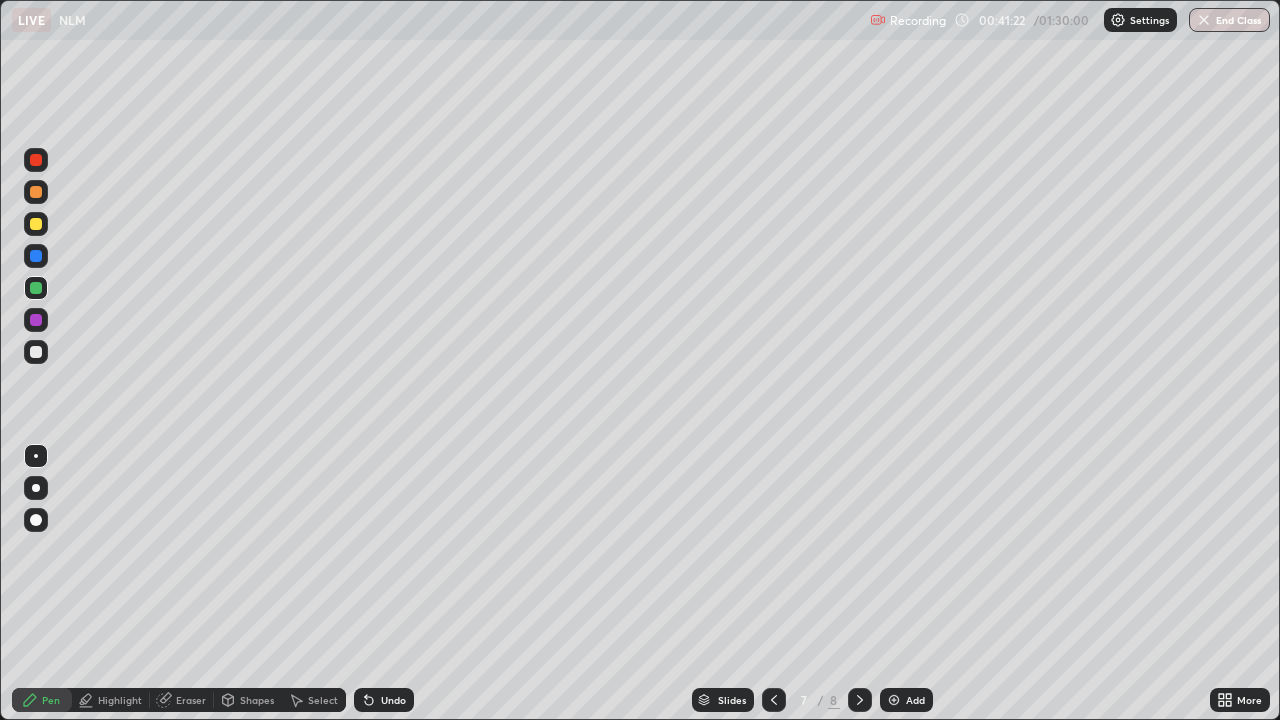 click at bounding box center [36, 352] 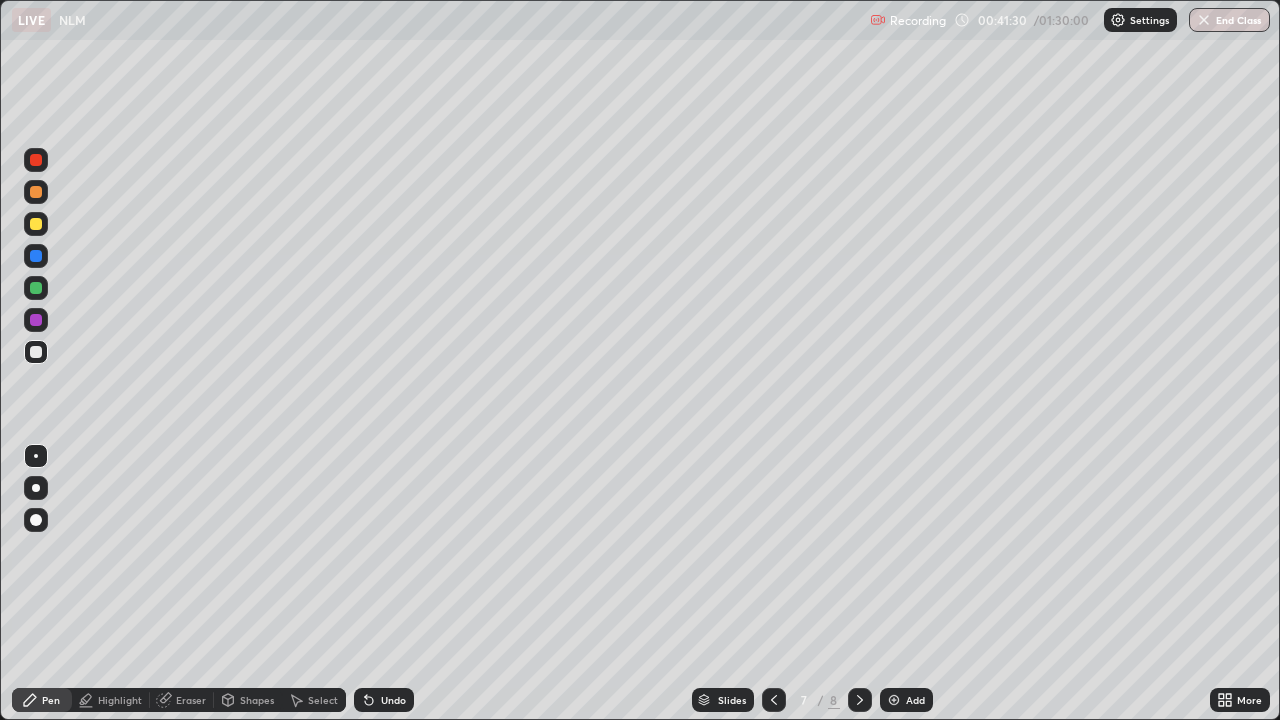 click on "Undo" at bounding box center (393, 700) 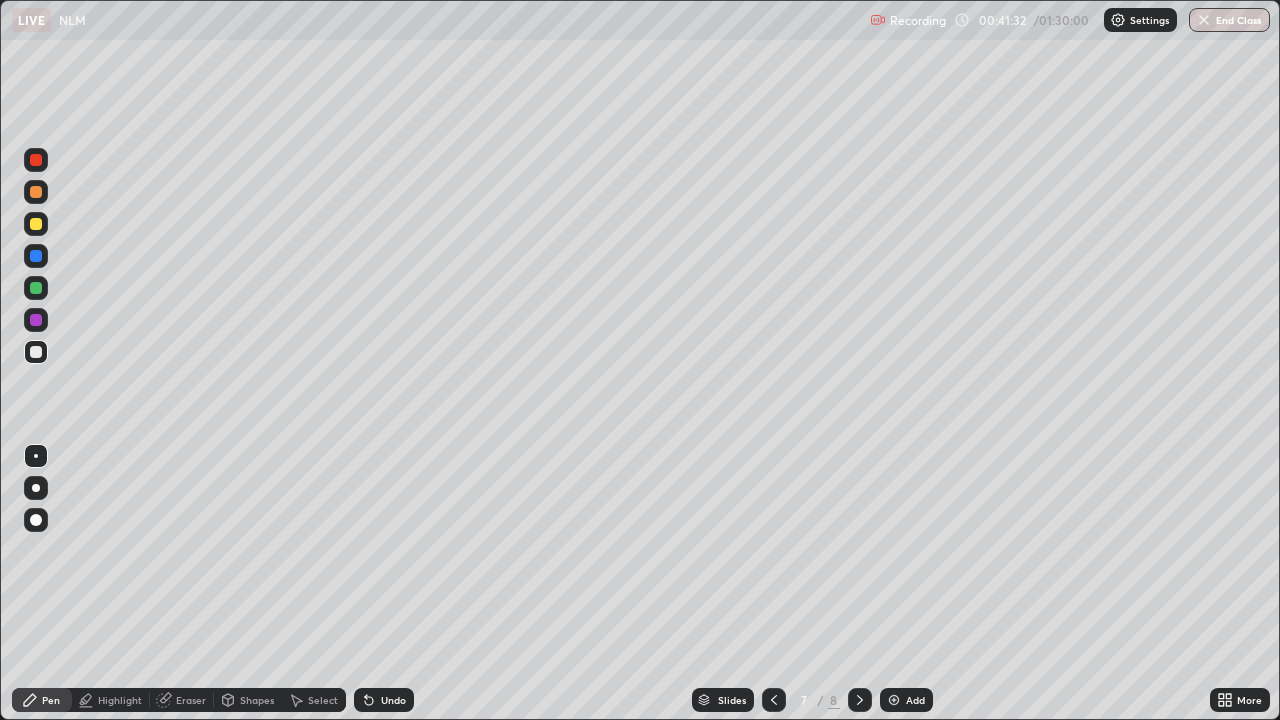 click on "Undo" at bounding box center (384, 700) 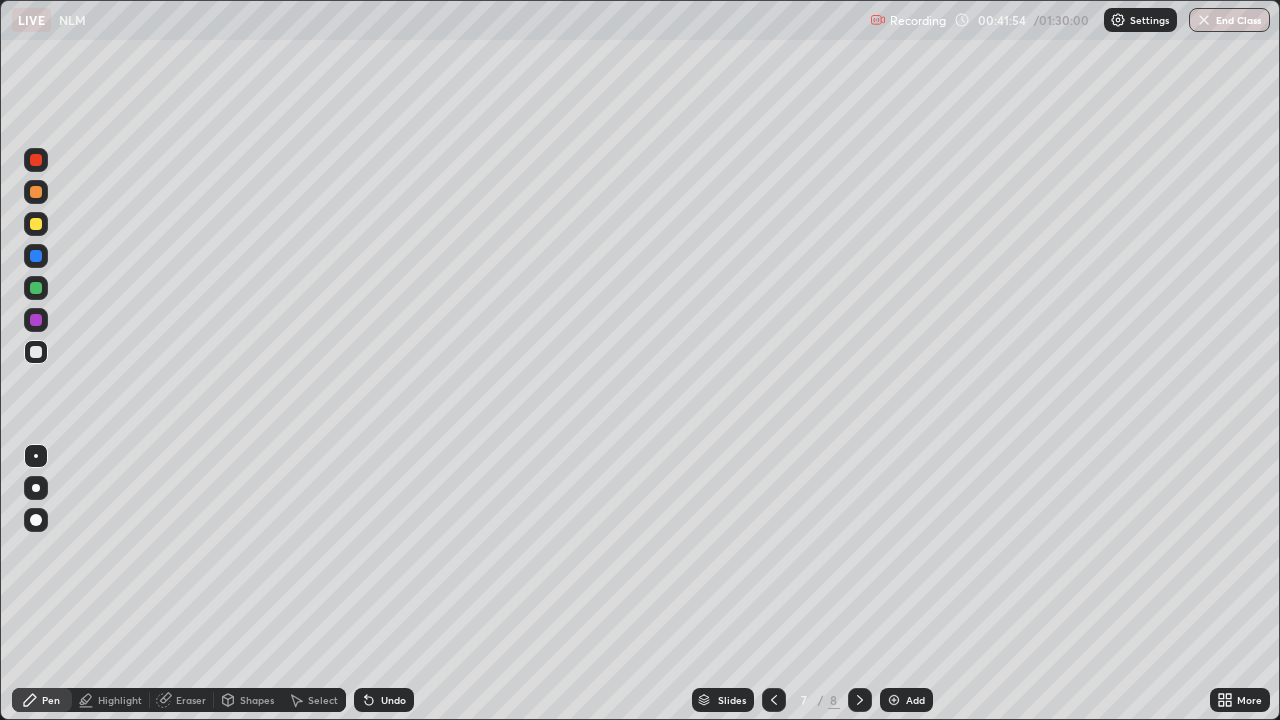 click at bounding box center (36, 192) 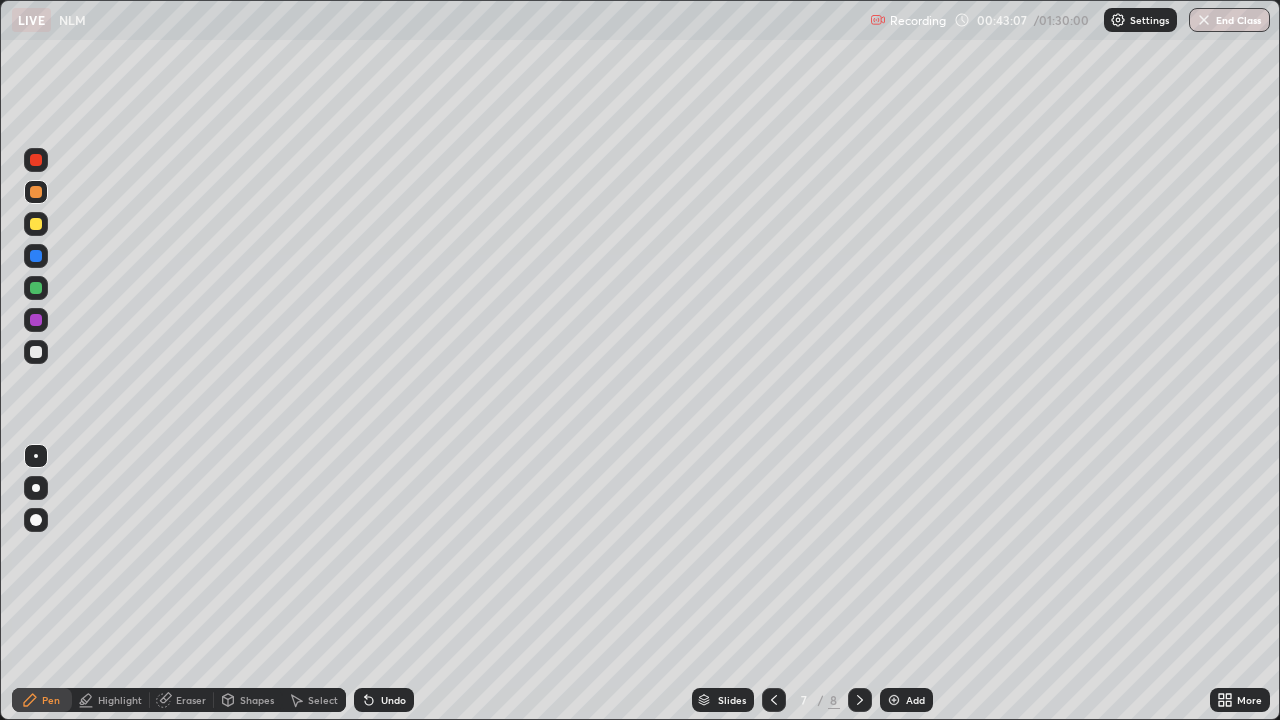 click at bounding box center [36, 256] 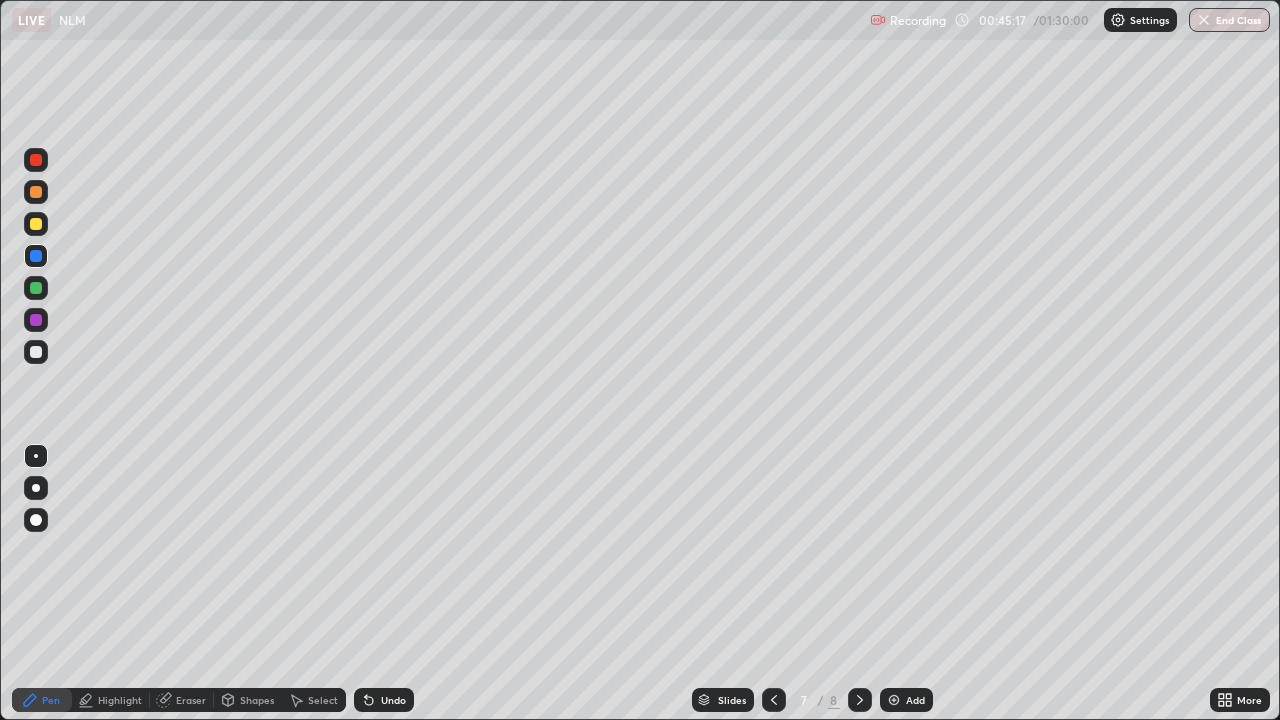 click at bounding box center (36, 352) 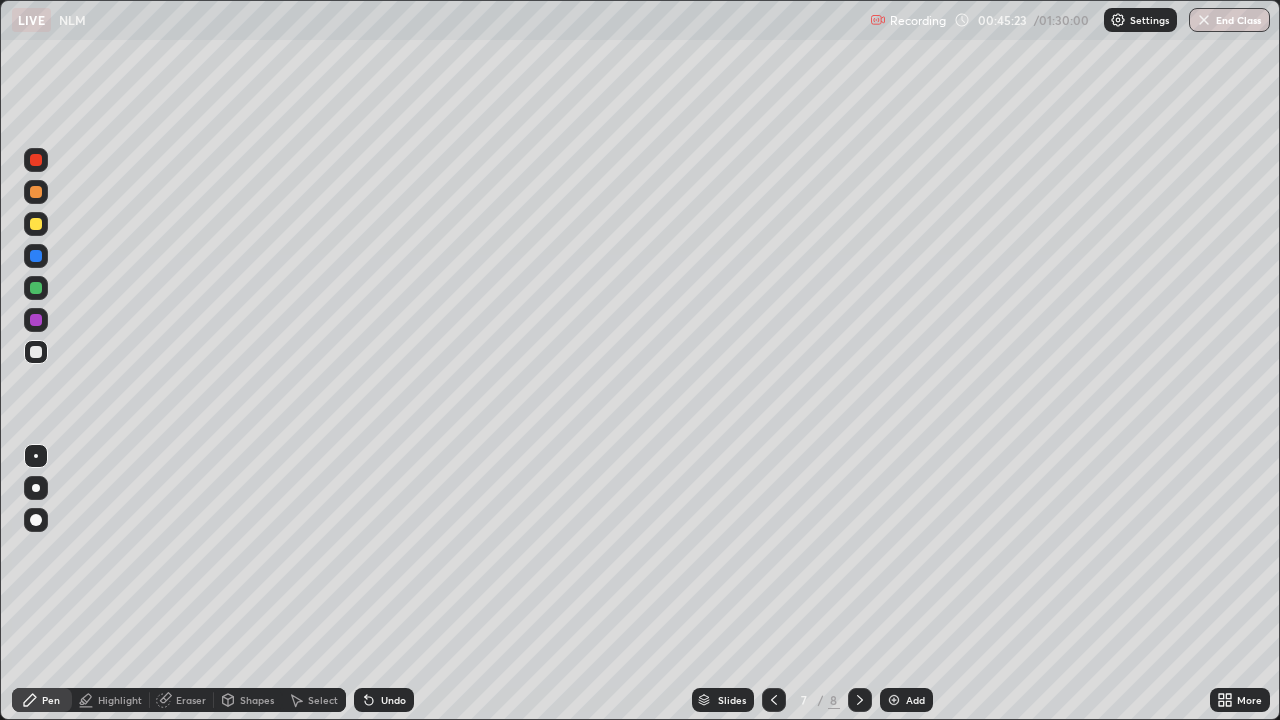 click 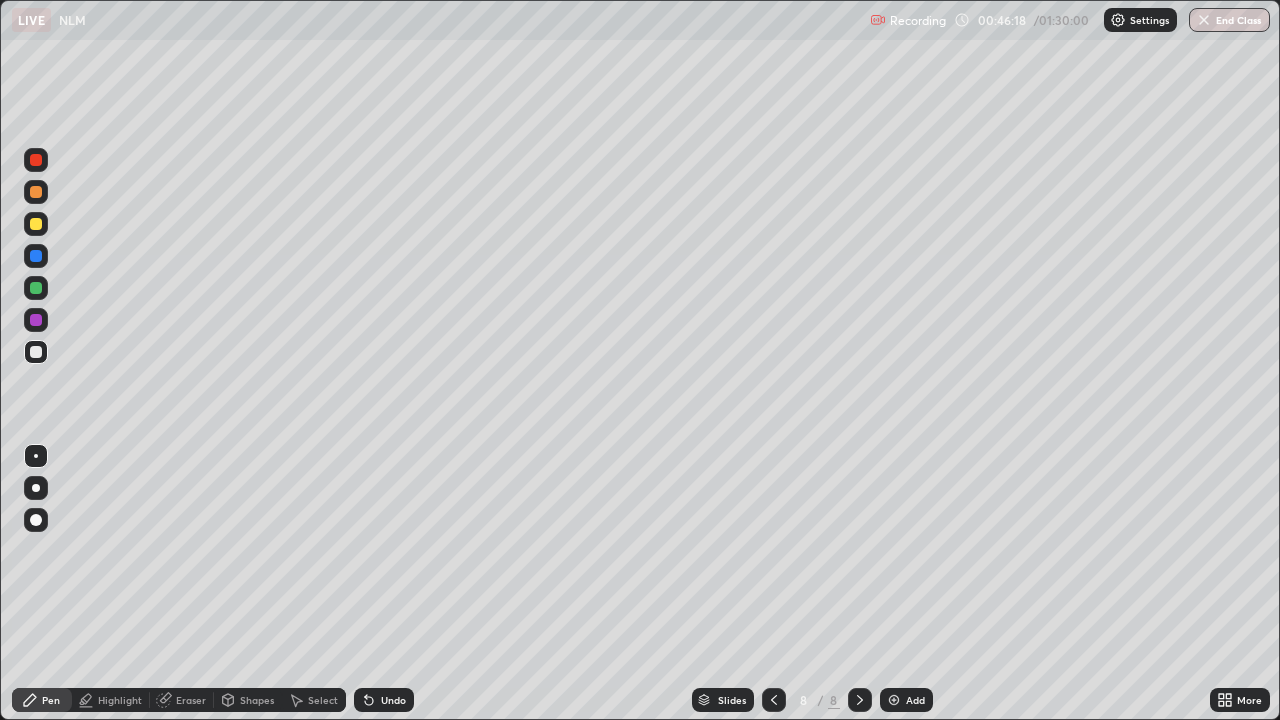 click at bounding box center [36, 224] 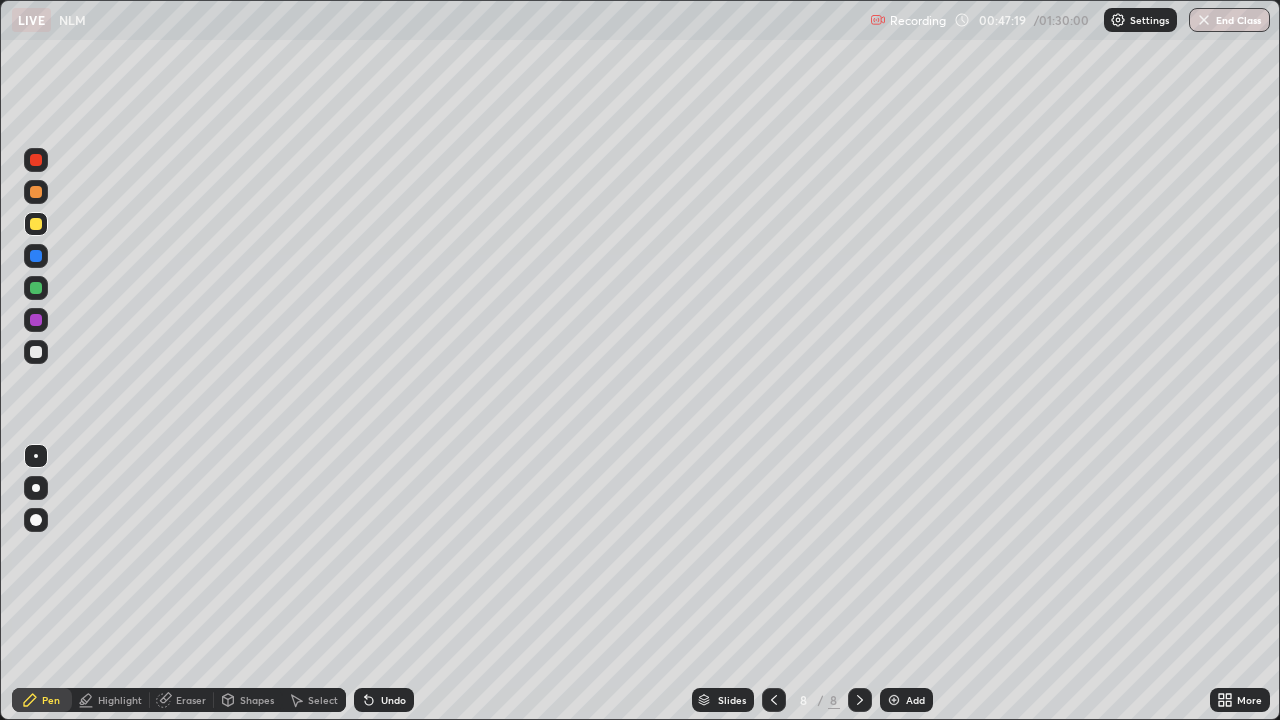 click on "Highlight" at bounding box center (120, 700) 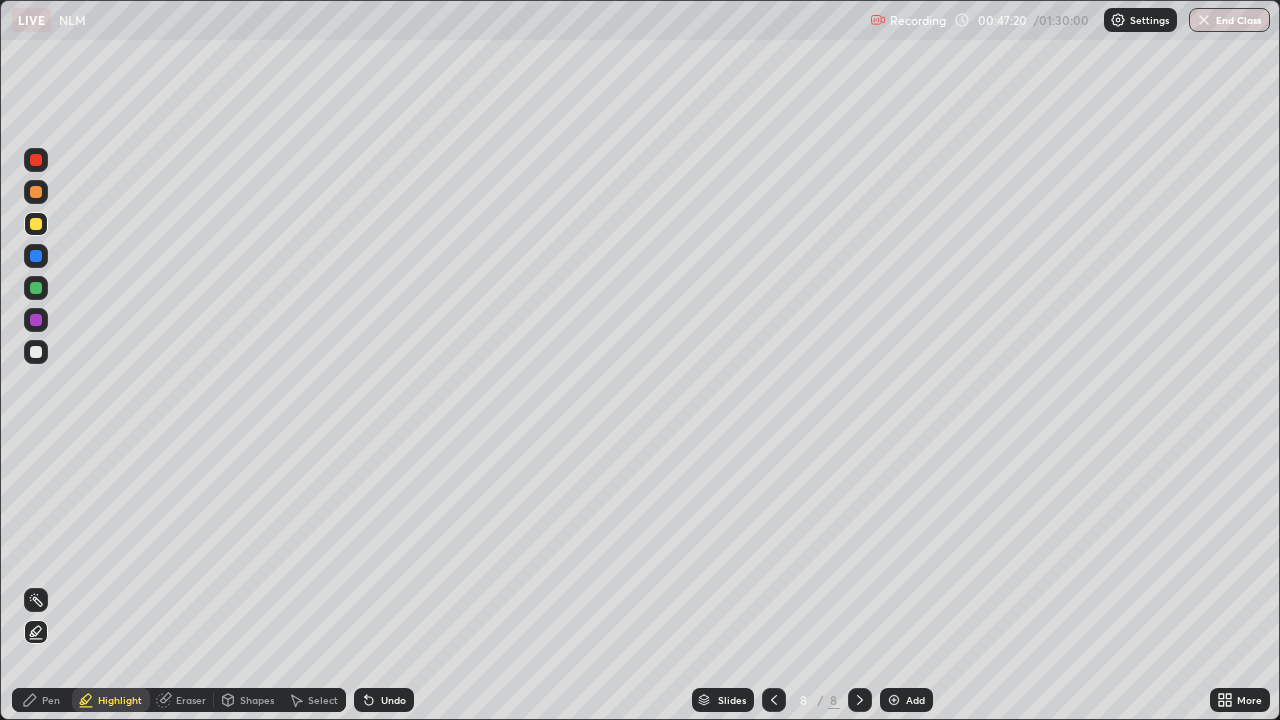 click on "Pen" at bounding box center [42, 700] 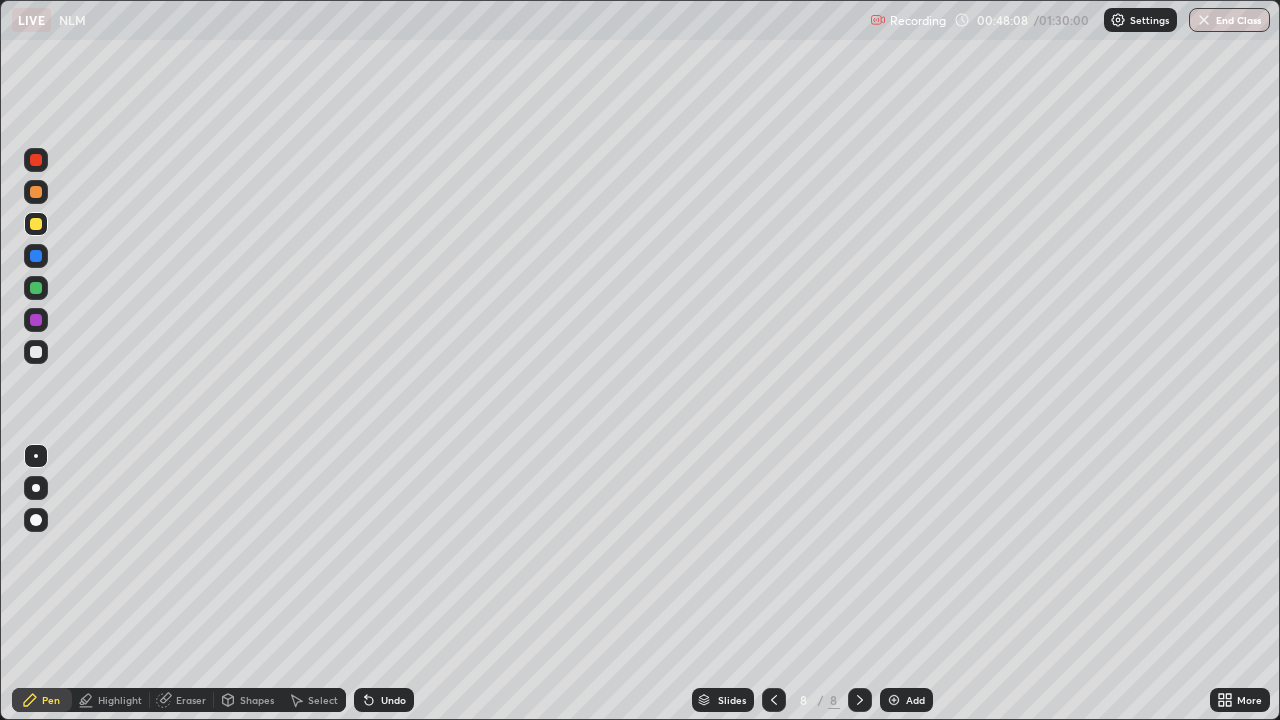 click at bounding box center (36, 352) 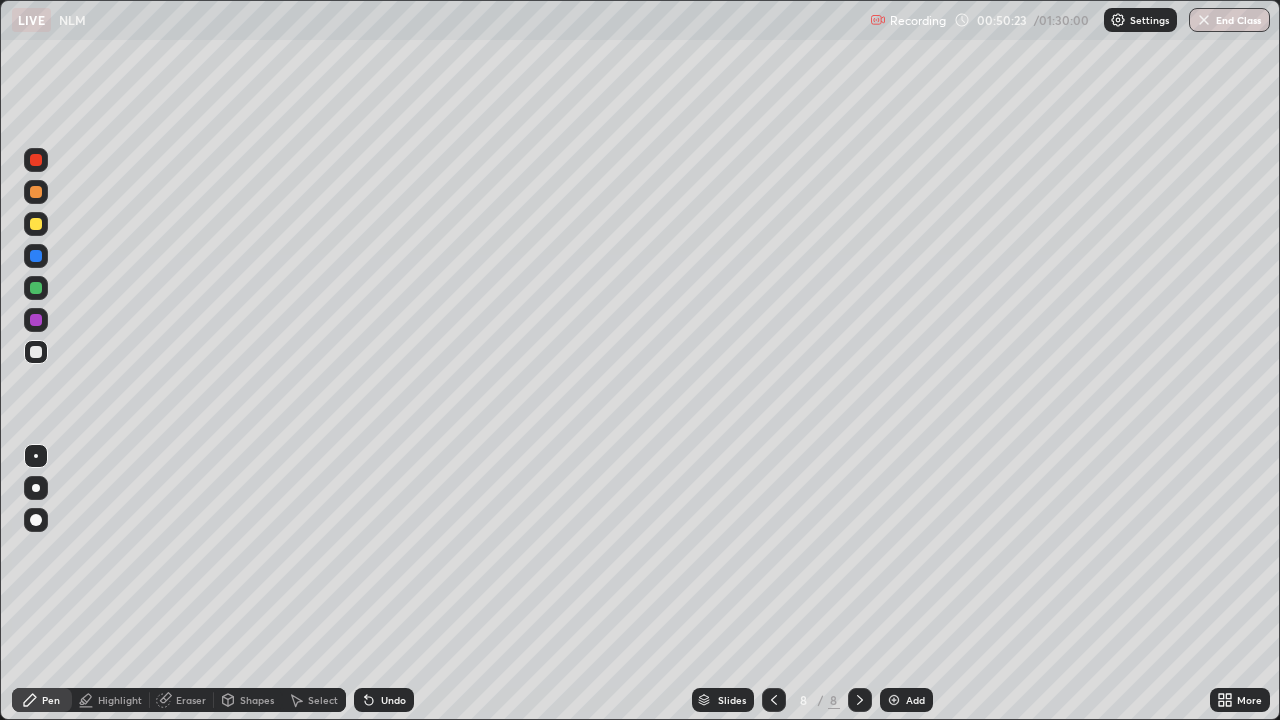 click at bounding box center [36, 224] 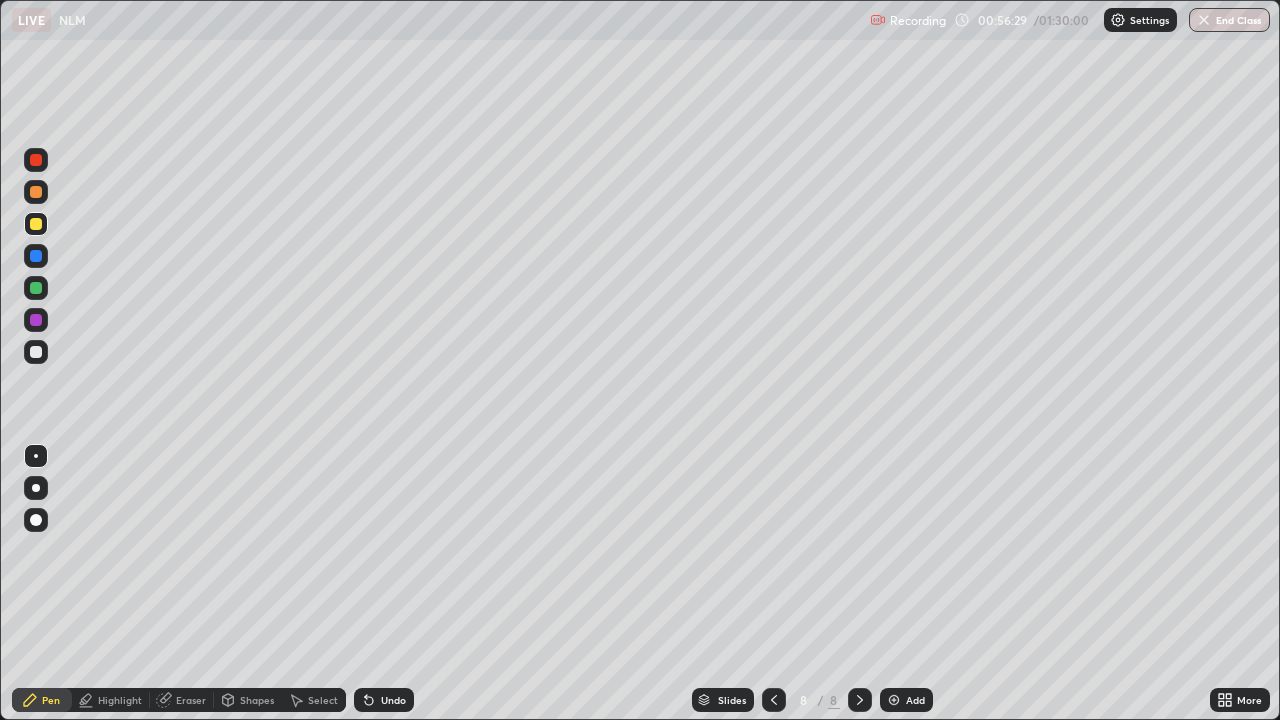 click on "Add" at bounding box center (906, 700) 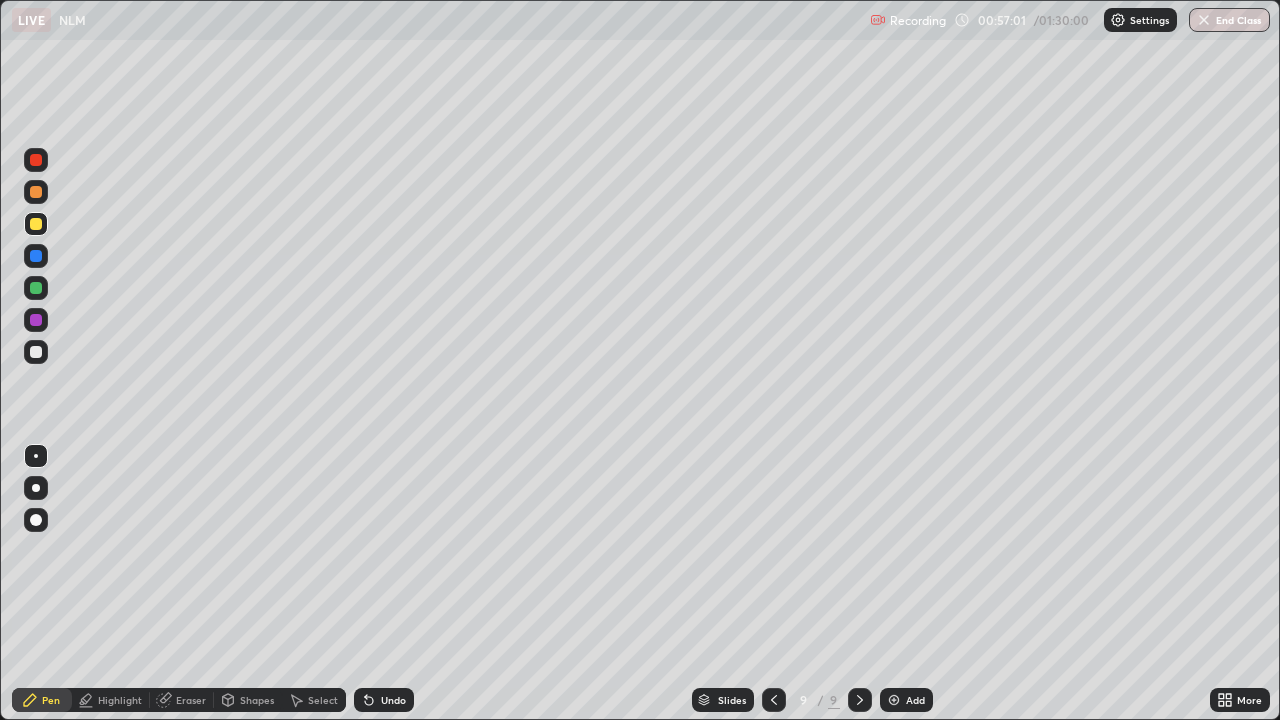 click on "Undo" at bounding box center (384, 700) 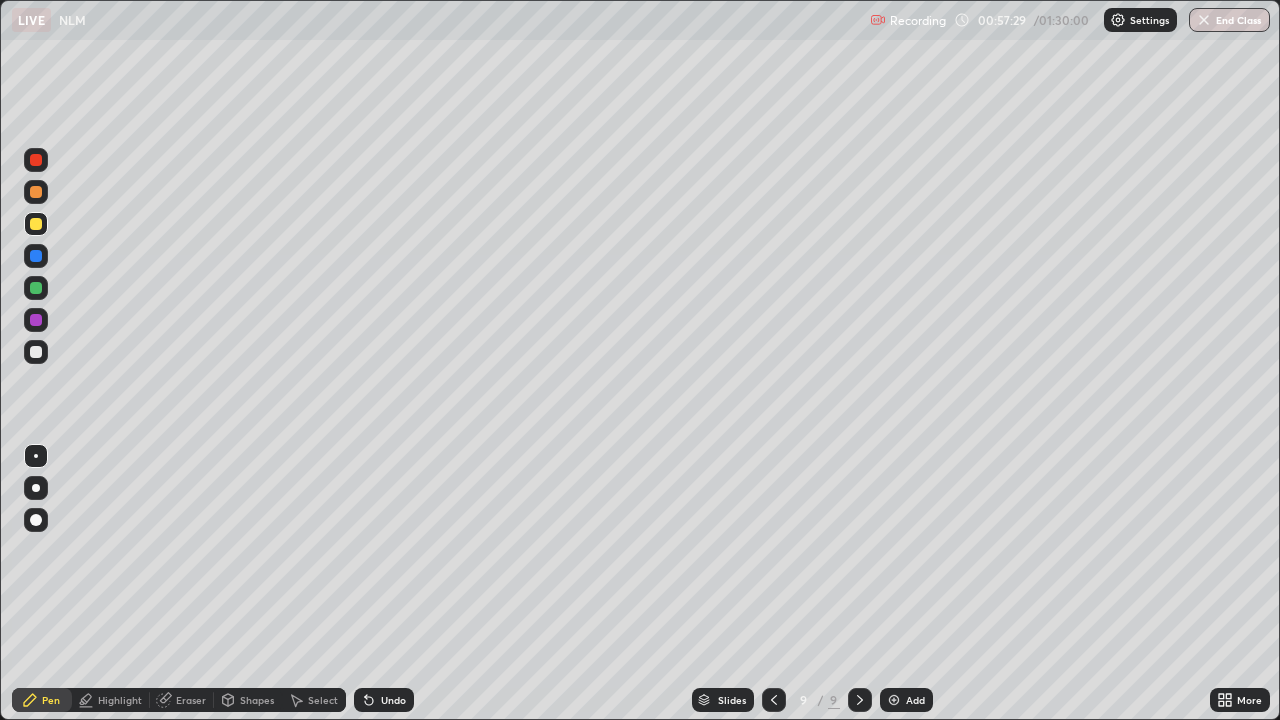 click at bounding box center [36, 352] 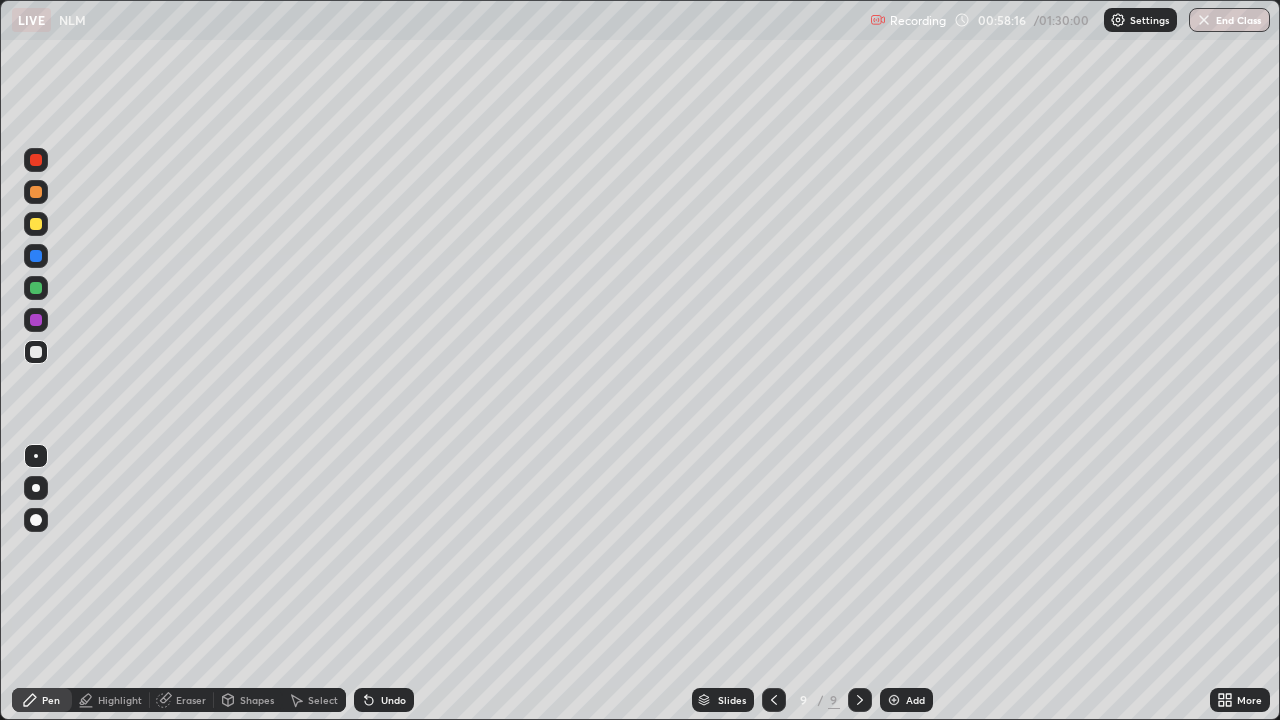 click on "Undo" at bounding box center [384, 700] 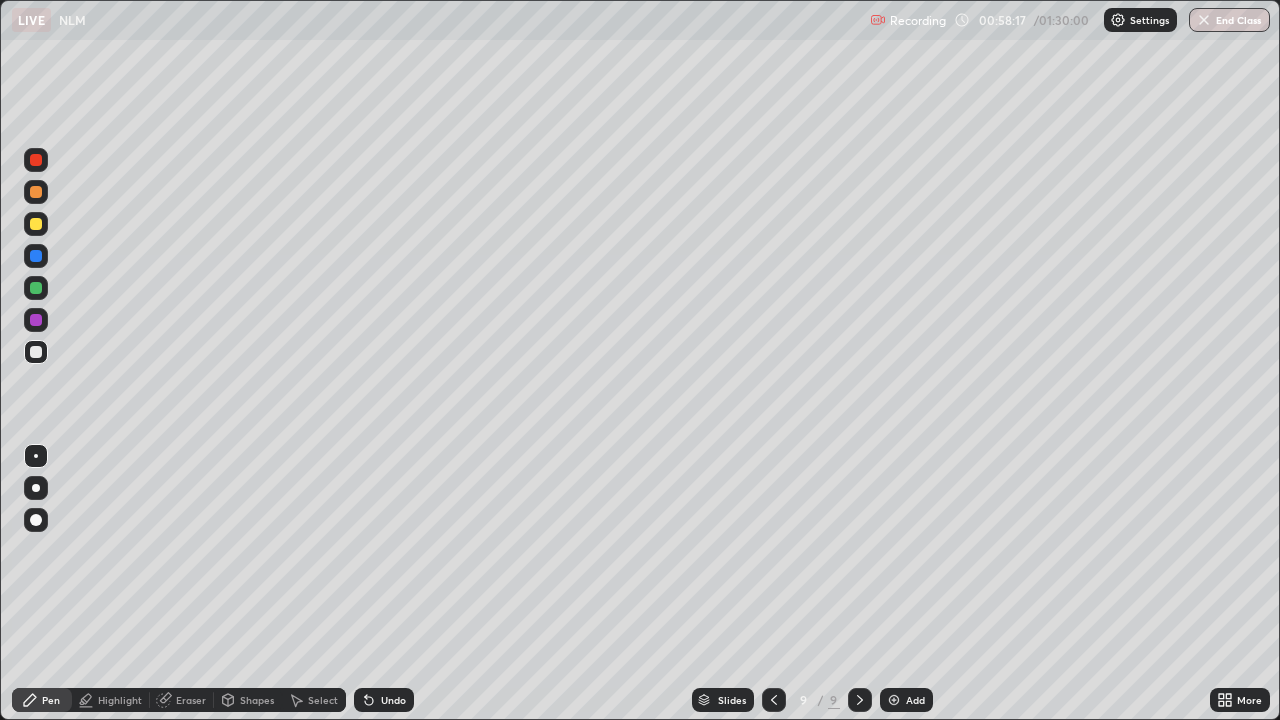 click on "Undo" at bounding box center (384, 700) 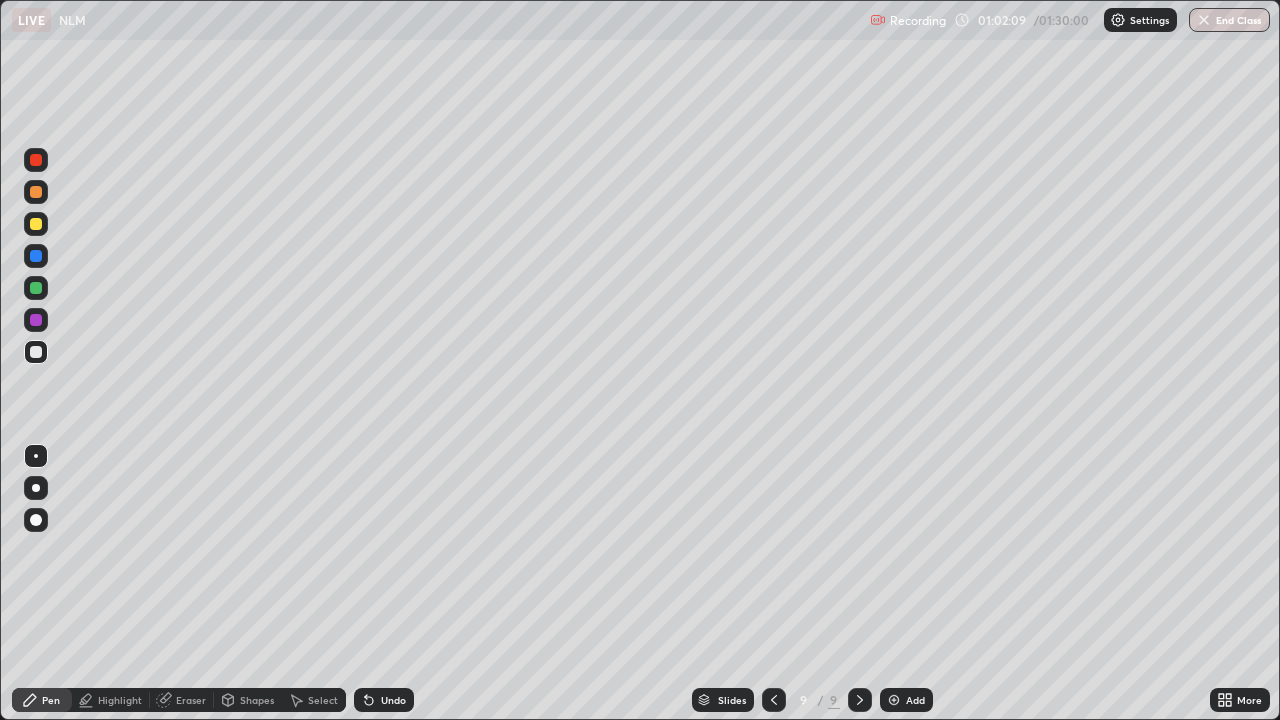 click on "Add" at bounding box center (915, 700) 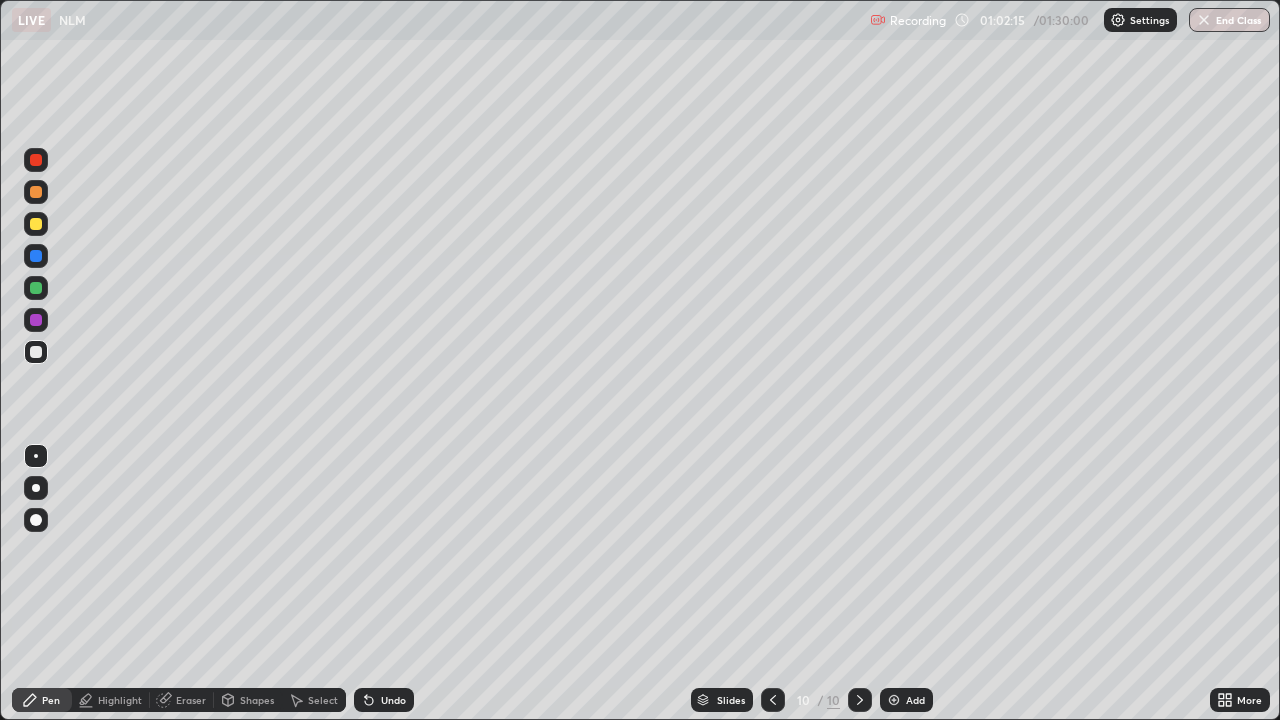 click at bounding box center [36, 288] 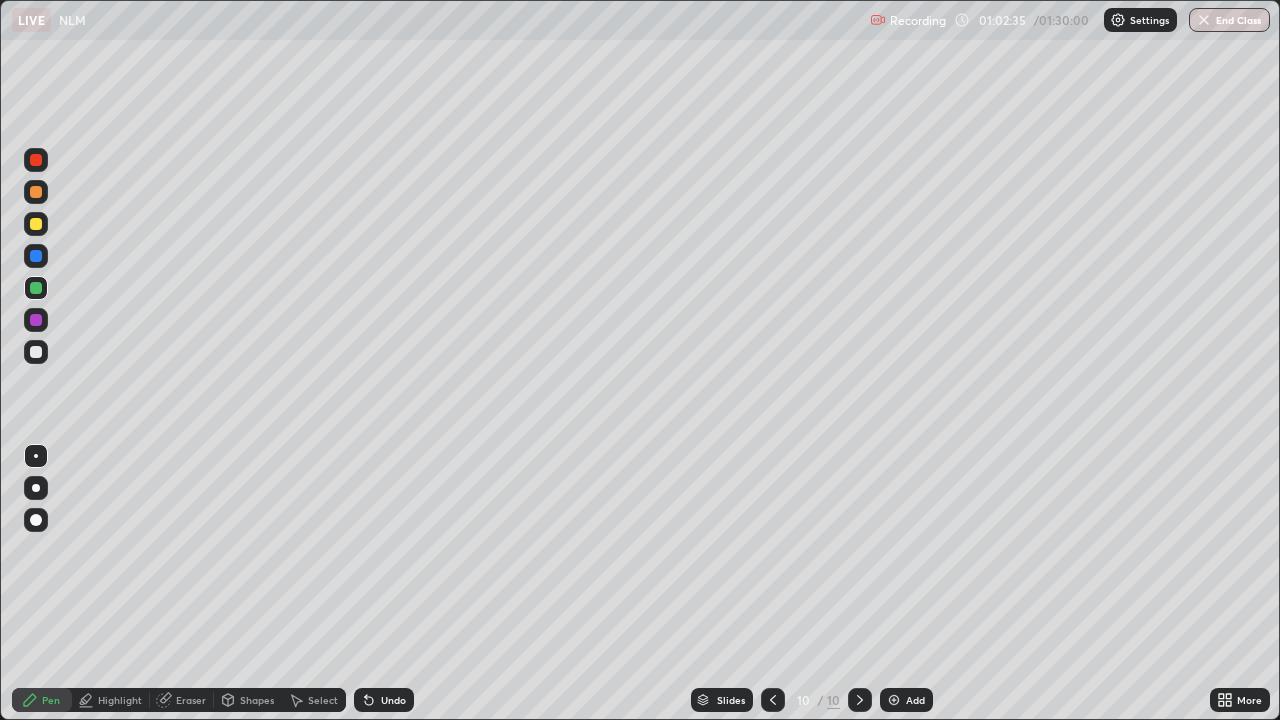 click on "Undo" at bounding box center [393, 700] 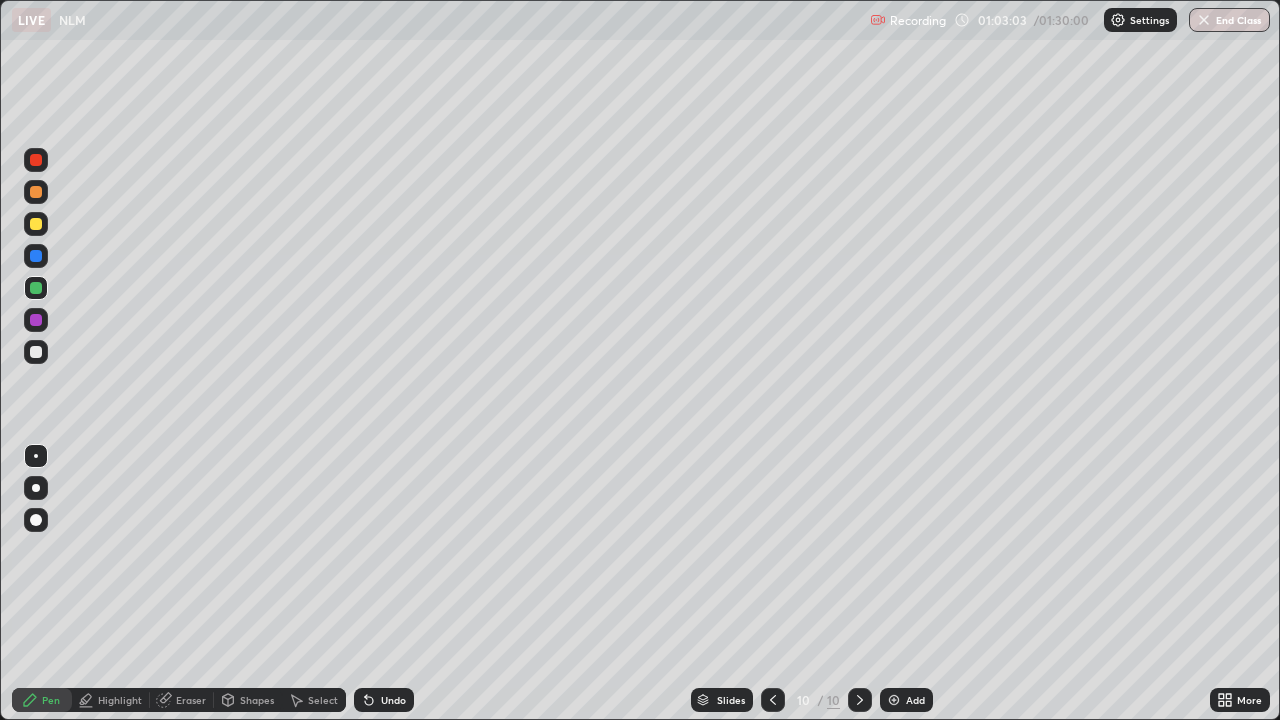 click at bounding box center [36, 352] 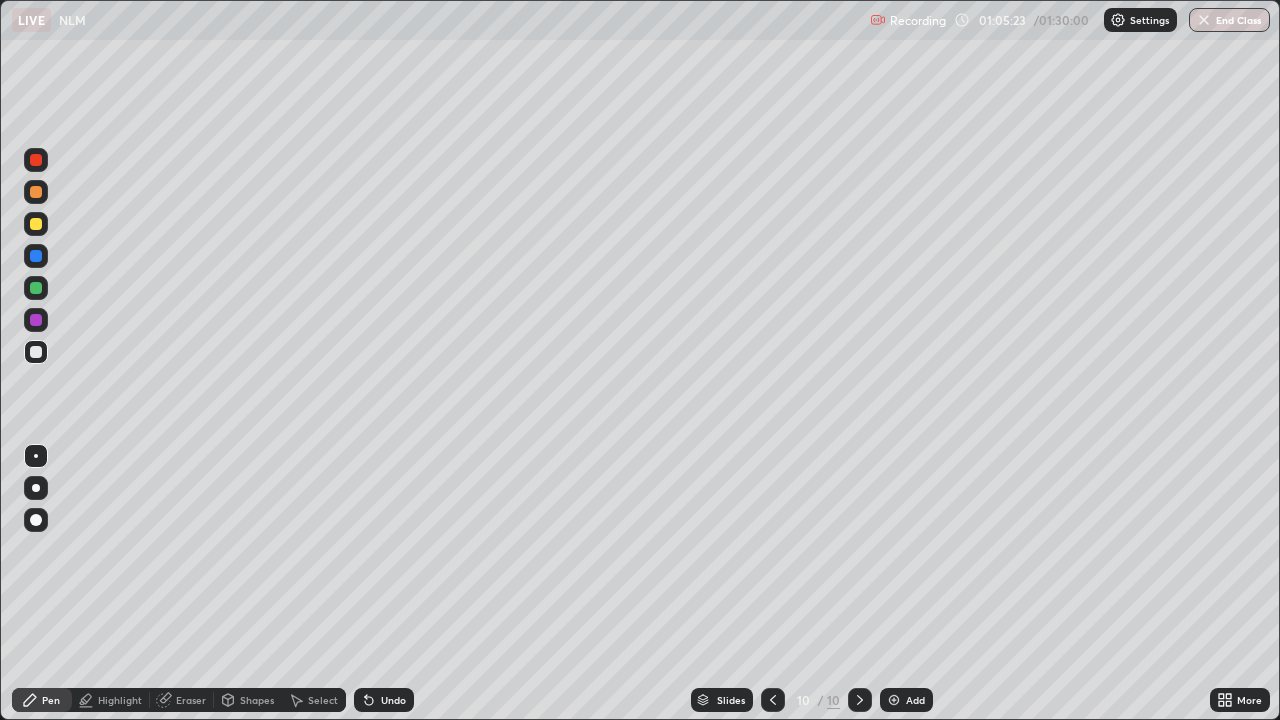 click on "Add" at bounding box center (906, 700) 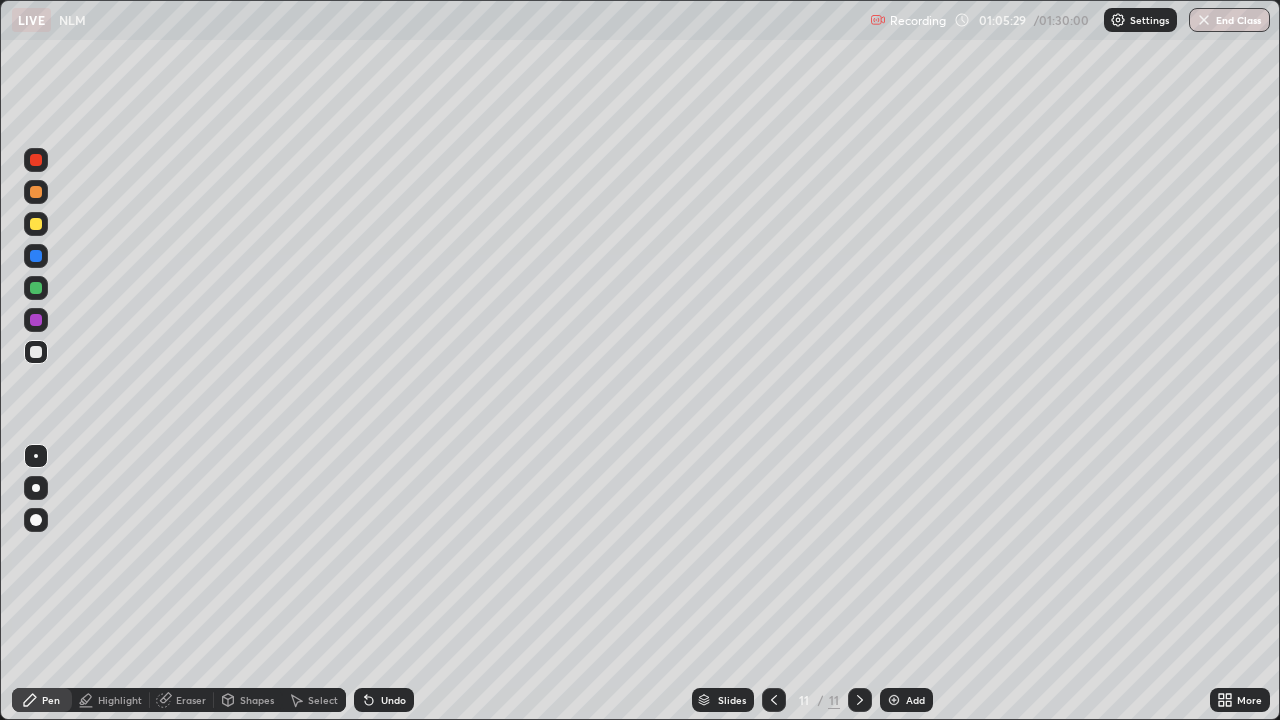 click at bounding box center (36, 192) 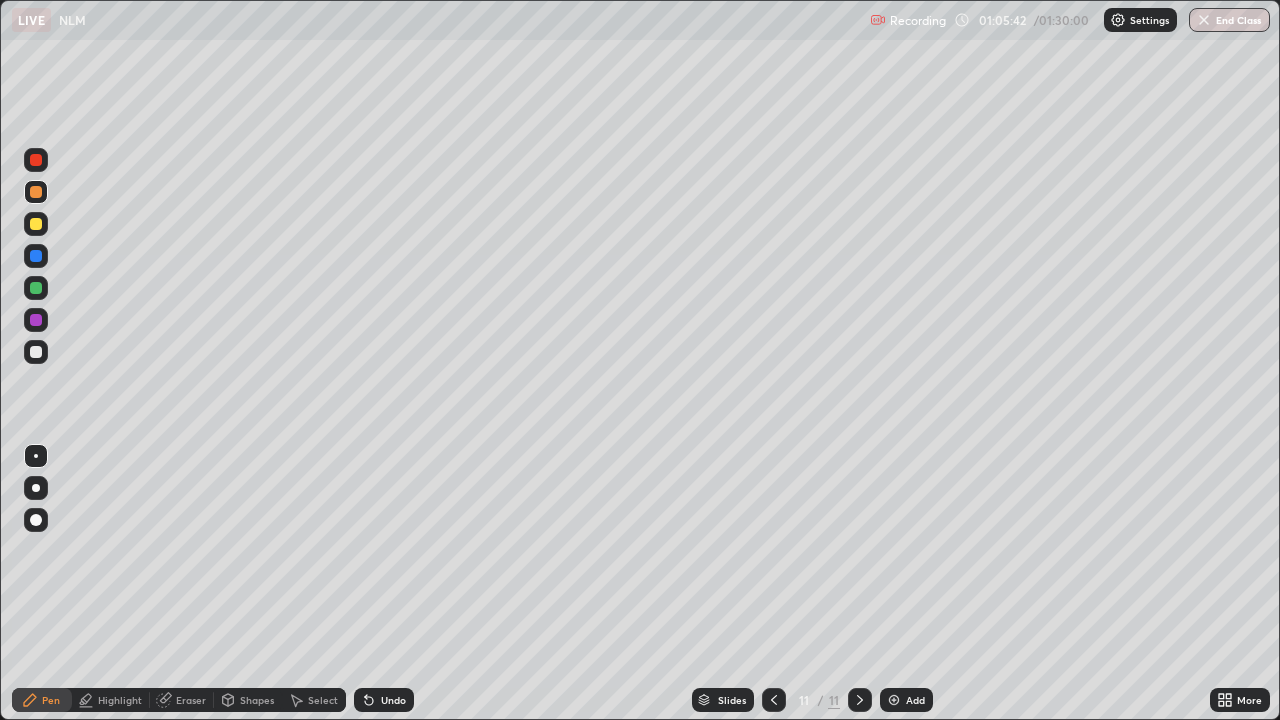 click on "Shapes" at bounding box center (257, 700) 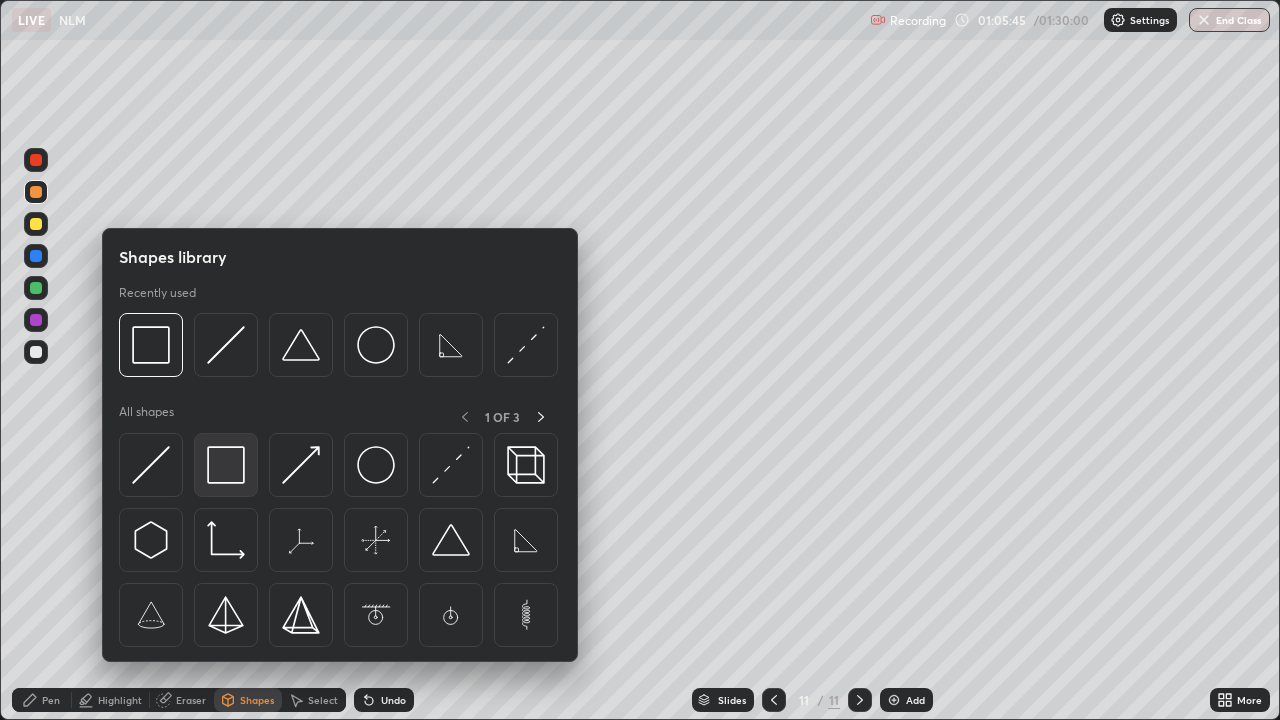 click at bounding box center (226, 465) 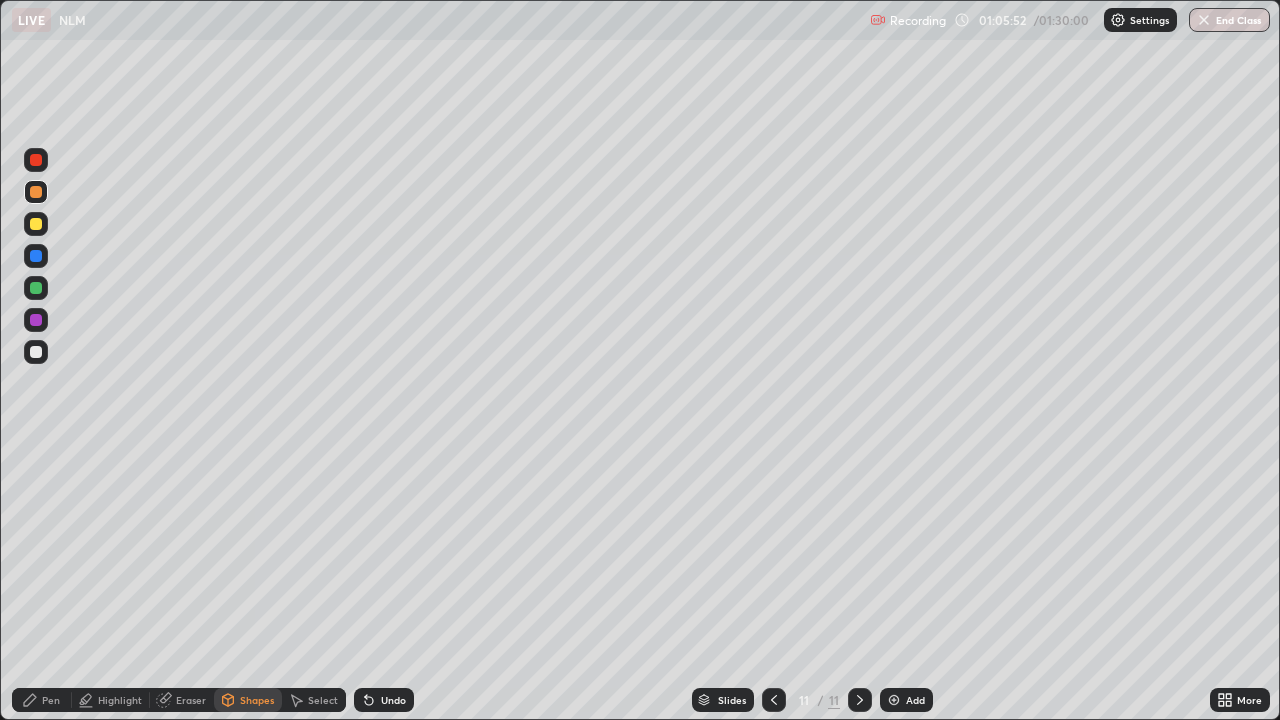 click on "Shapes" at bounding box center (257, 700) 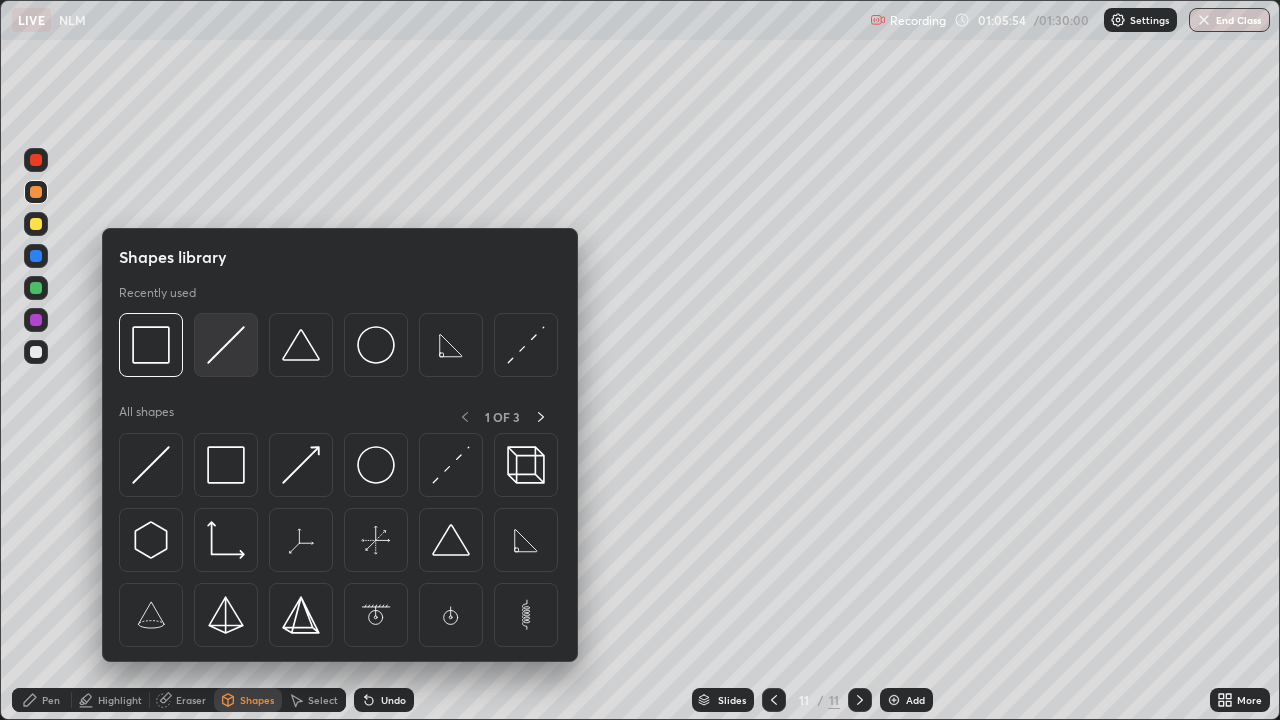 click at bounding box center (226, 345) 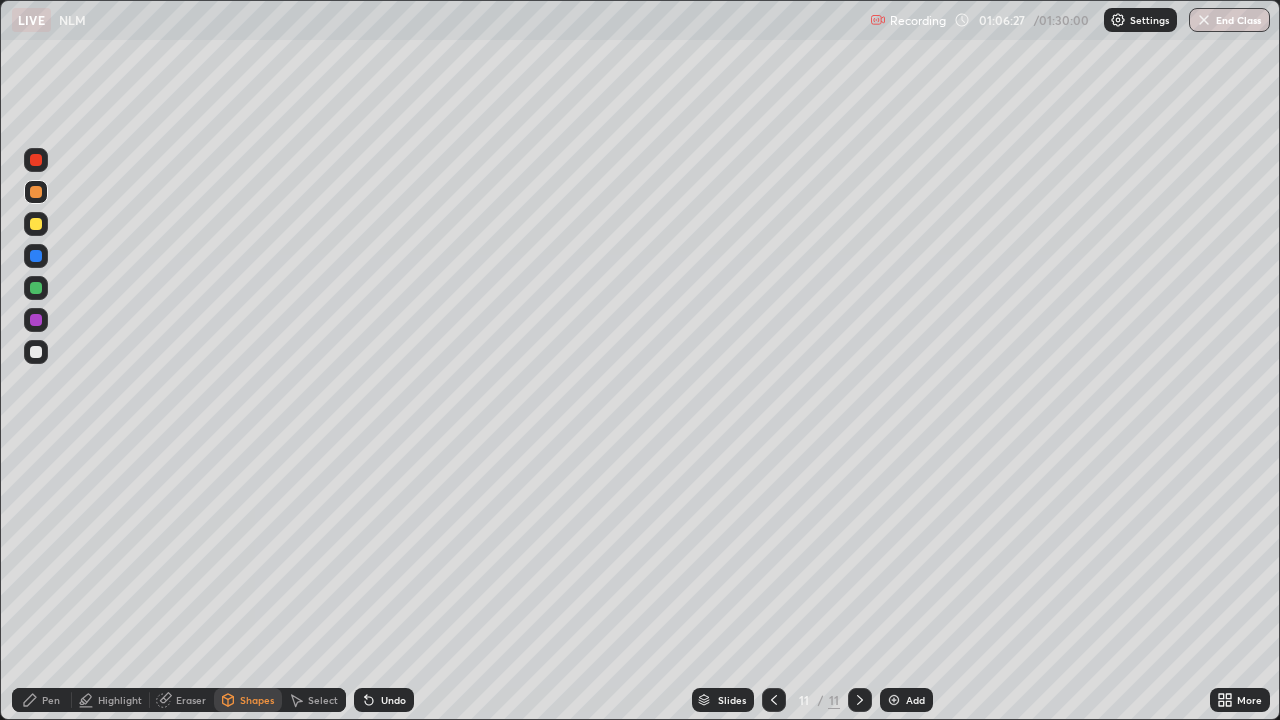 click on "Pen" at bounding box center (42, 700) 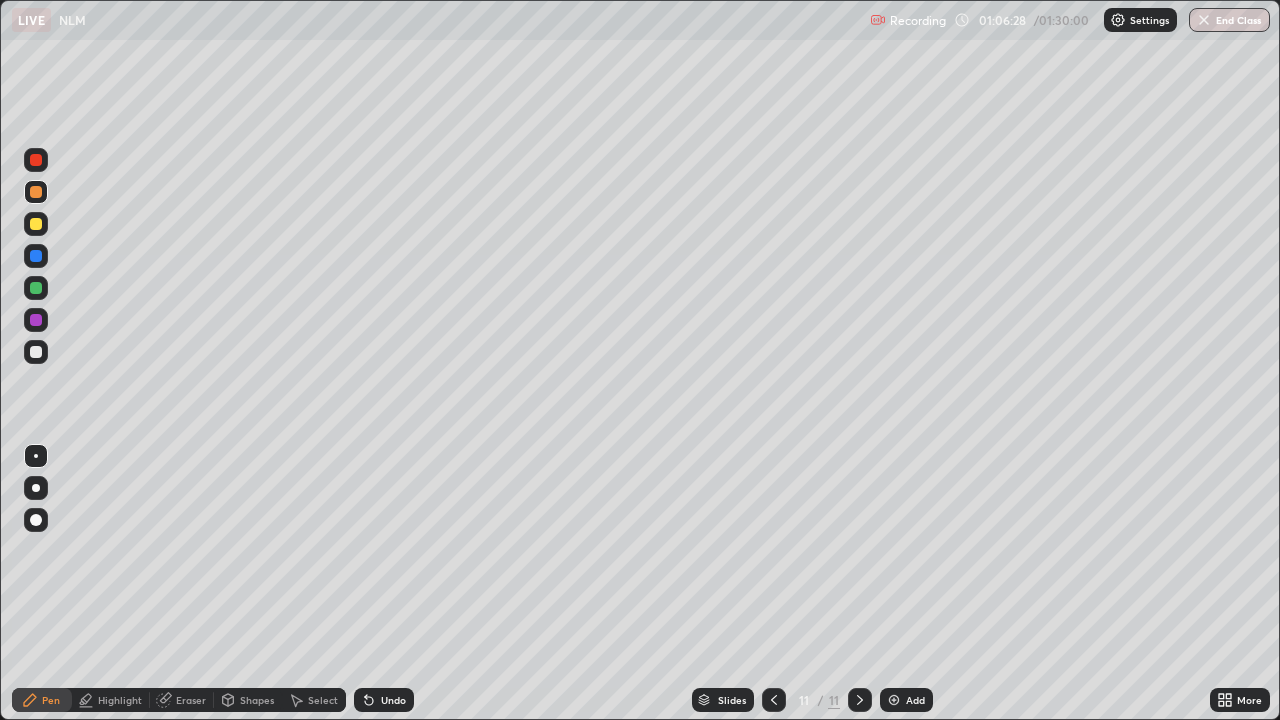 click at bounding box center [36, 192] 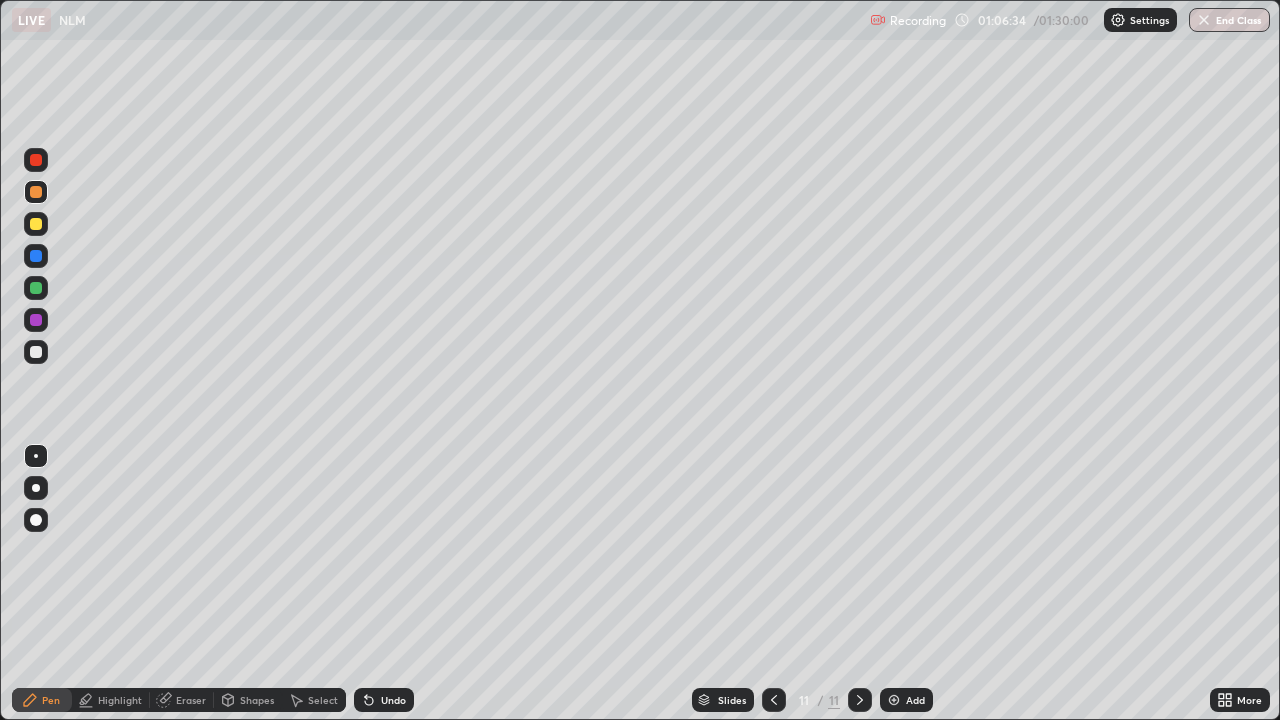 click on "Select" at bounding box center (314, 700) 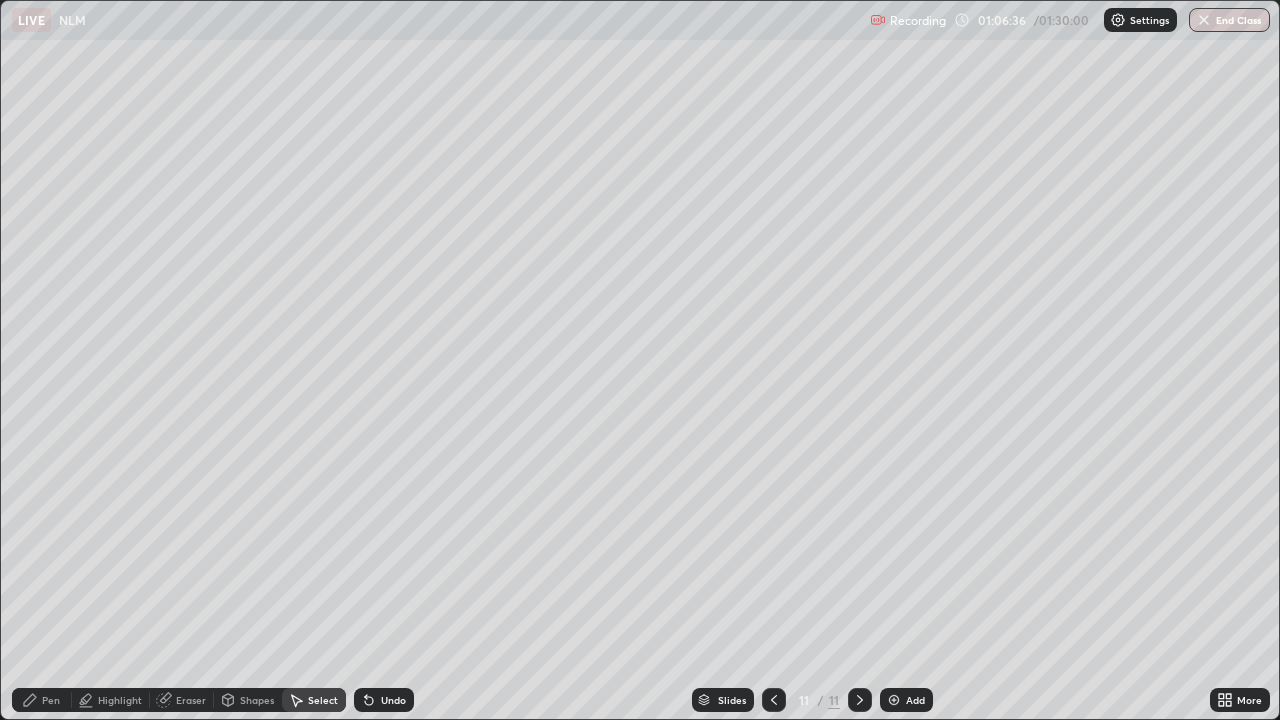 click on "Pen" at bounding box center (51, 700) 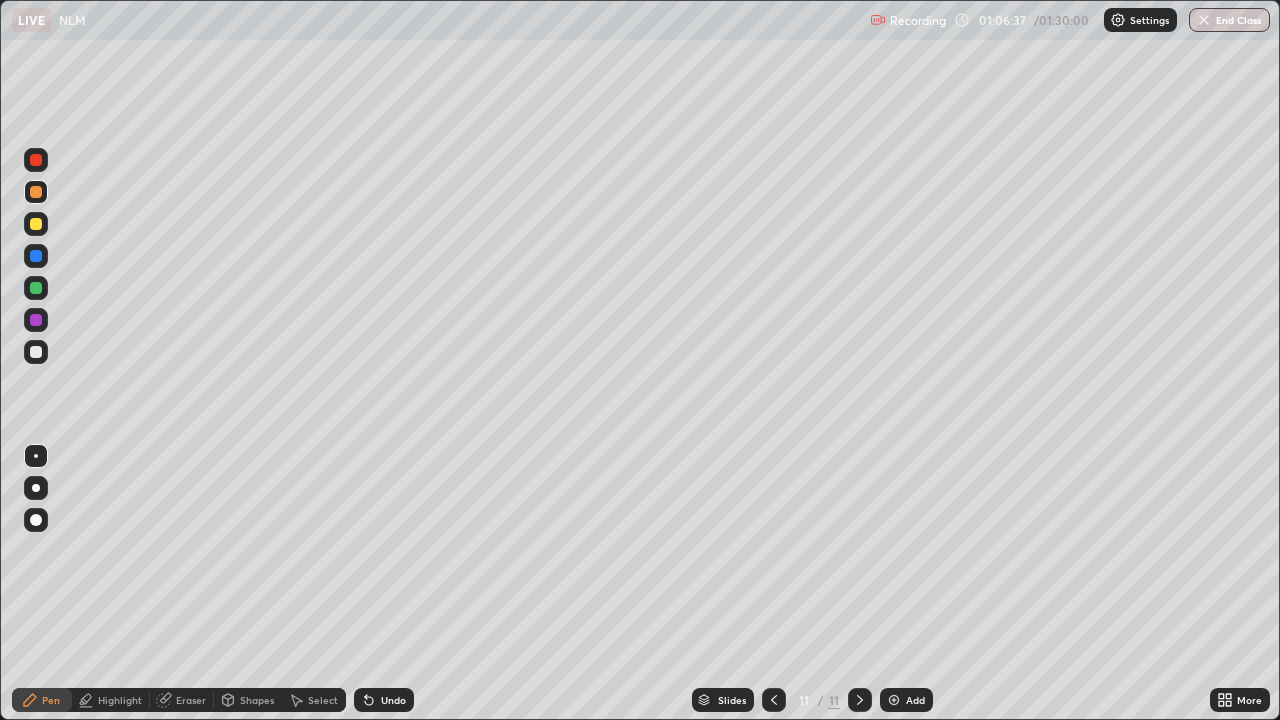 click at bounding box center [36, 224] 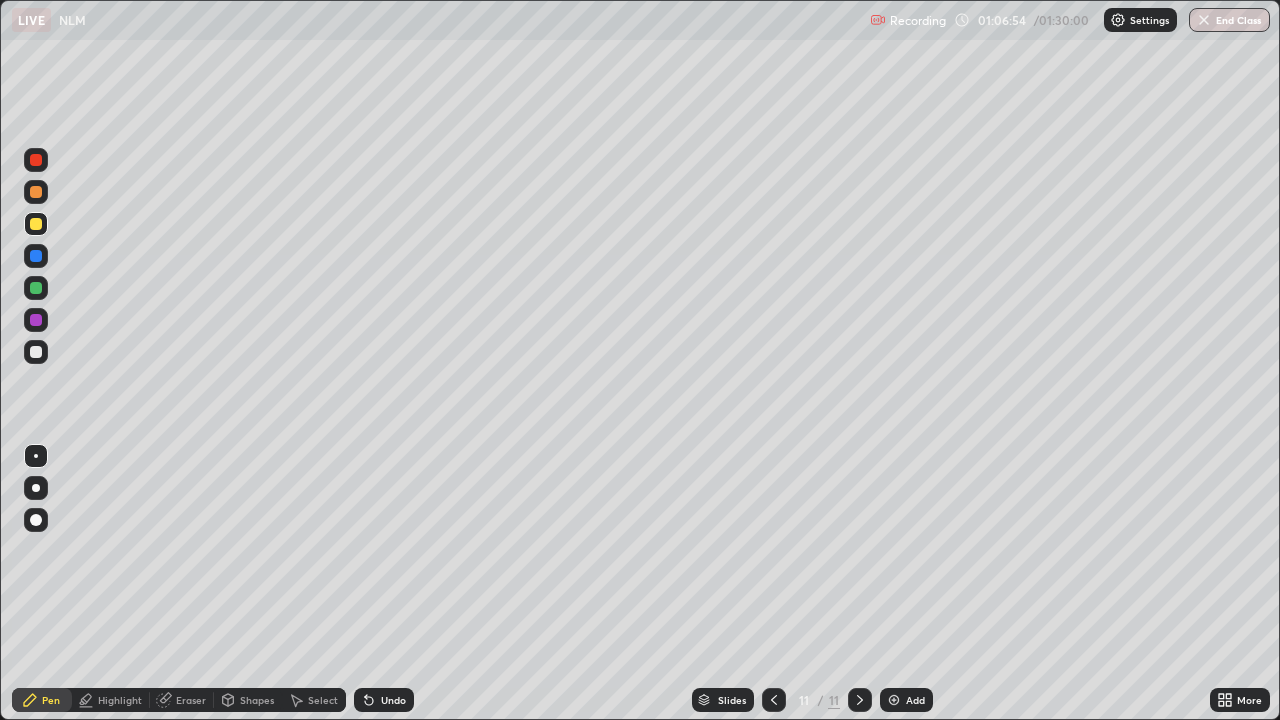 click on "Undo" at bounding box center (393, 700) 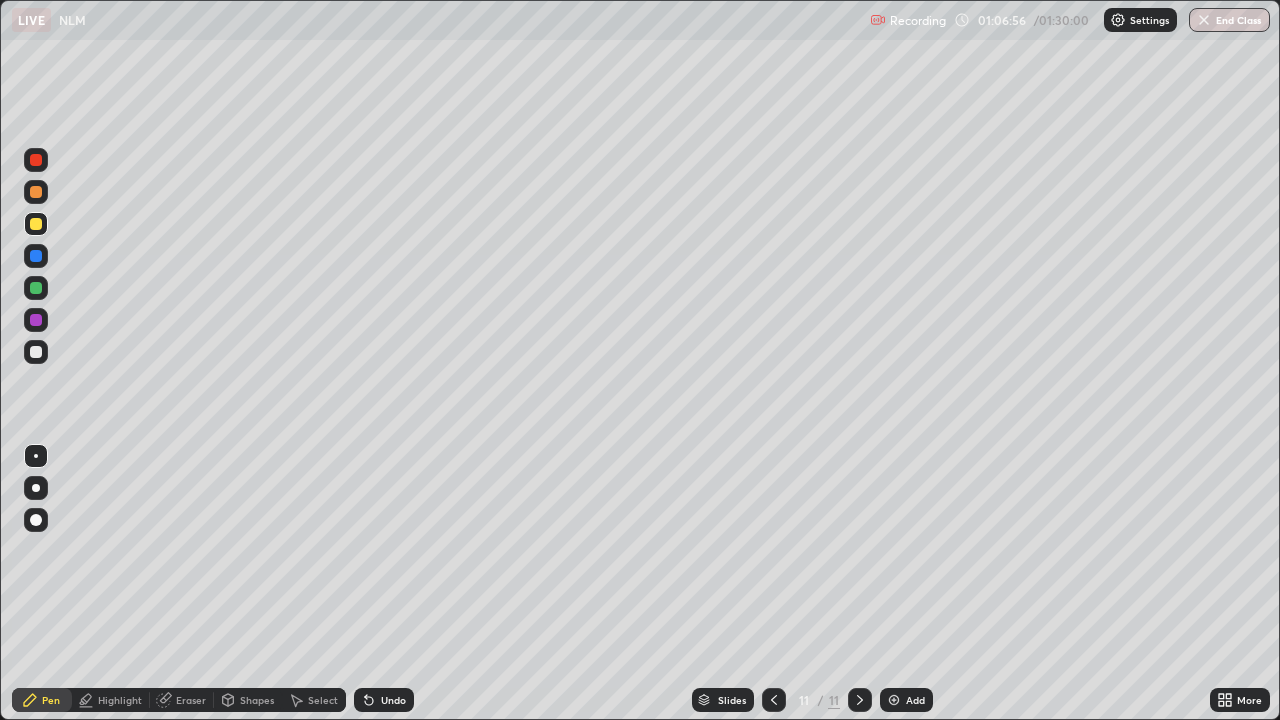 click on "Undo" at bounding box center [393, 700] 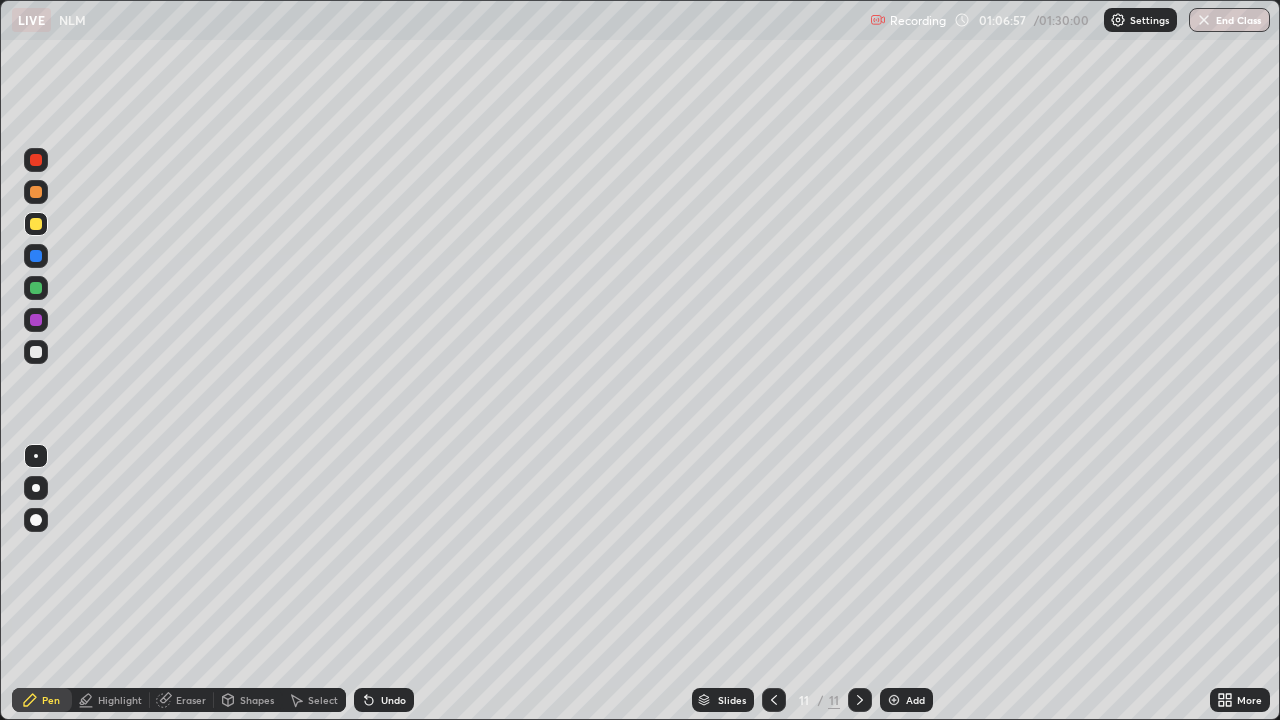 click on "Undo" at bounding box center (393, 700) 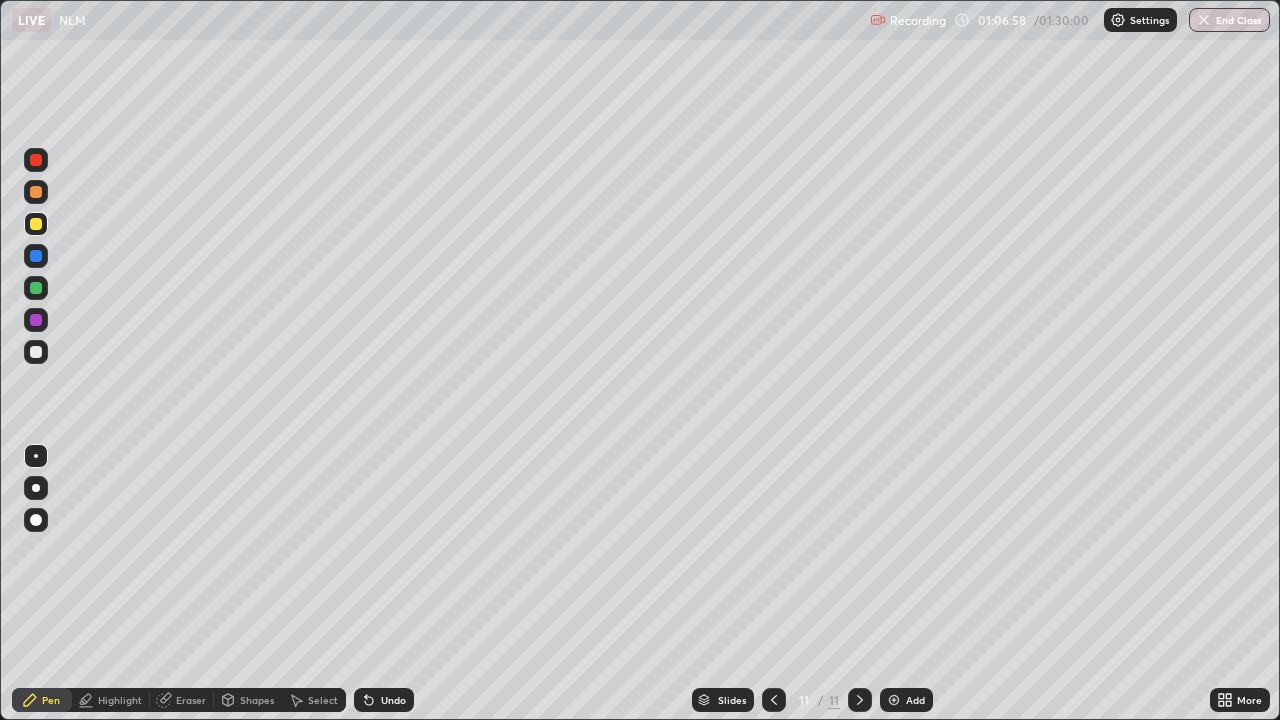 click on "Undo" at bounding box center [393, 700] 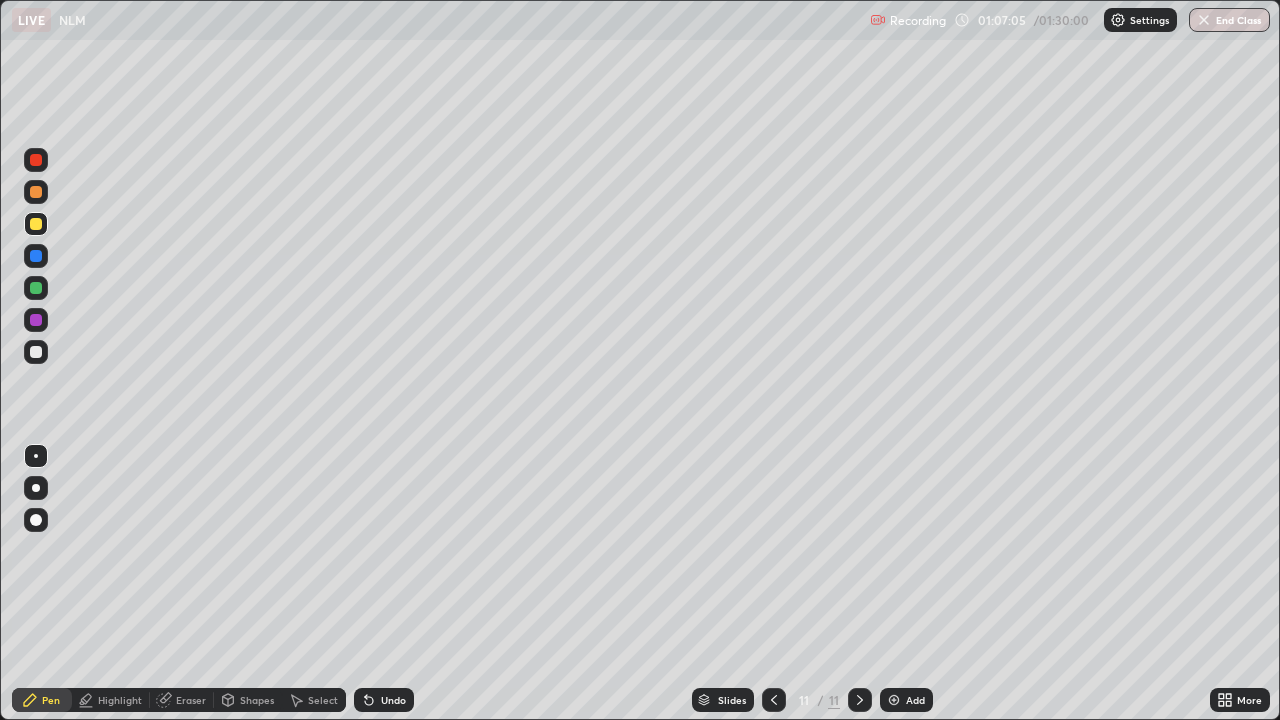 click on "Undo" at bounding box center [384, 700] 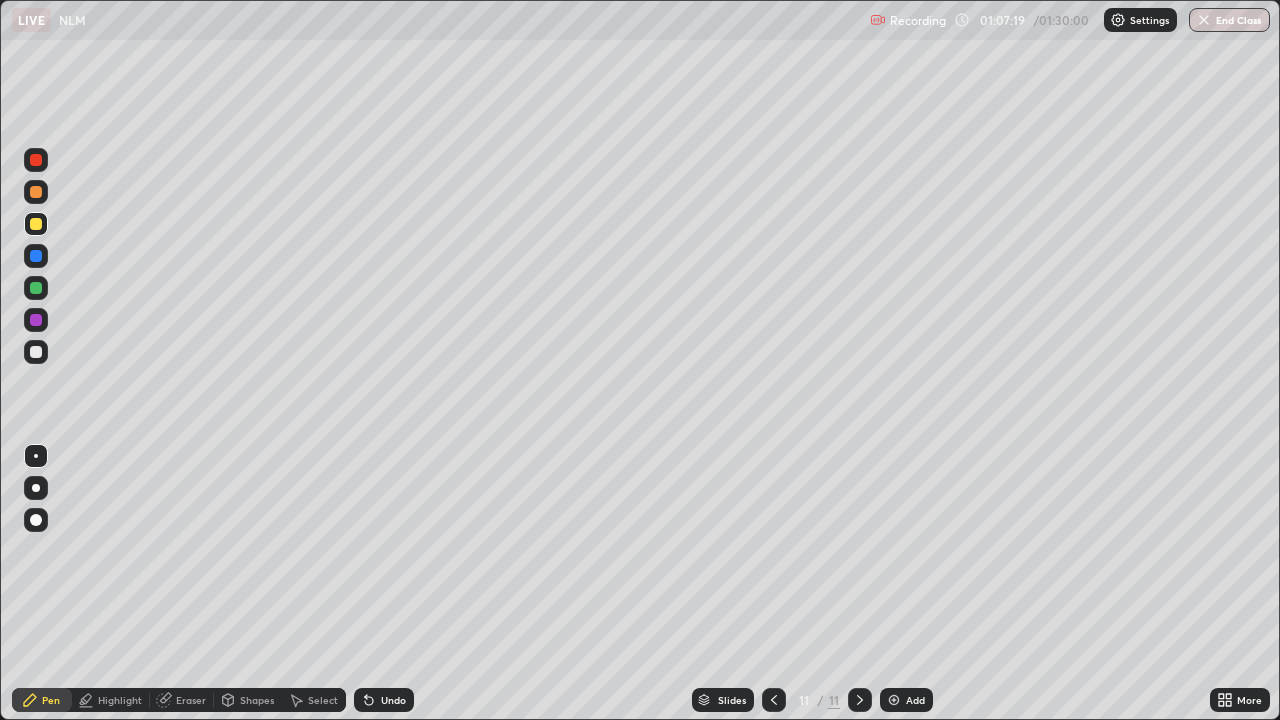click on "Shapes" at bounding box center (257, 700) 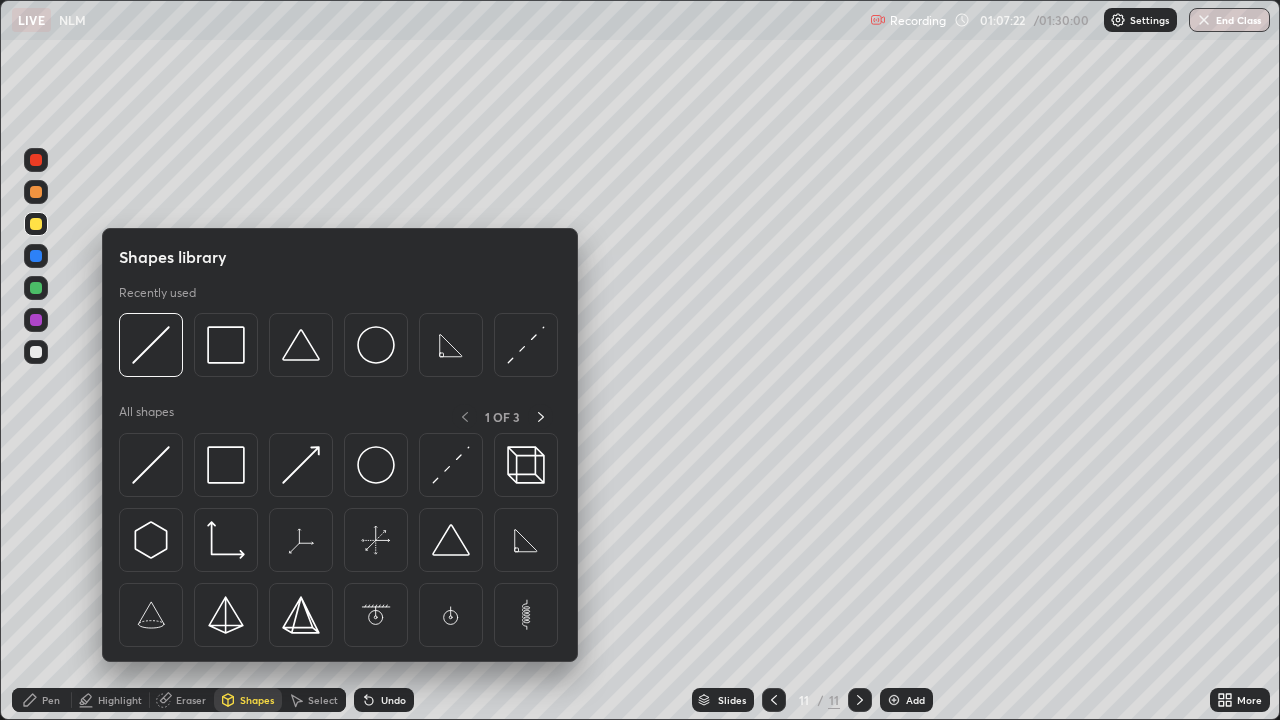 click on "Select" at bounding box center (314, 700) 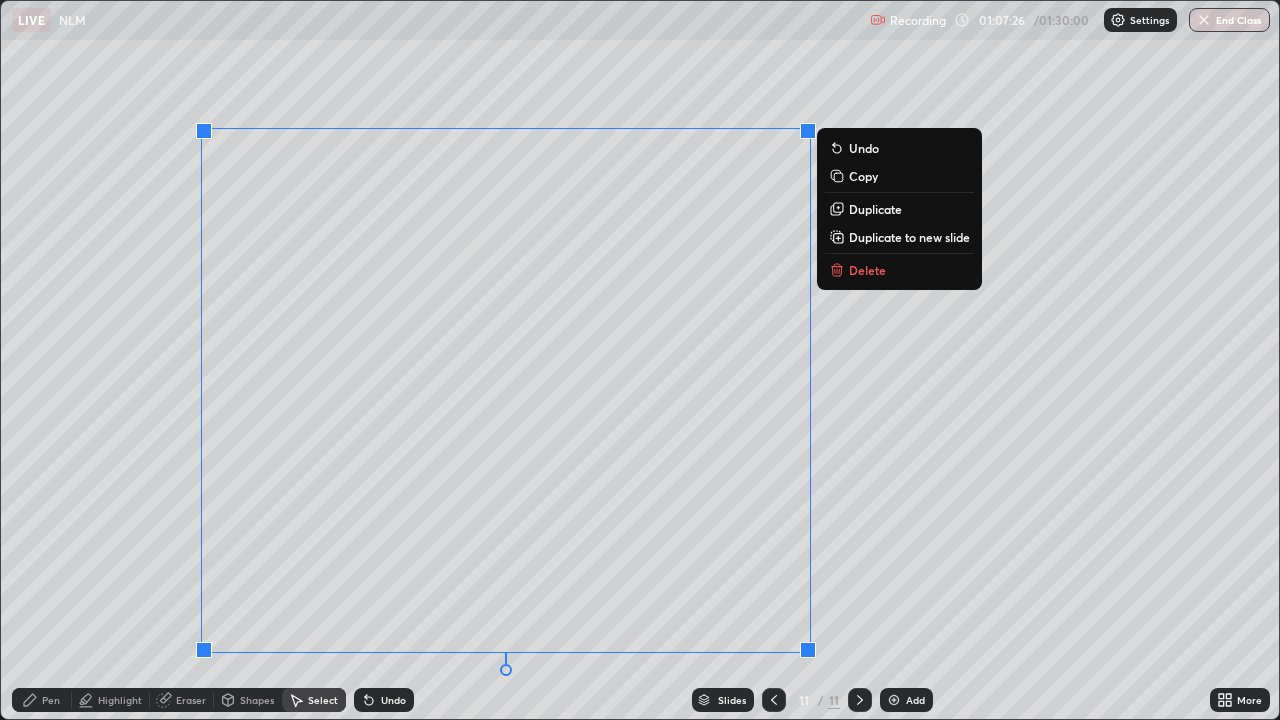 click on "Duplicate" at bounding box center [899, 209] 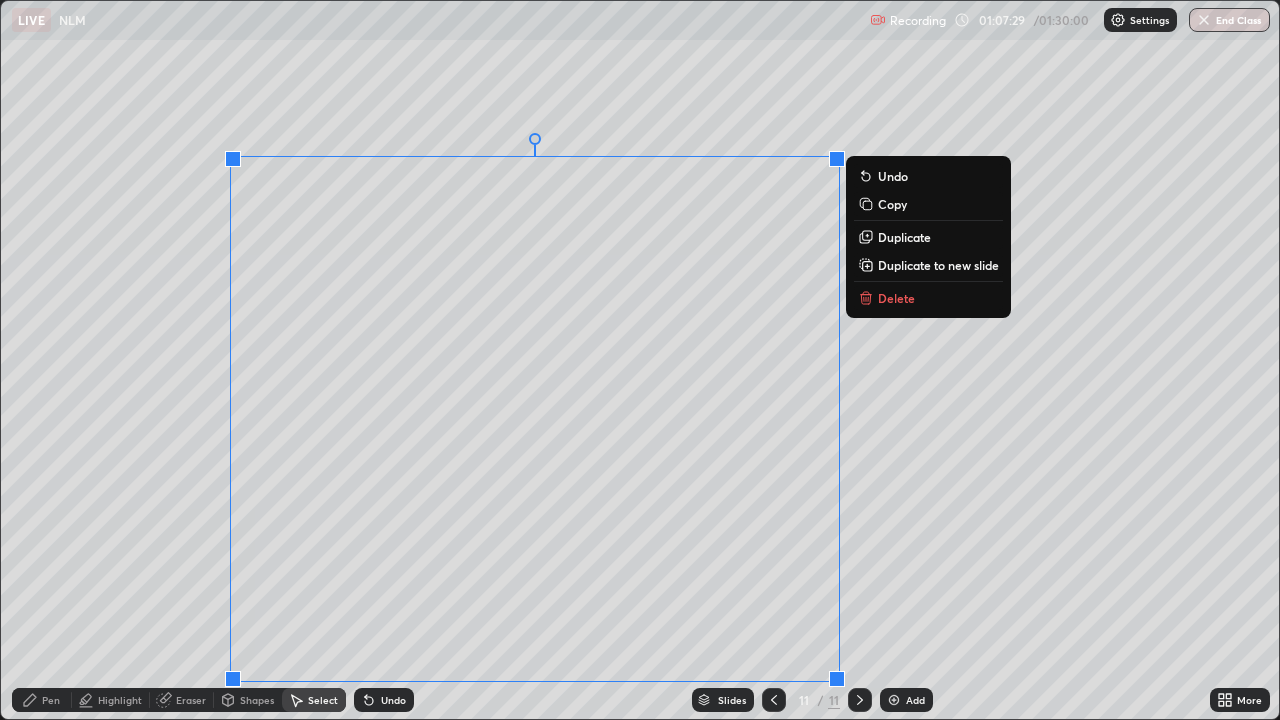 click on "Duplicate to new slide" at bounding box center (938, 265) 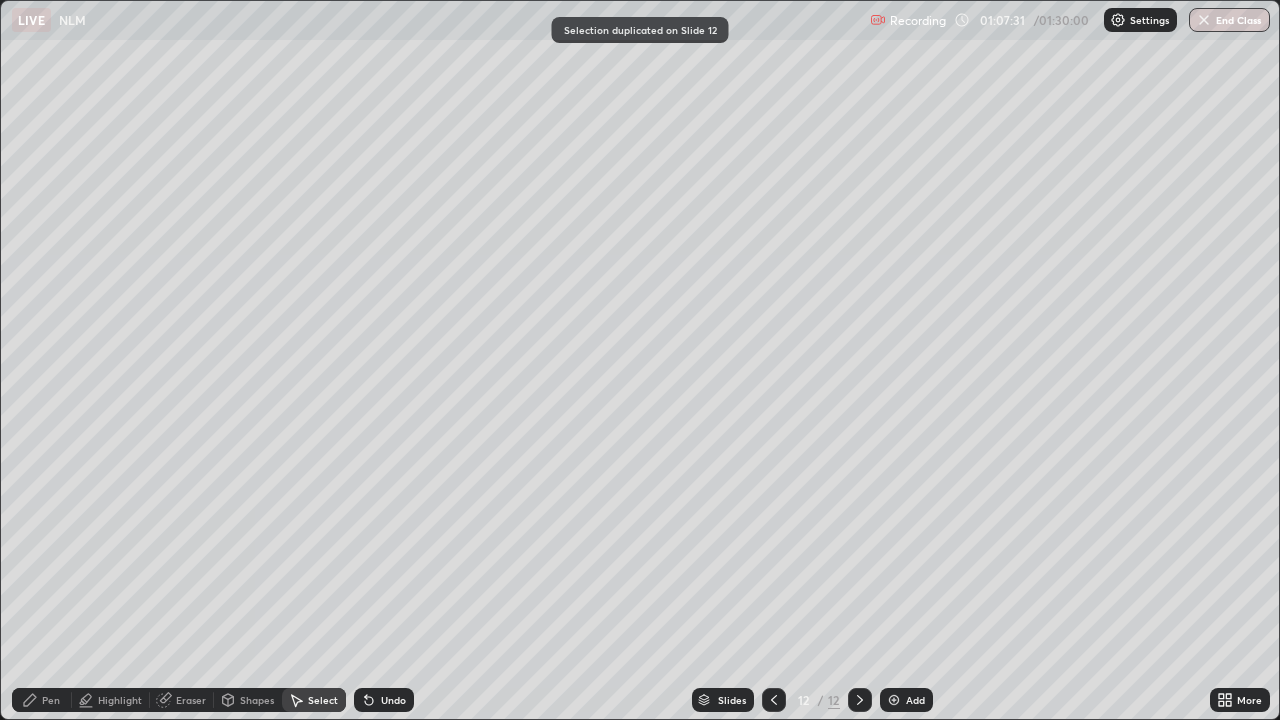 click 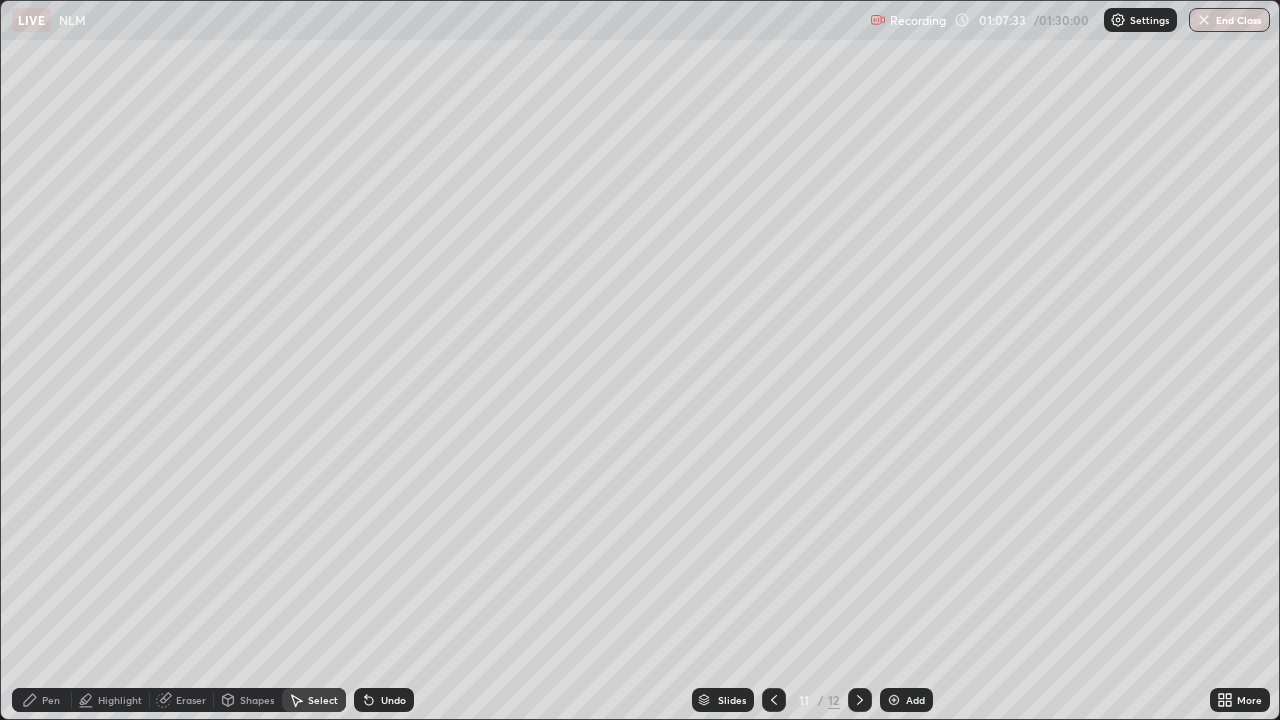 click on "Undo" at bounding box center [393, 700] 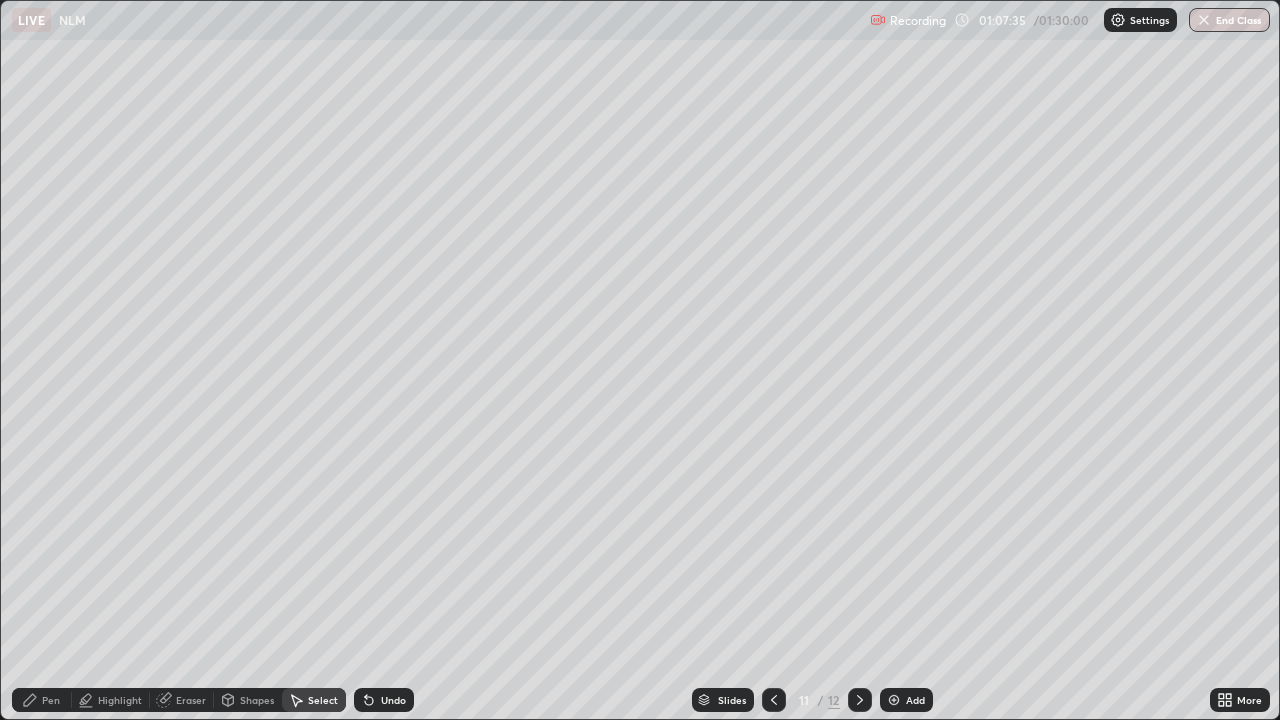 click 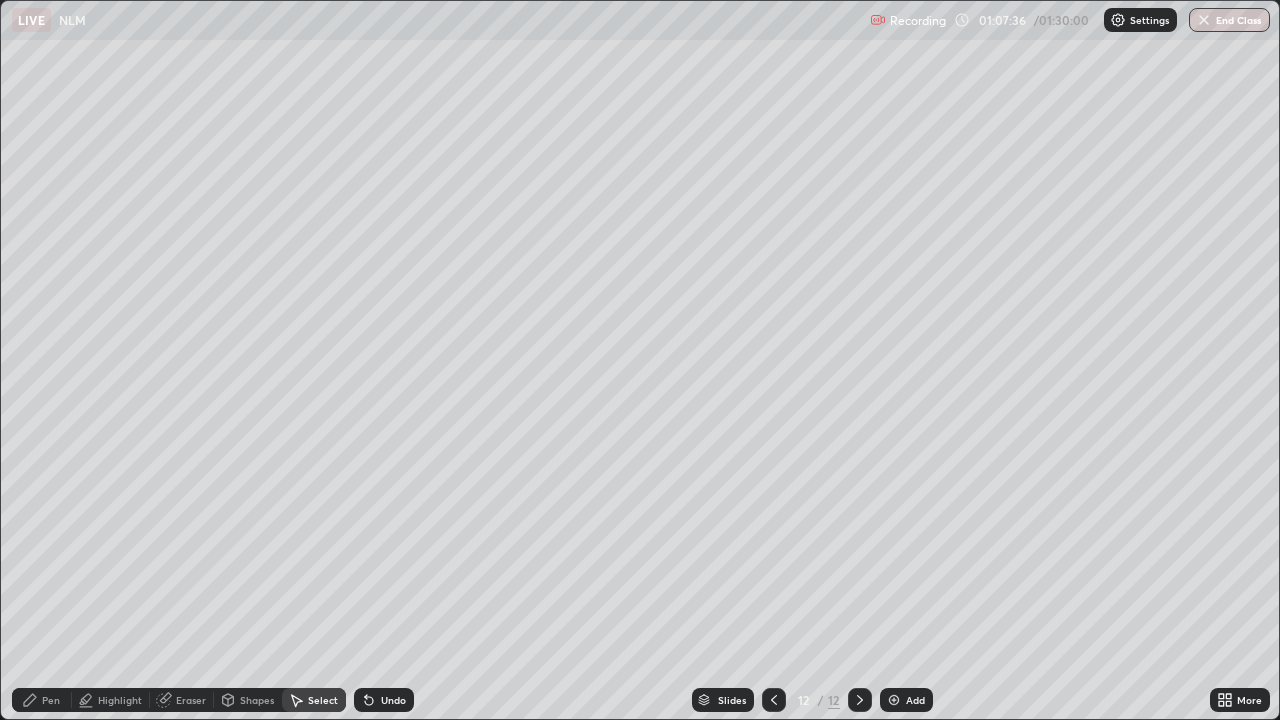click 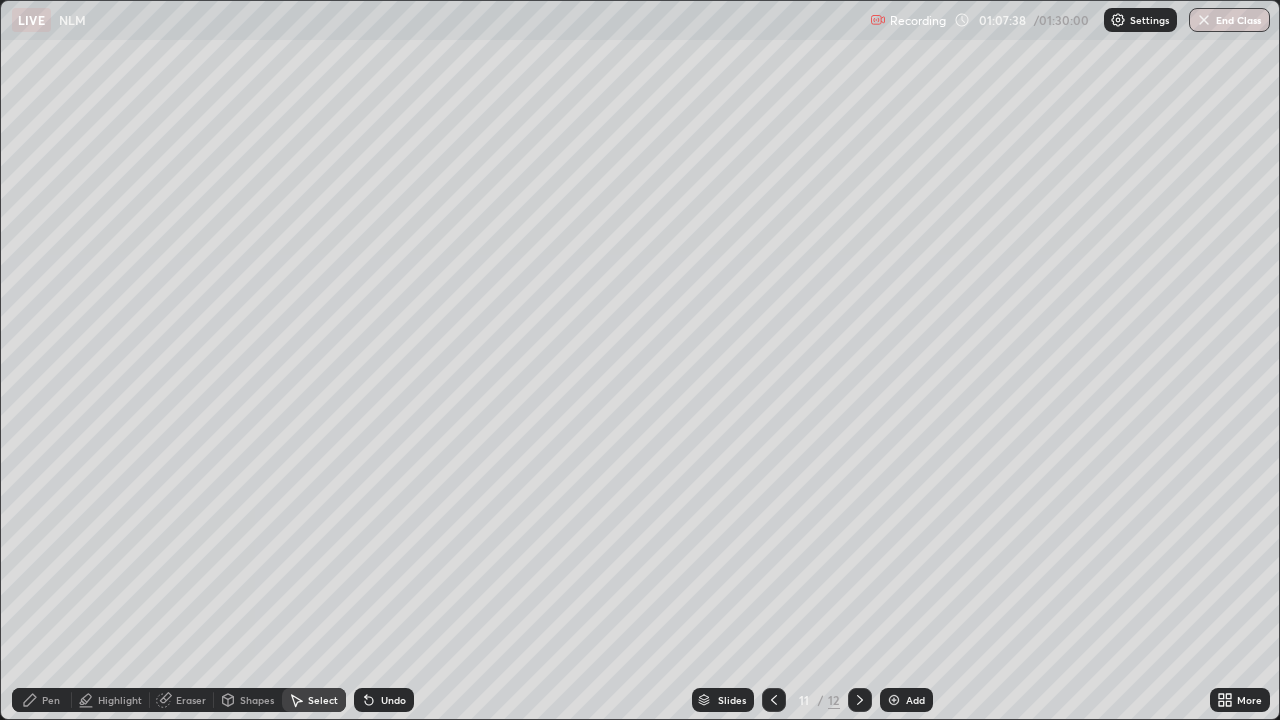 click on "Pen" at bounding box center [51, 700] 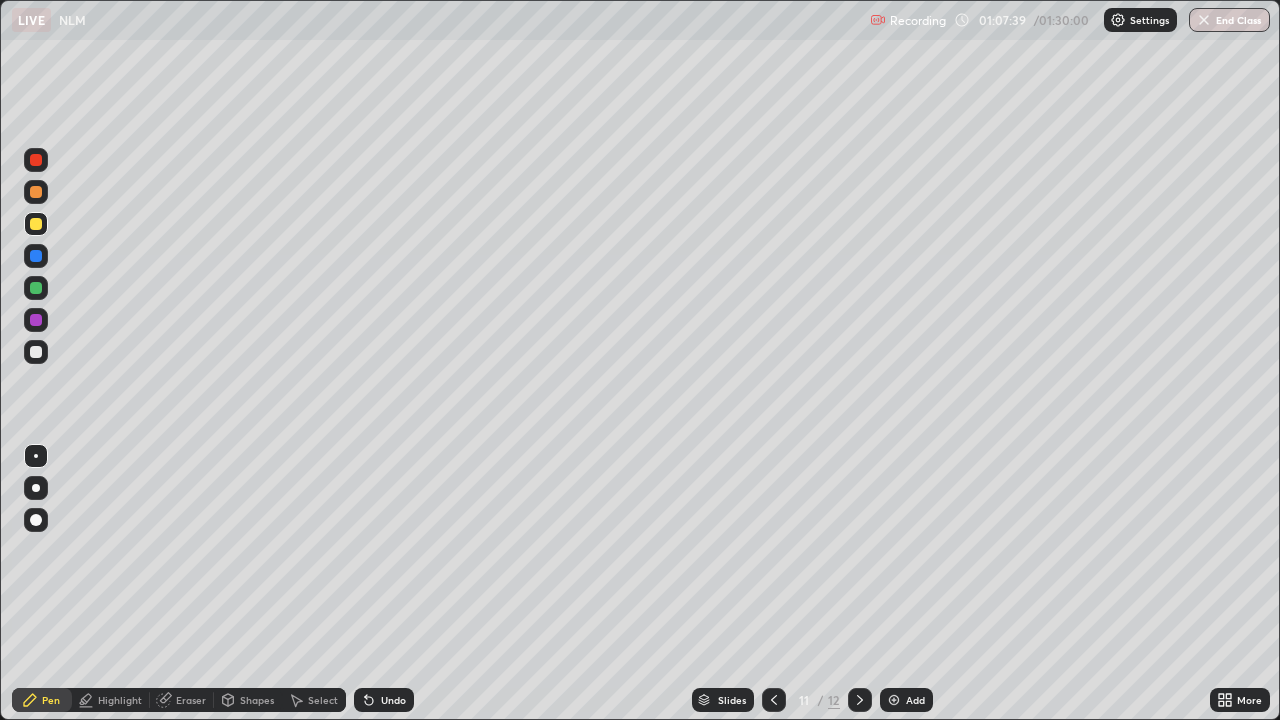 click at bounding box center [36, 352] 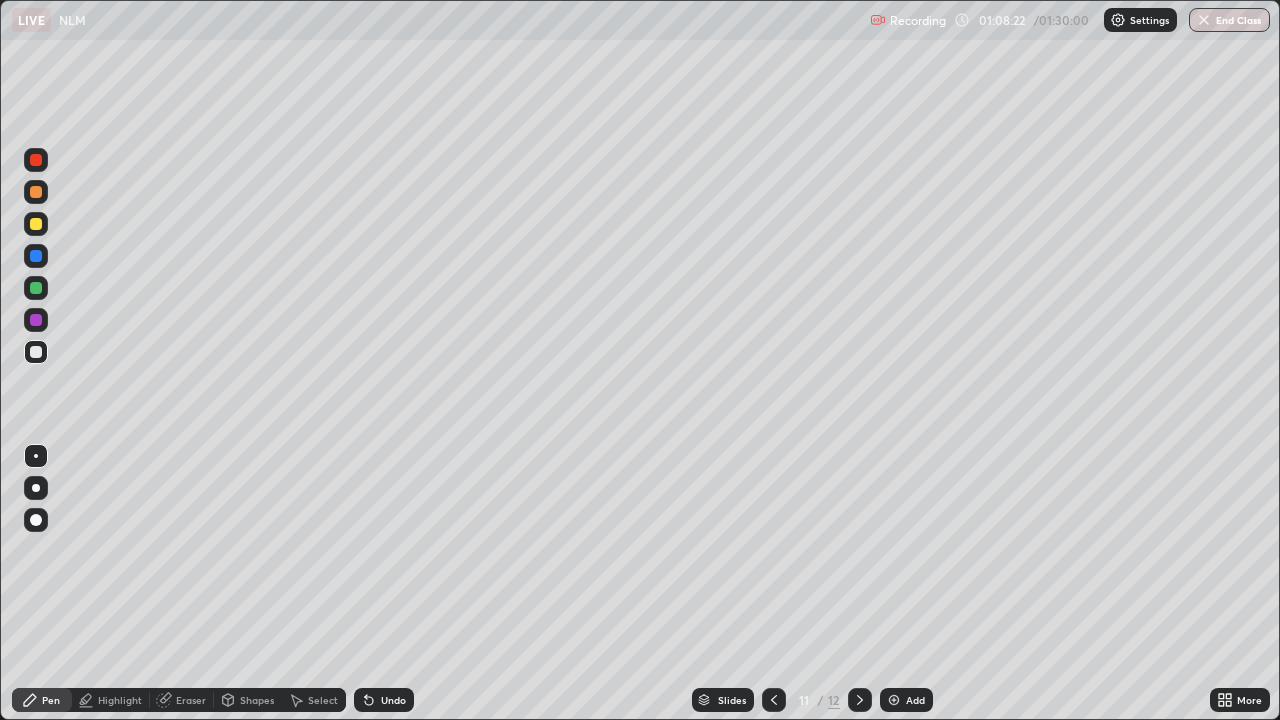 click at bounding box center [36, 288] 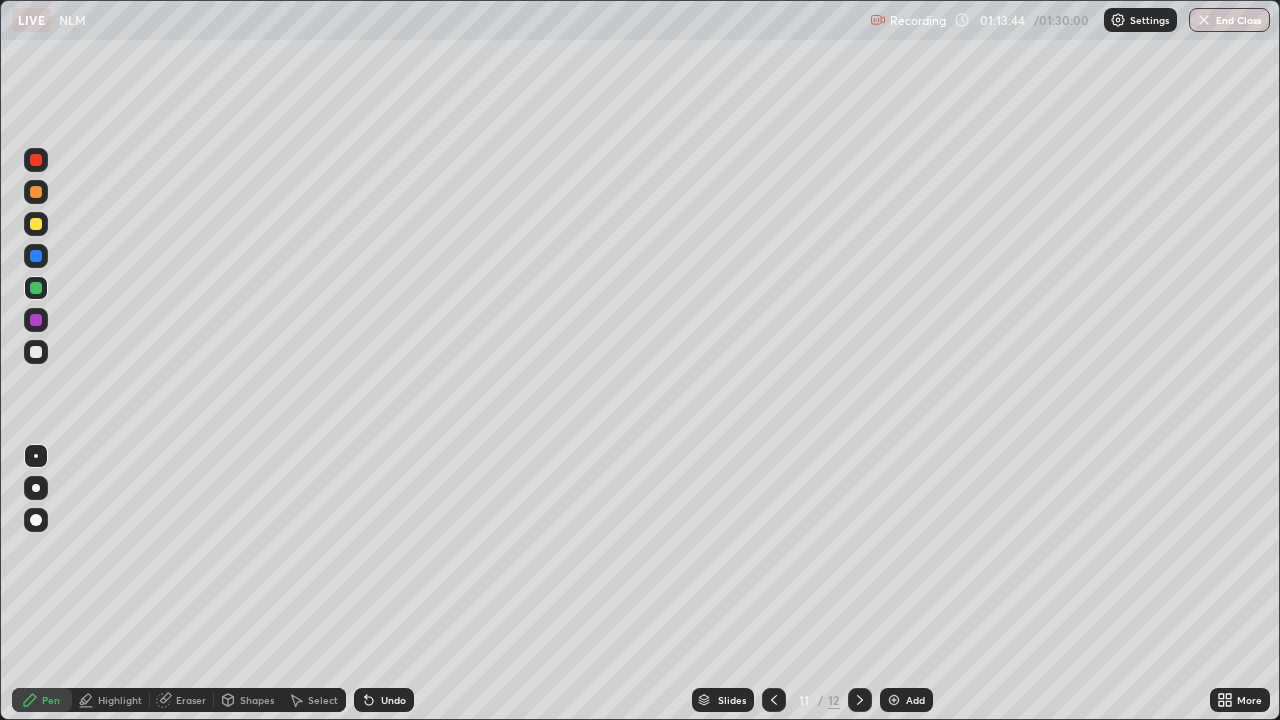click on "Eraser" at bounding box center (191, 700) 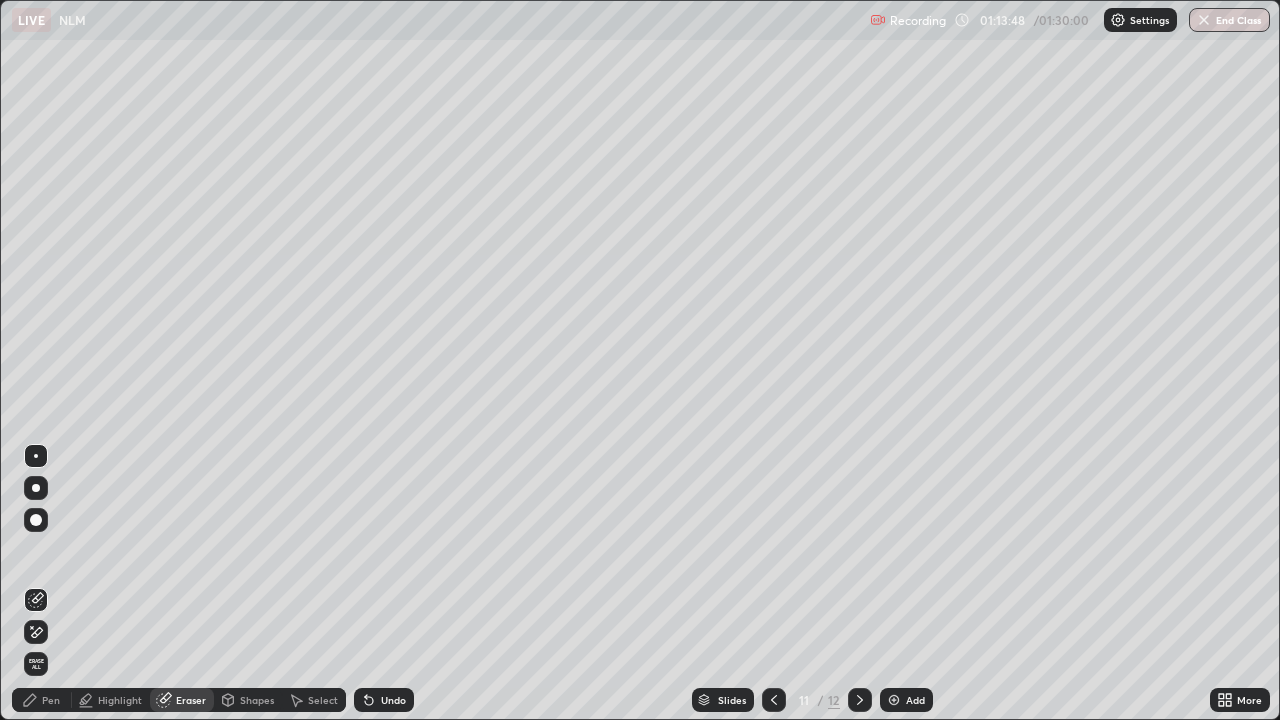 click on "Pen" at bounding box center (42, 700) 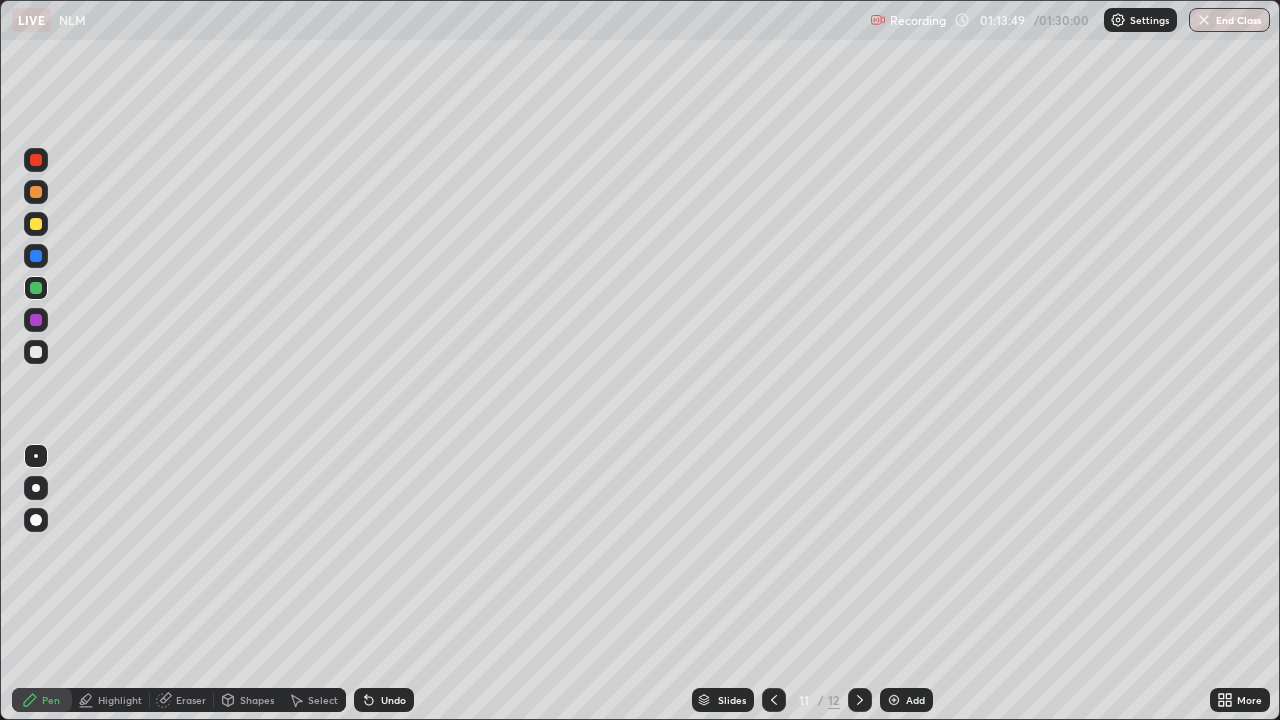 click at bounding box center (36, 352) 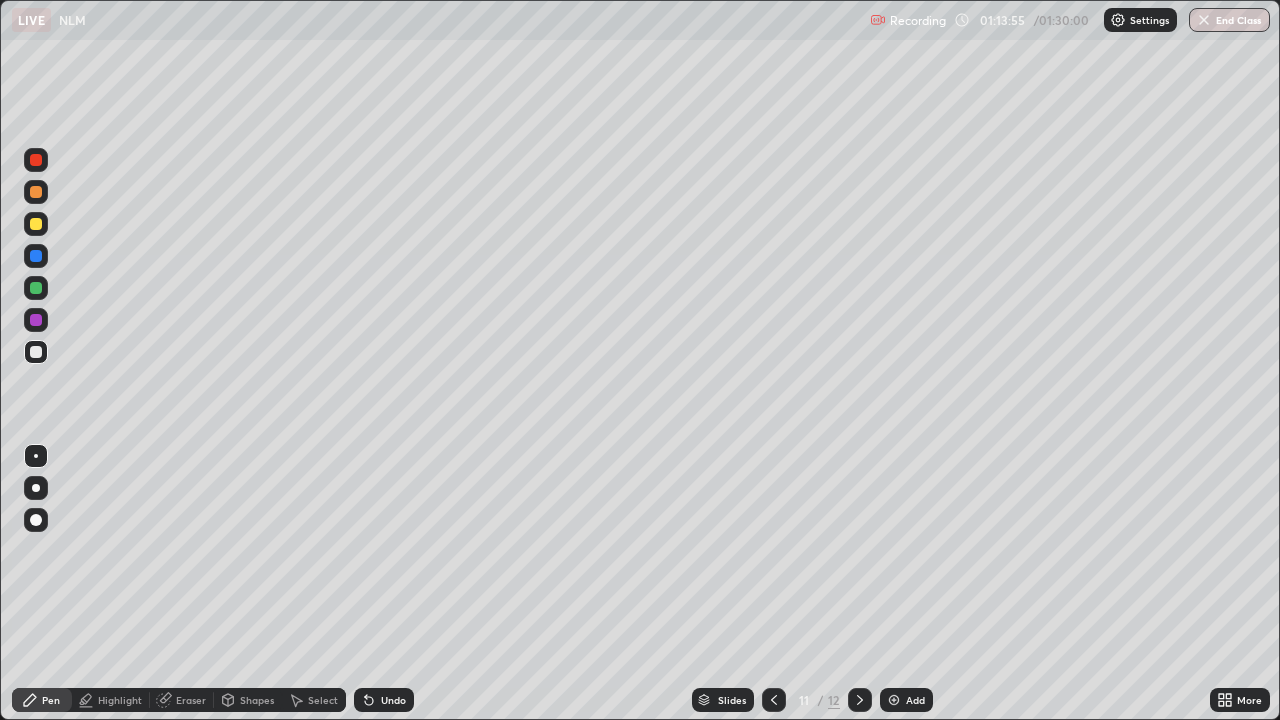 click on "Eraser" at bounding box center (191, 700) 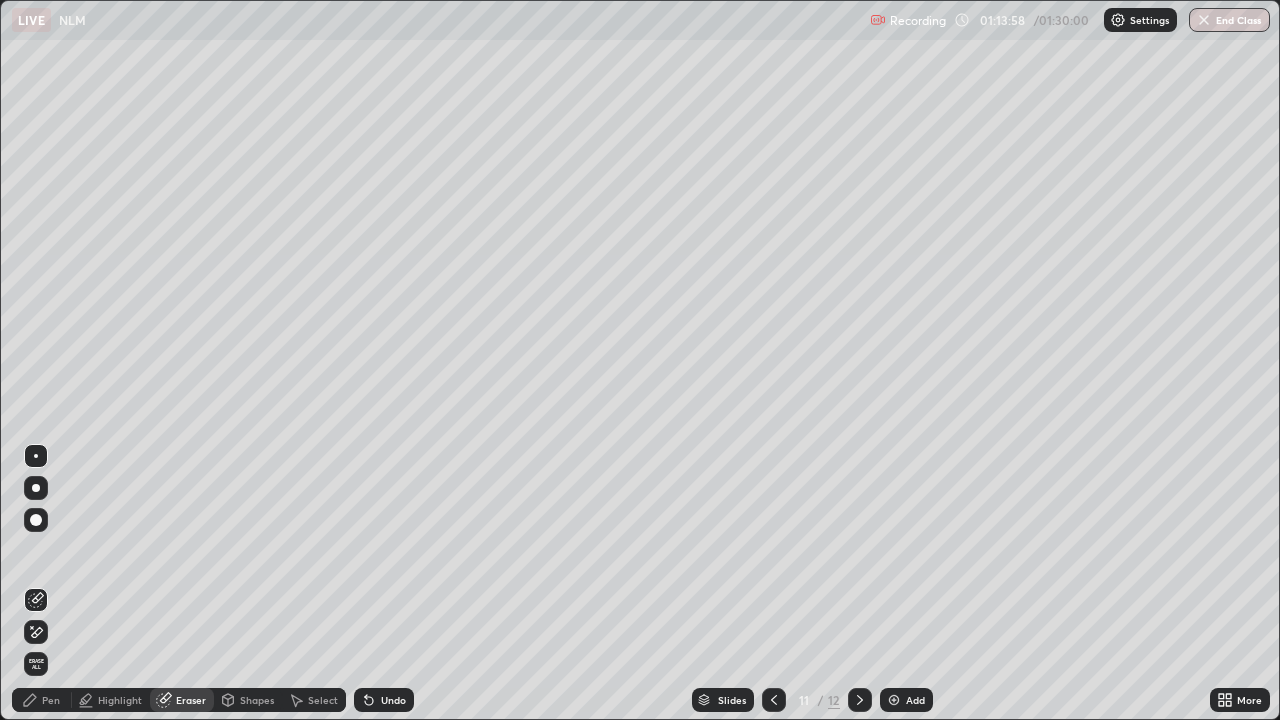 click on "Pen" at bounding box center (51, 700) 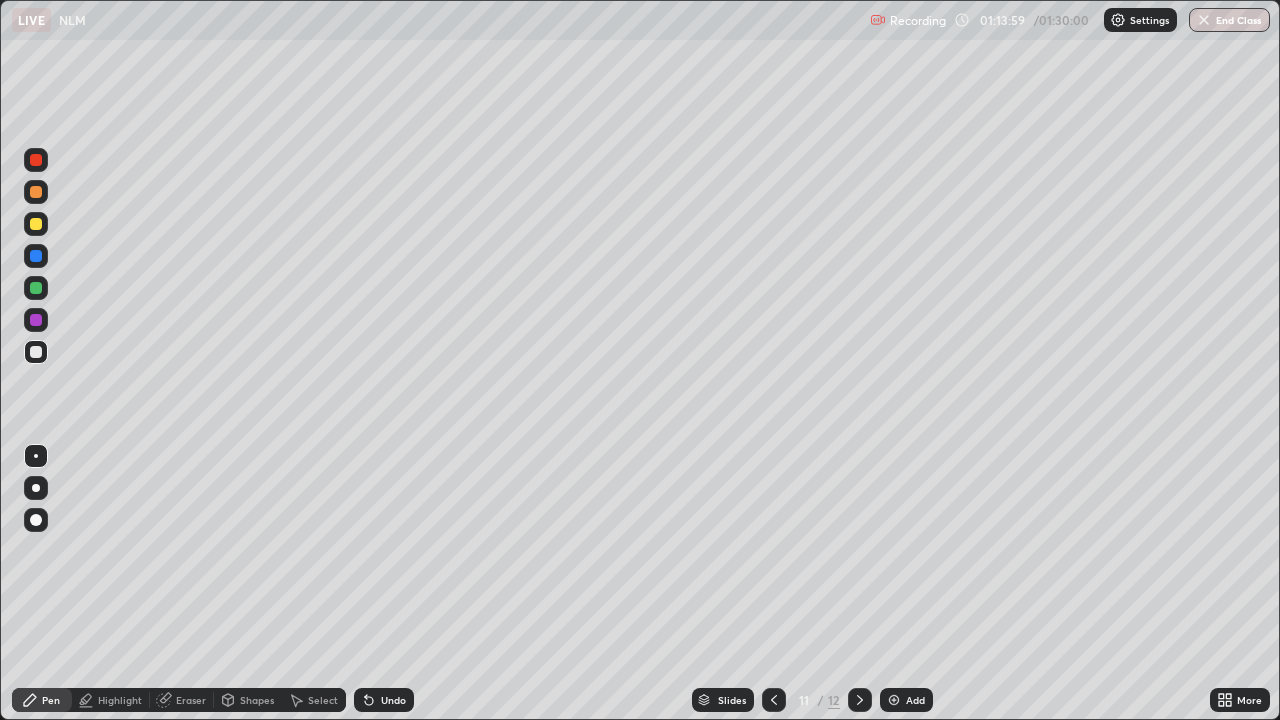 click at bounding box center (36, 224) 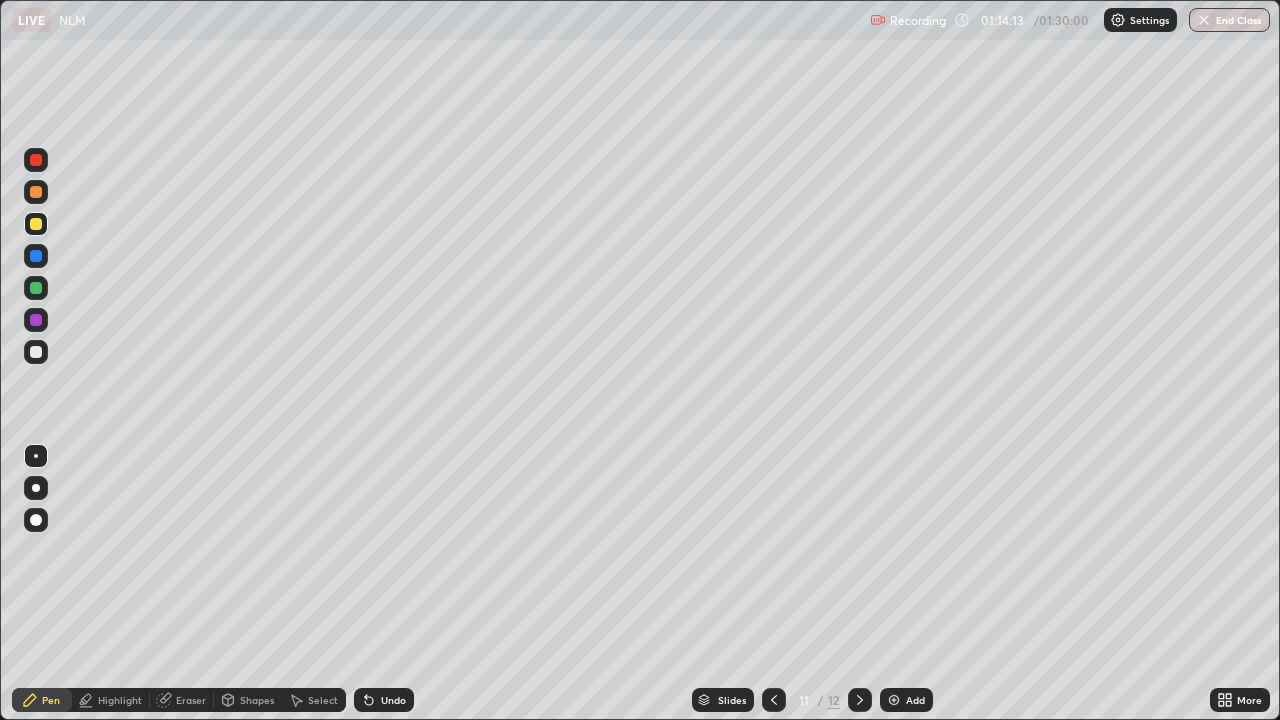 click on "Undo" at bounding box center (393, 700) 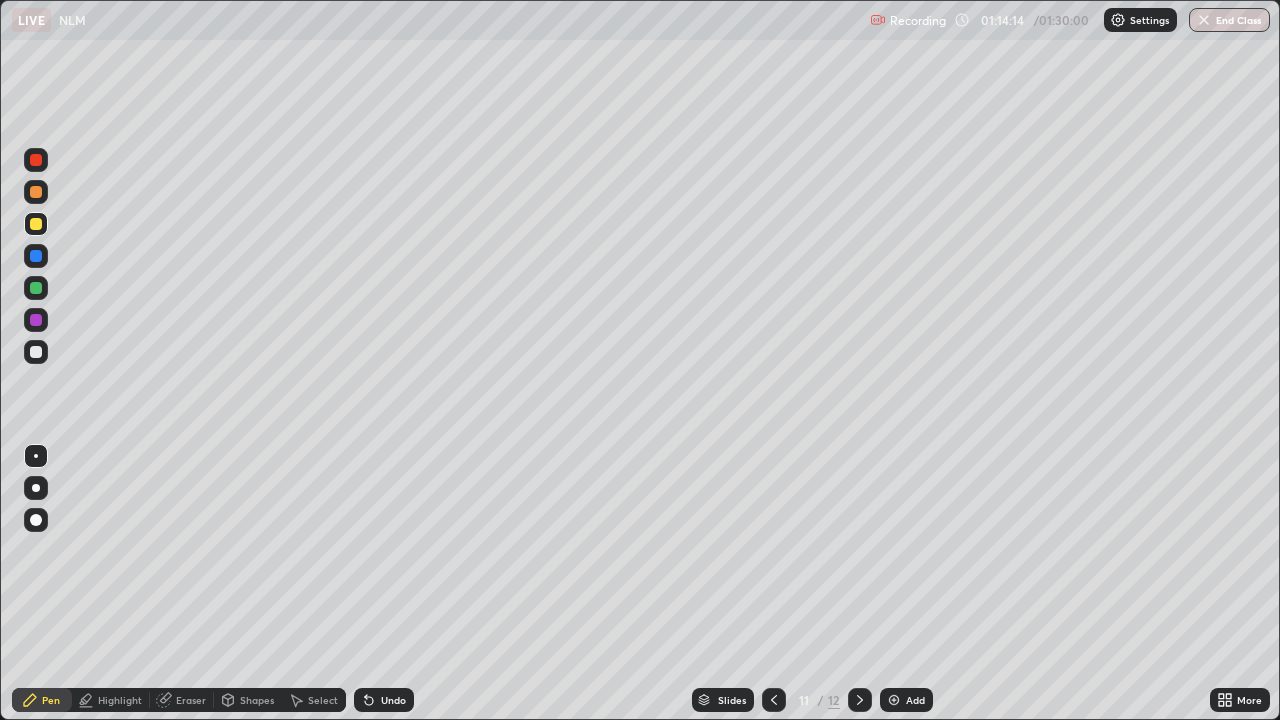click on "Undo" at bounding box center (393, 700) 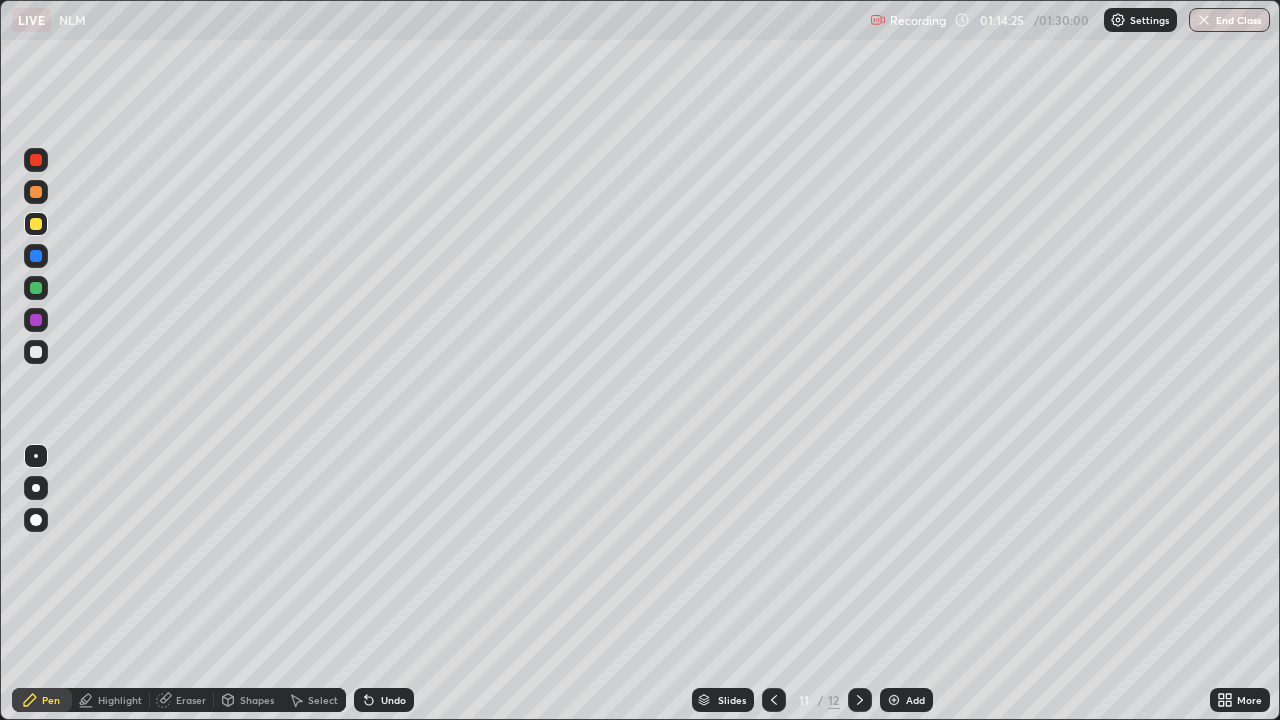 click on "Undo" at bounding box center (393, 700) 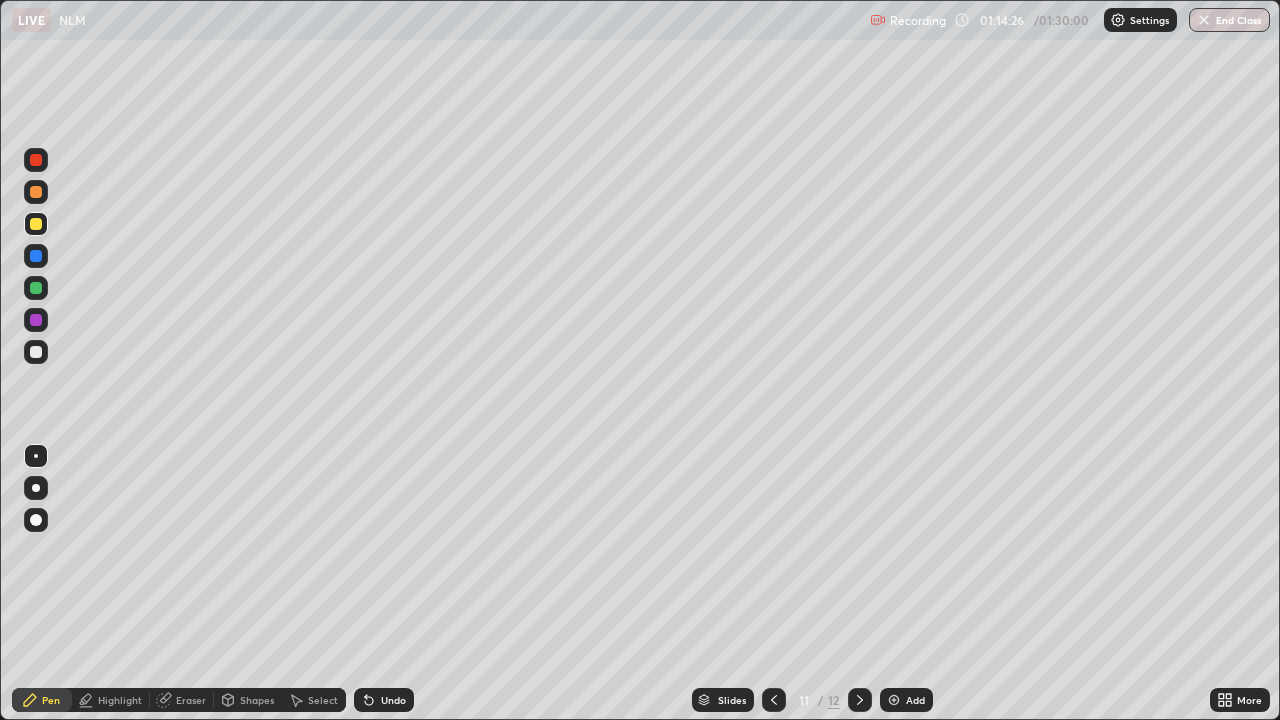 click on "Undo" at bounding box center [393, 700] 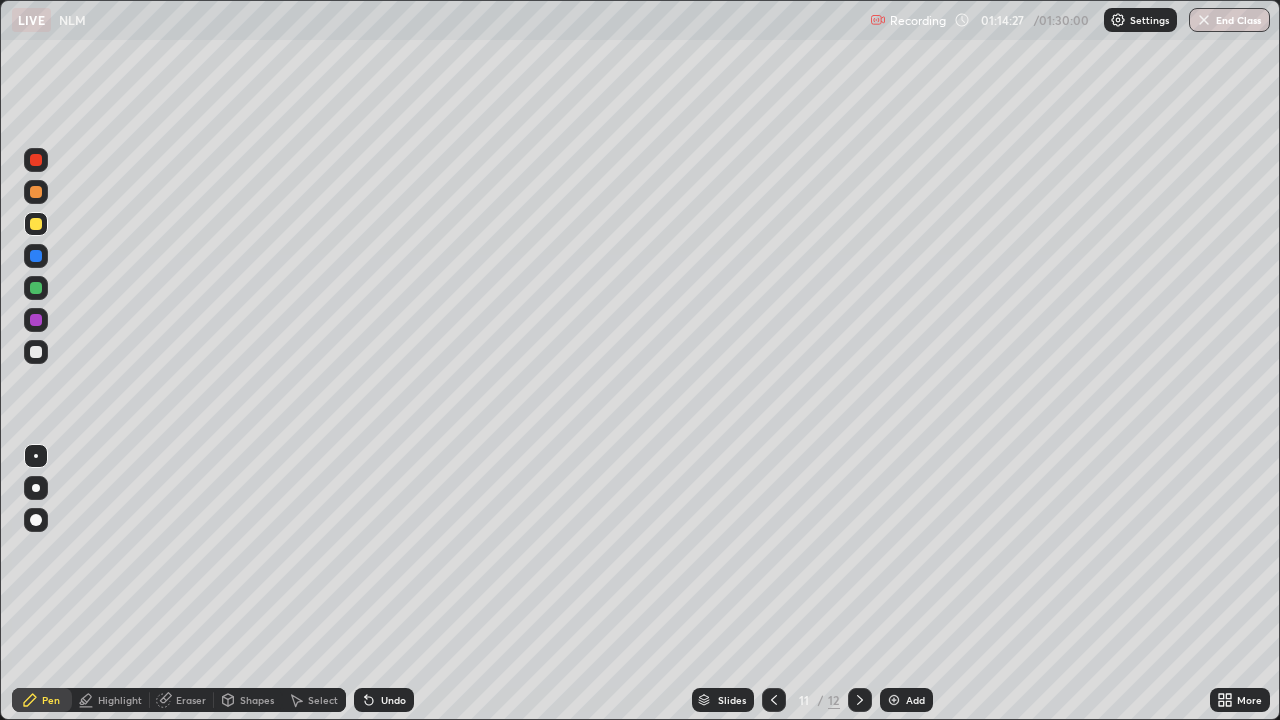 click on "Undo" at bounding box center (384, 700) 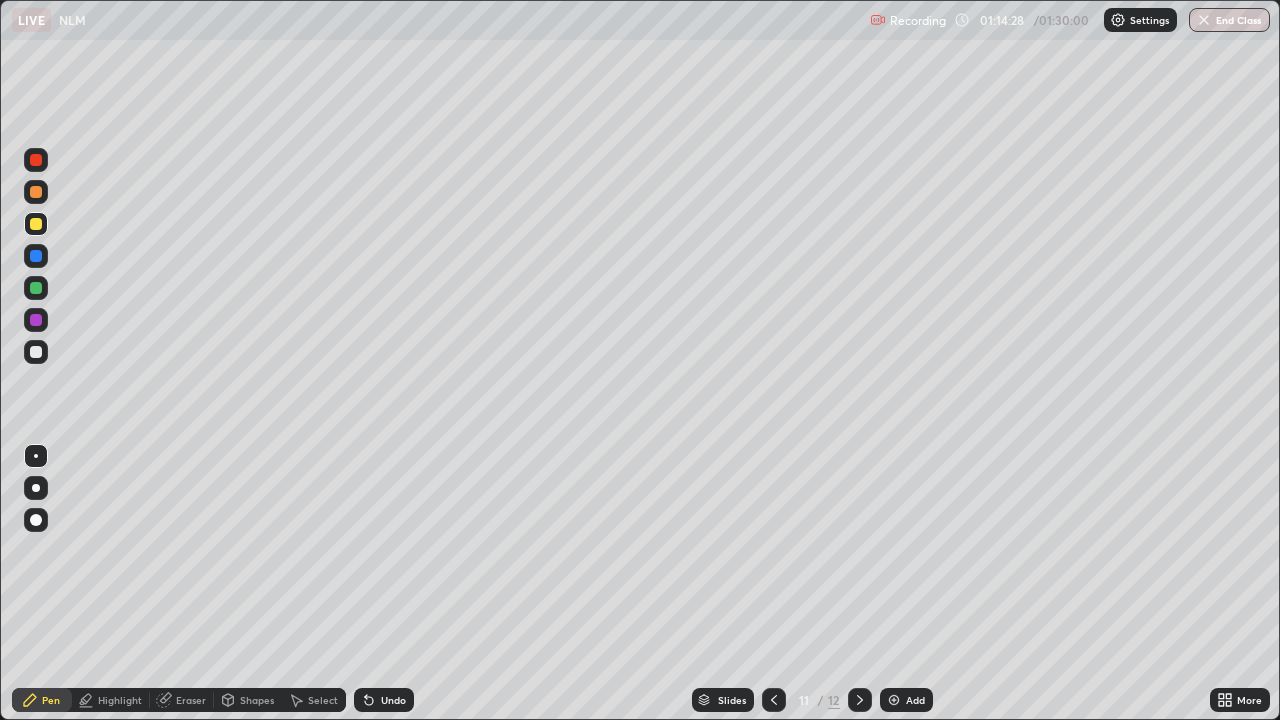 click on "Undo" at bounding box center (384, 700) 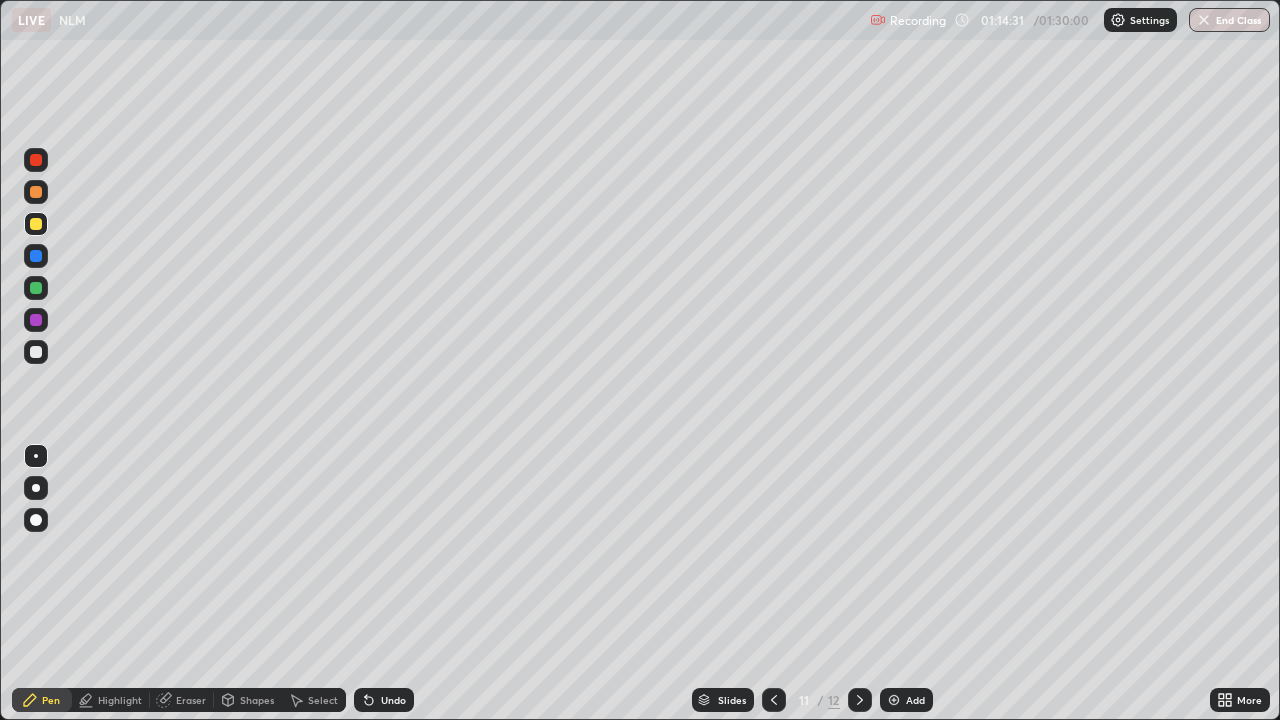 click on "Undo" at bounding box center (393, 700) 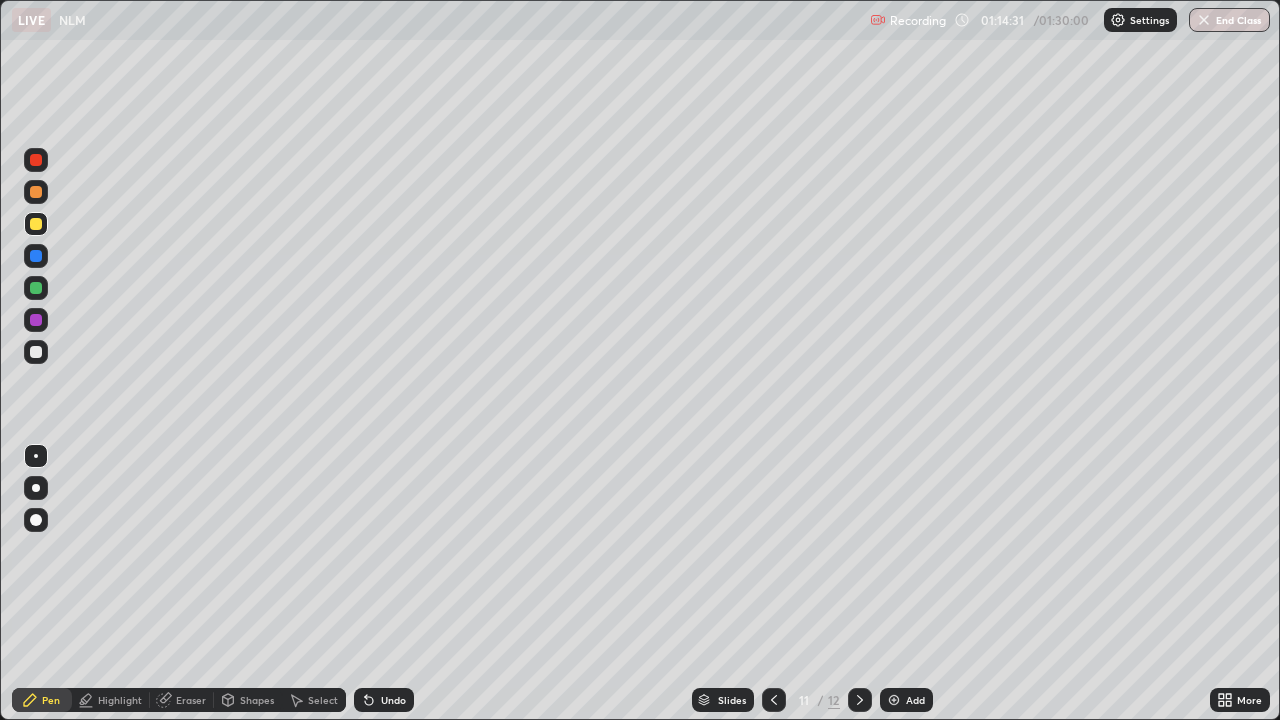 click on "Undo" at bounding box center [393, 700] 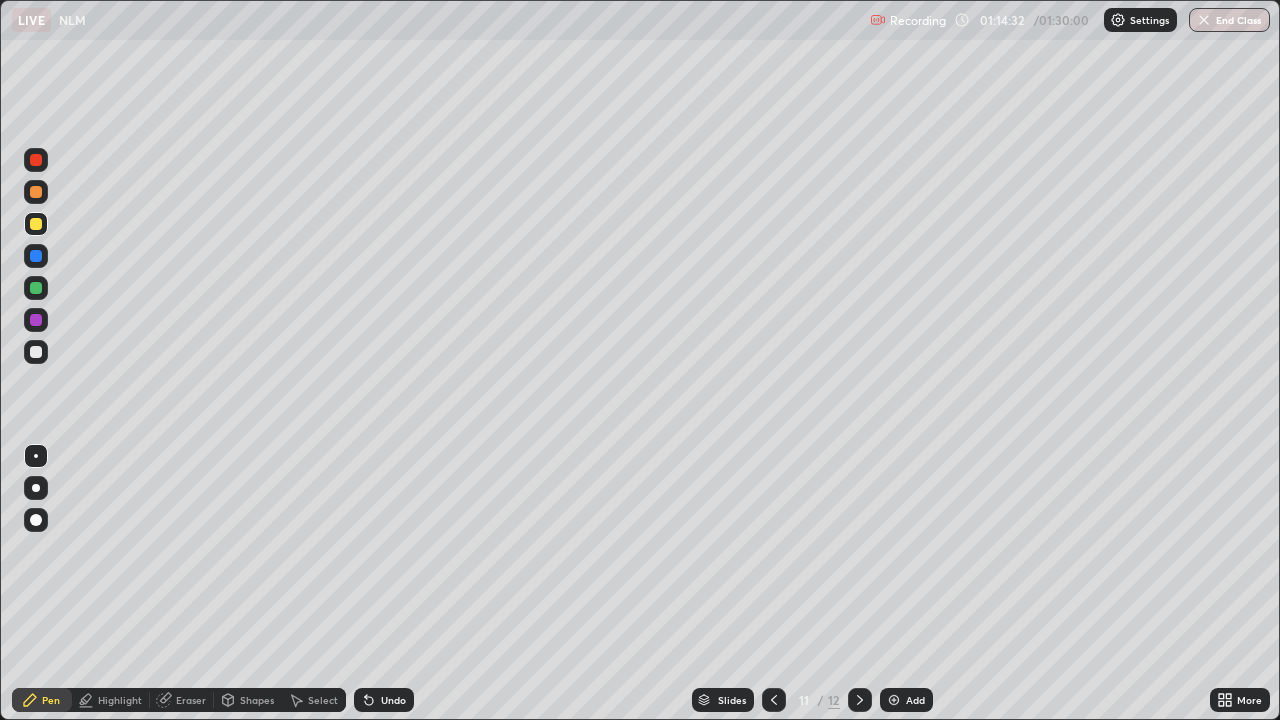 click on "Undo" at bounding box center (393, 700) 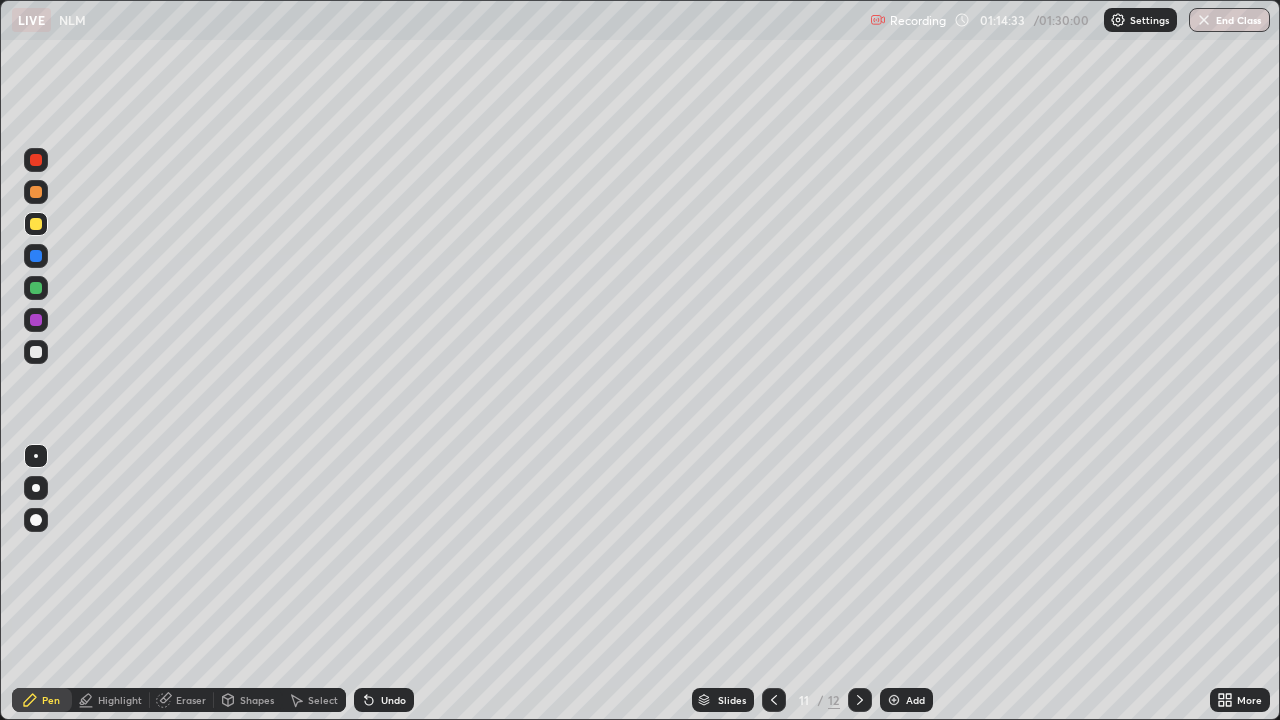 click on "Undo" at bounding box center [384, 700] 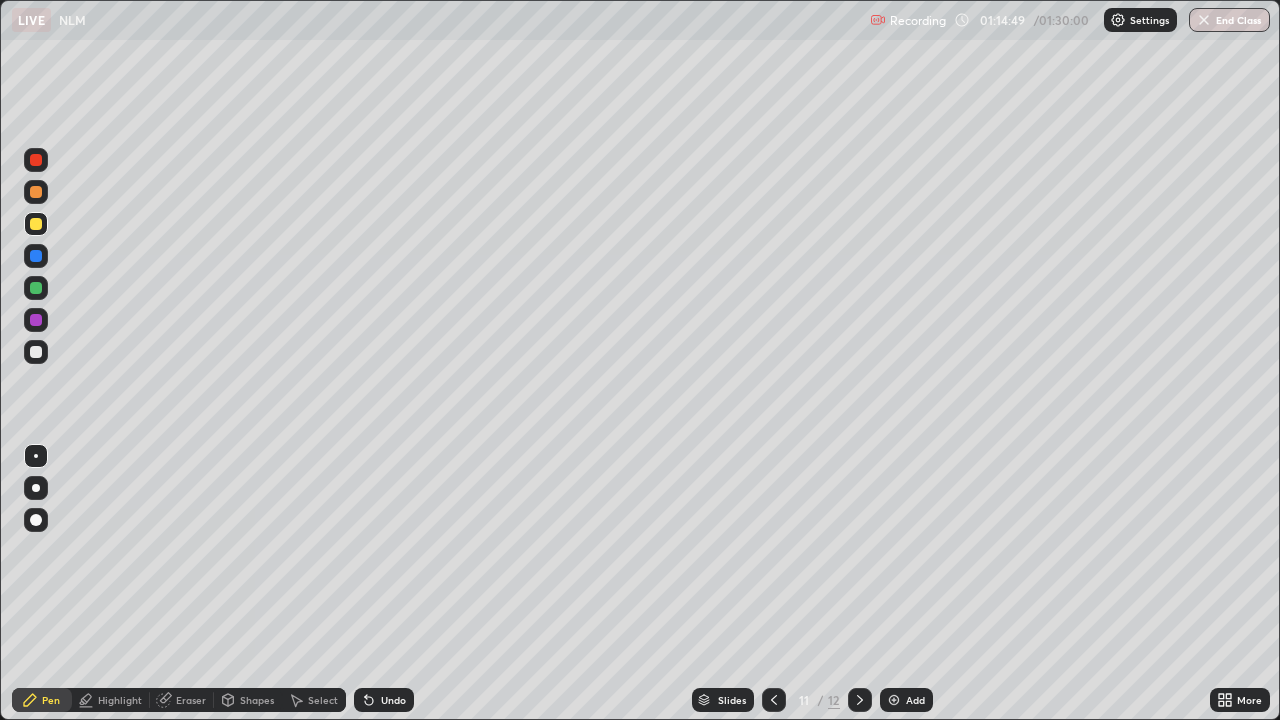 click 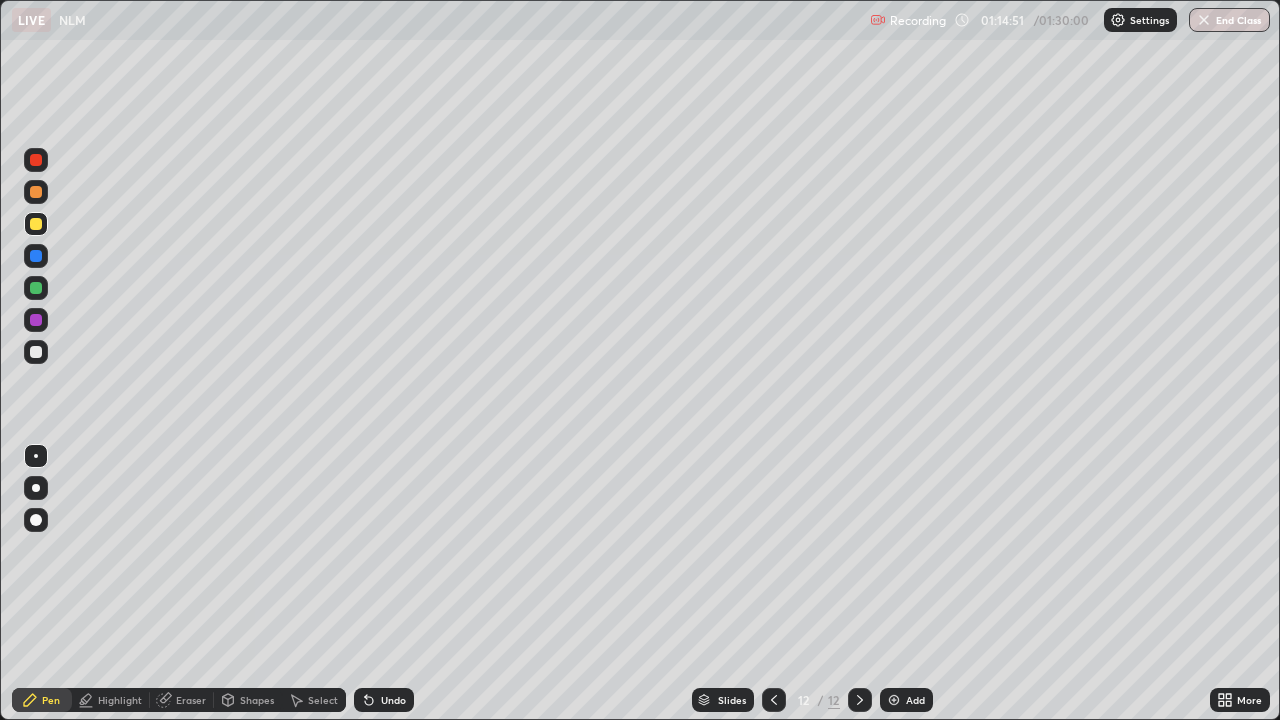 click at bounding box center (36, 352) 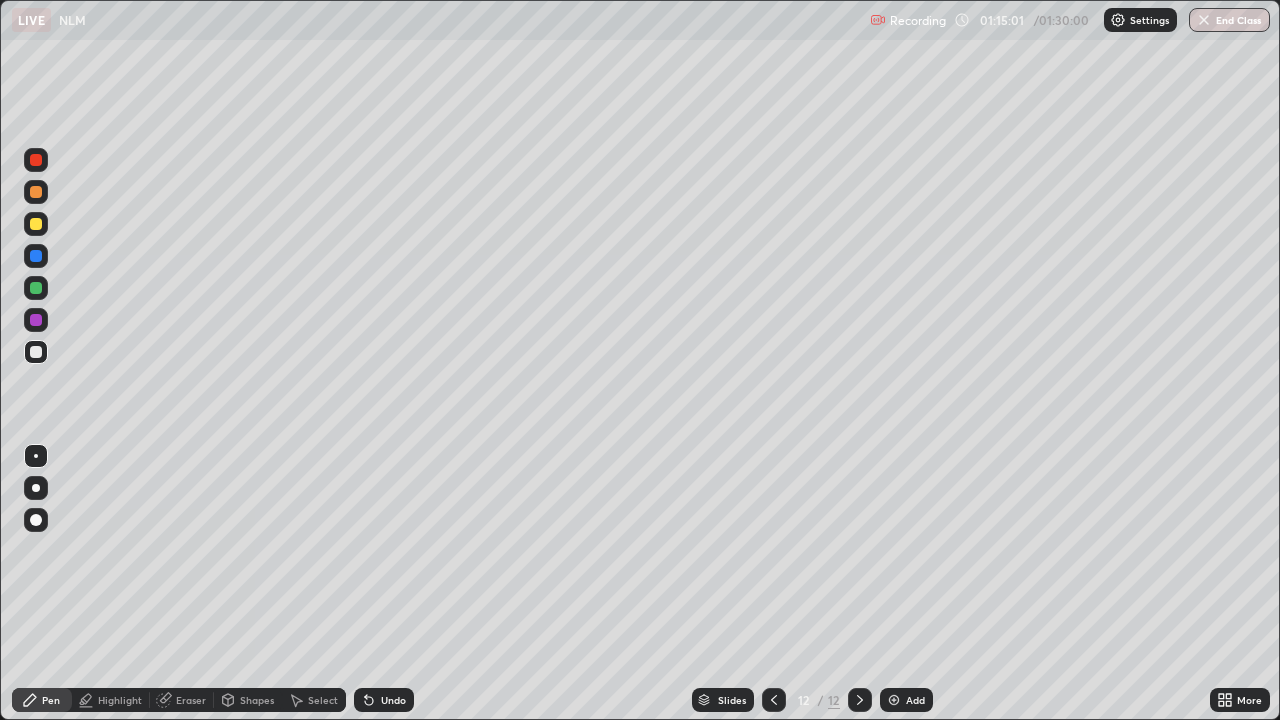 click on "Undo" at bounding box center (393, 700) 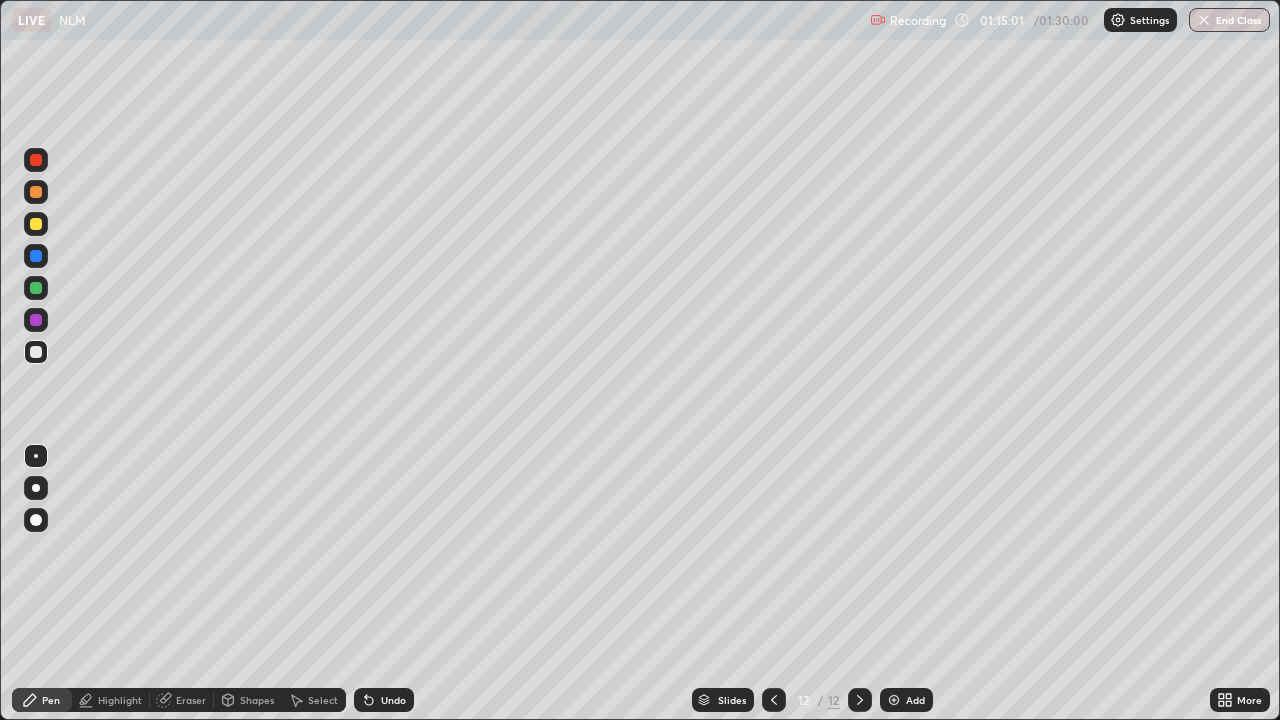 click on "Undo" at bounding box center (384, 700) 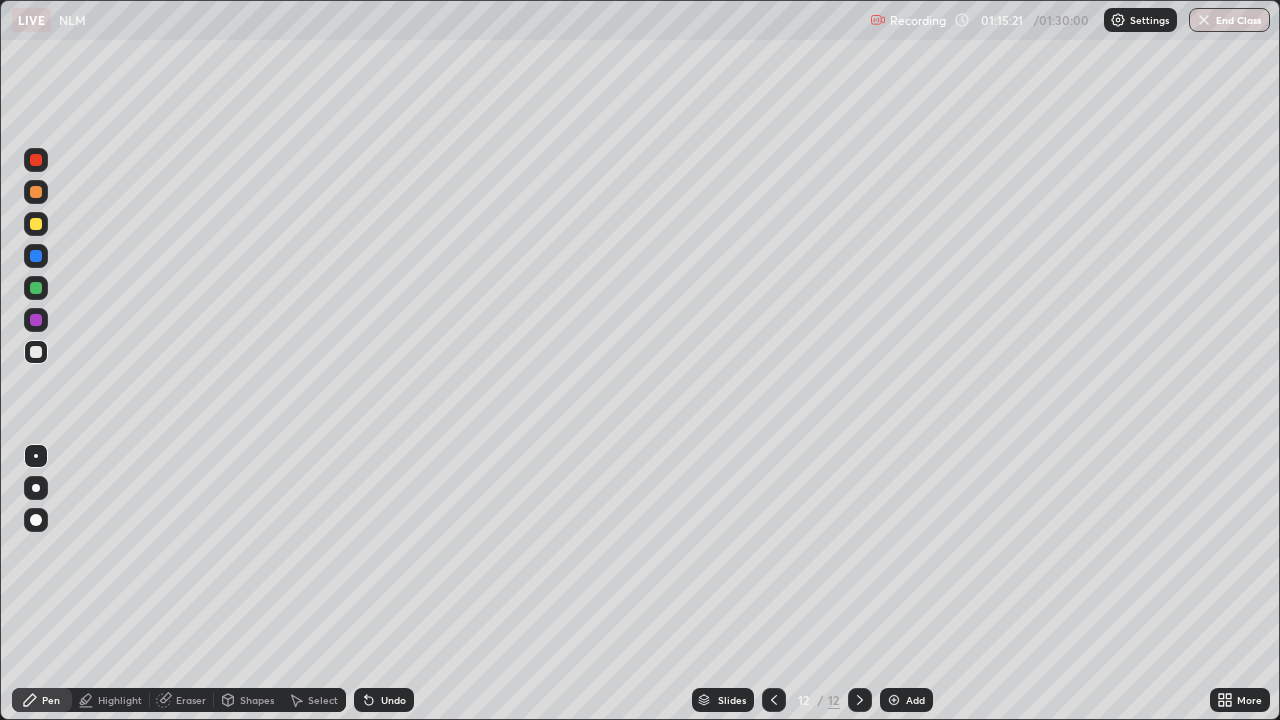 click at bounding box center (36, 192) 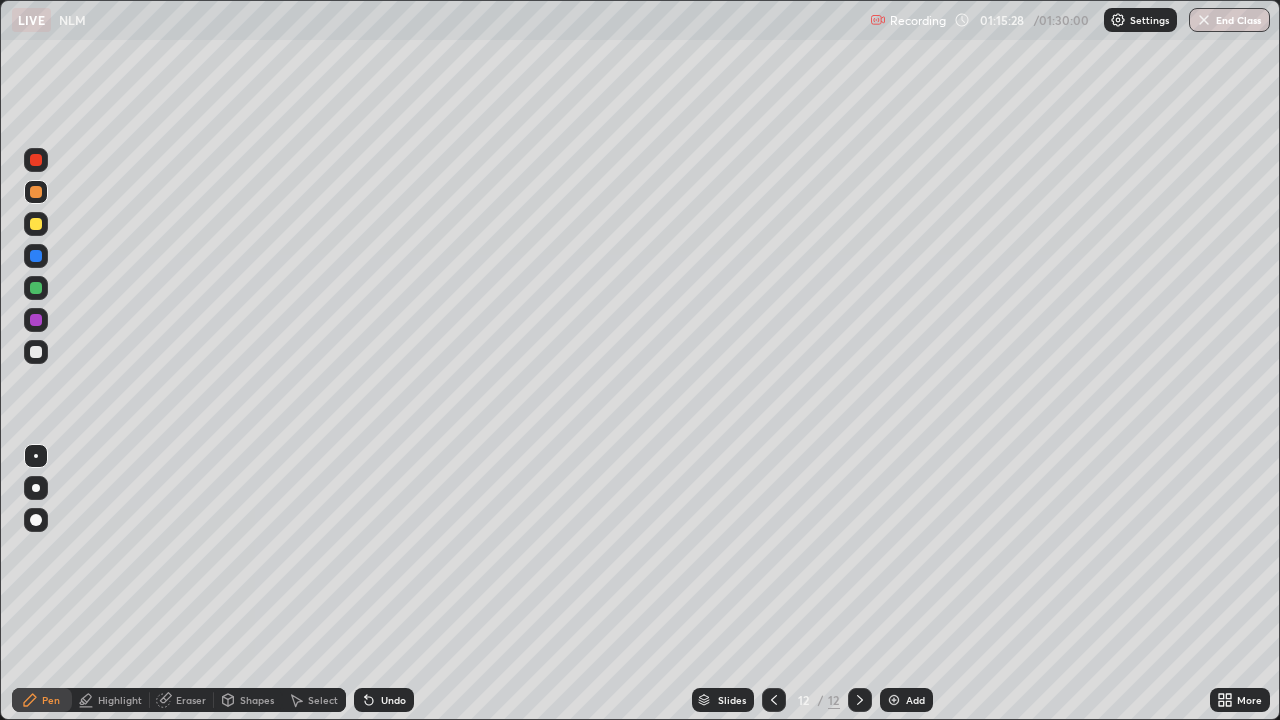 click 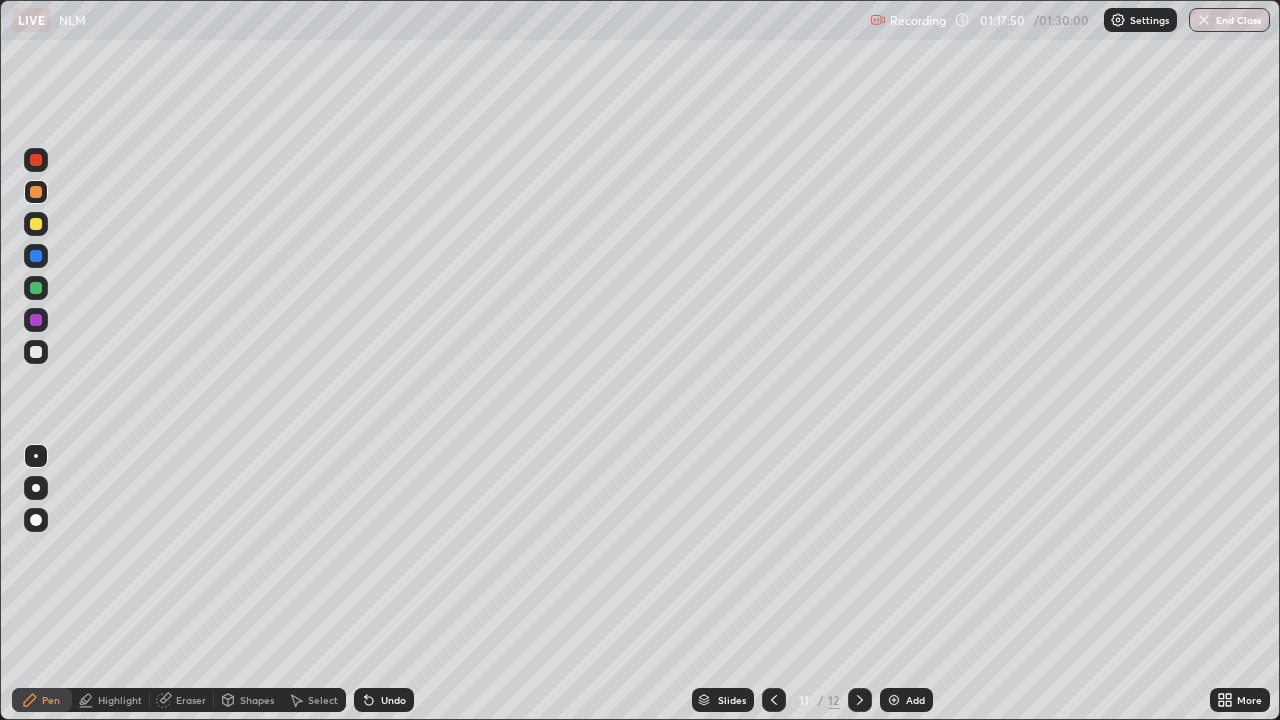 click on "Undo" at bounding box center [384, 700] 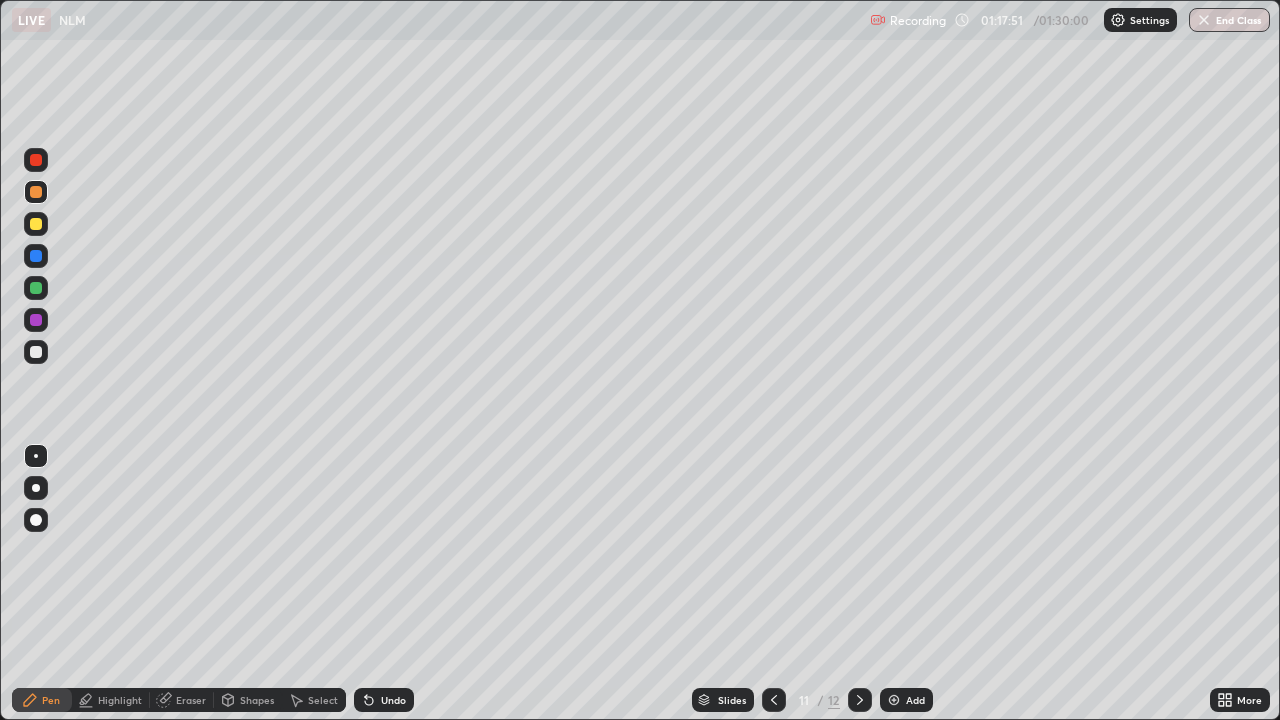 click on "Select" at bounding box center (323, 700) 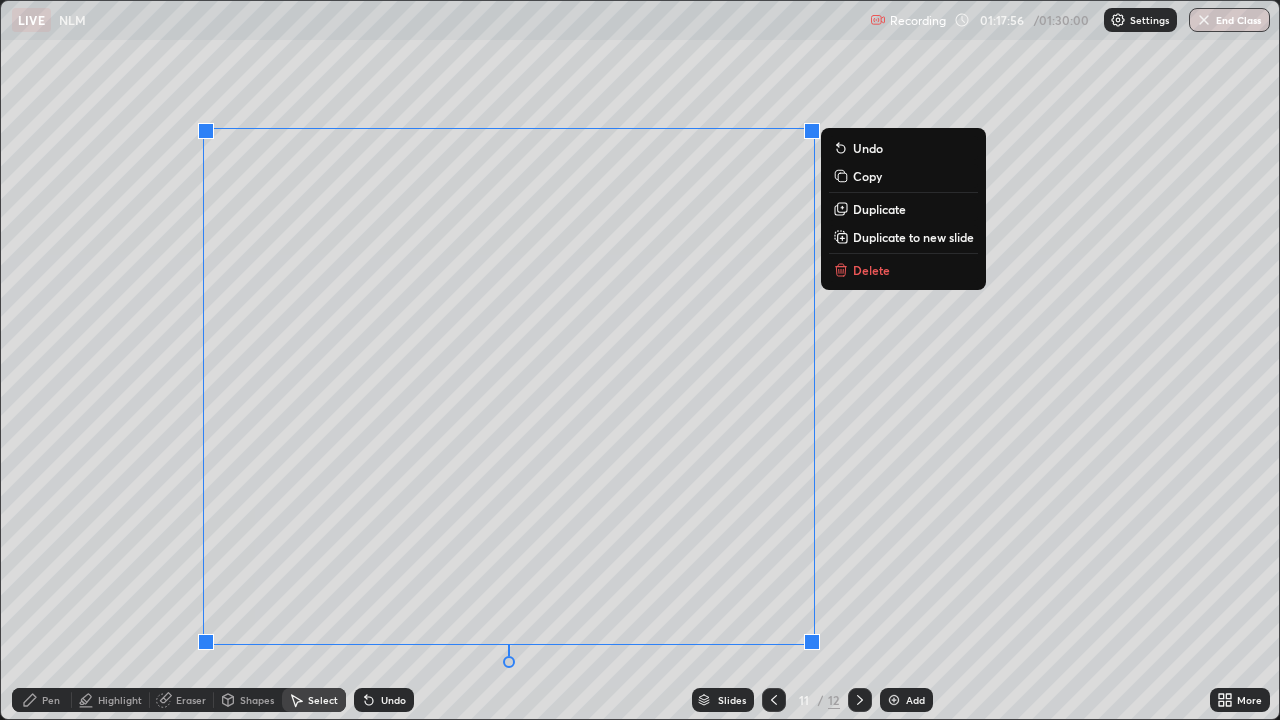 click on "Copy" at bounding box center [867, 176] 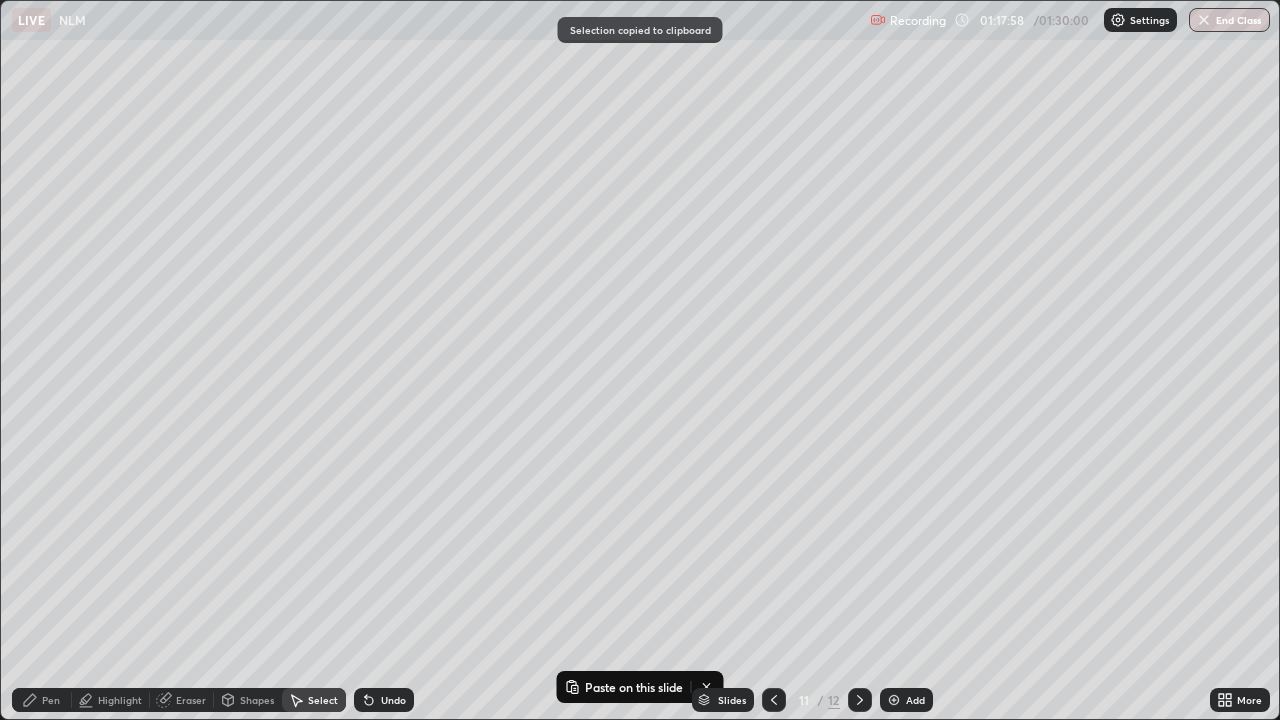 click on "Eraser" at bounding box center (191, 700) 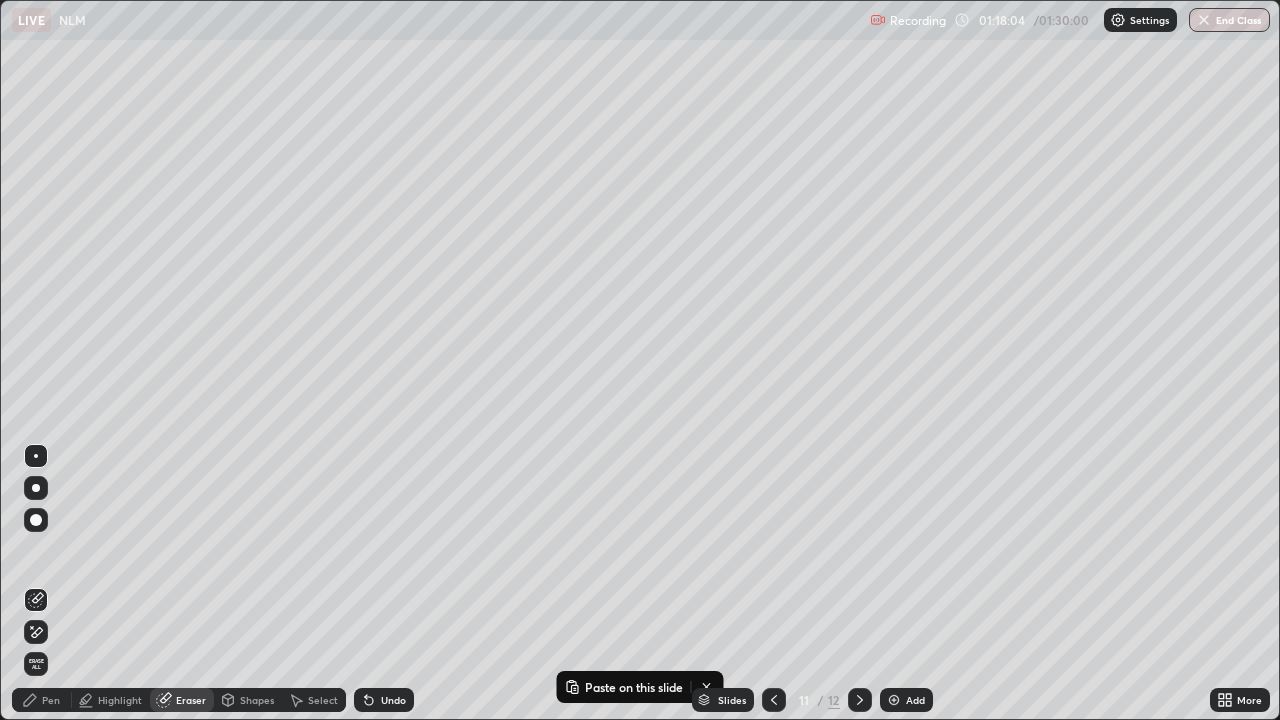 click on "Pen" at bounding box center [42, 700] 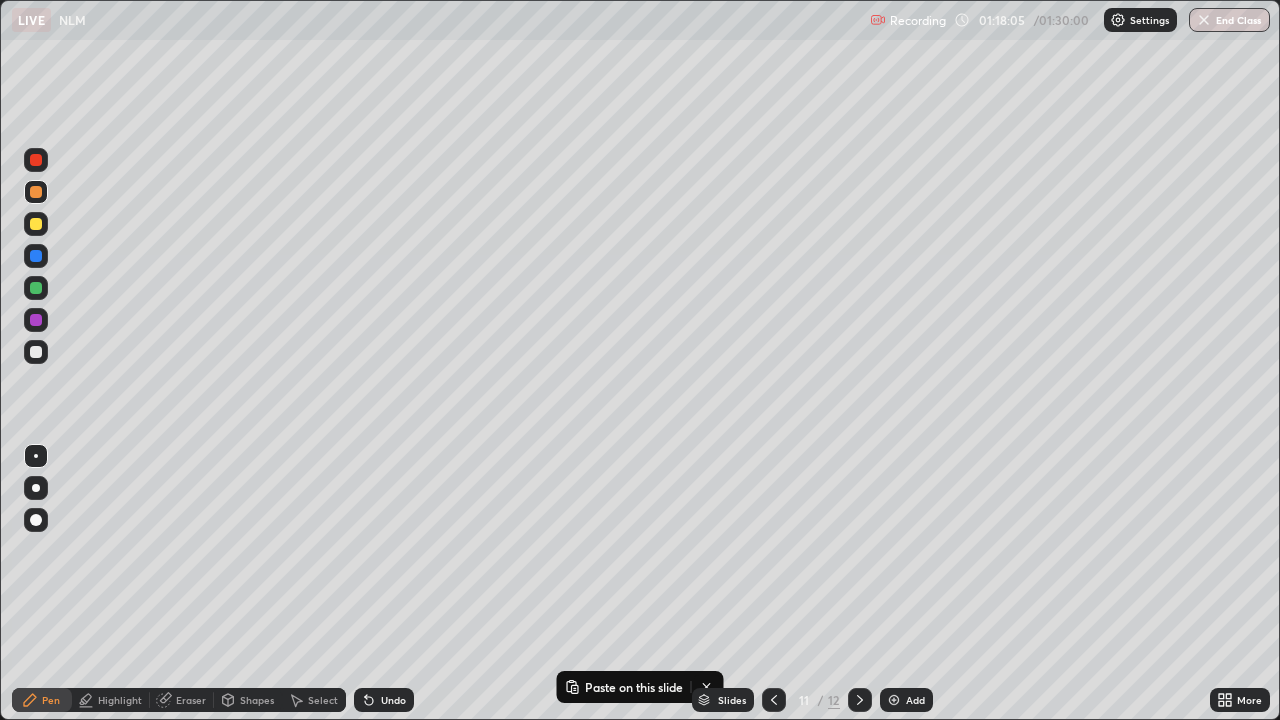 click at bounding box center [36, 352] 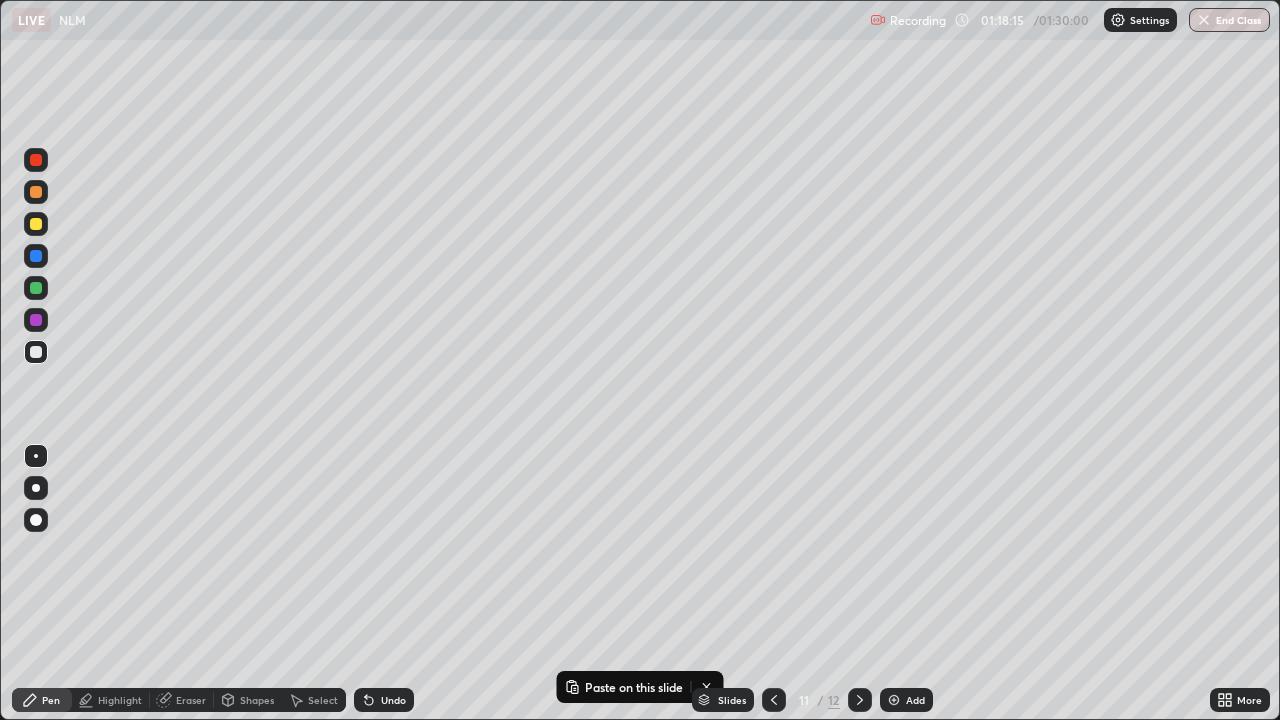 click 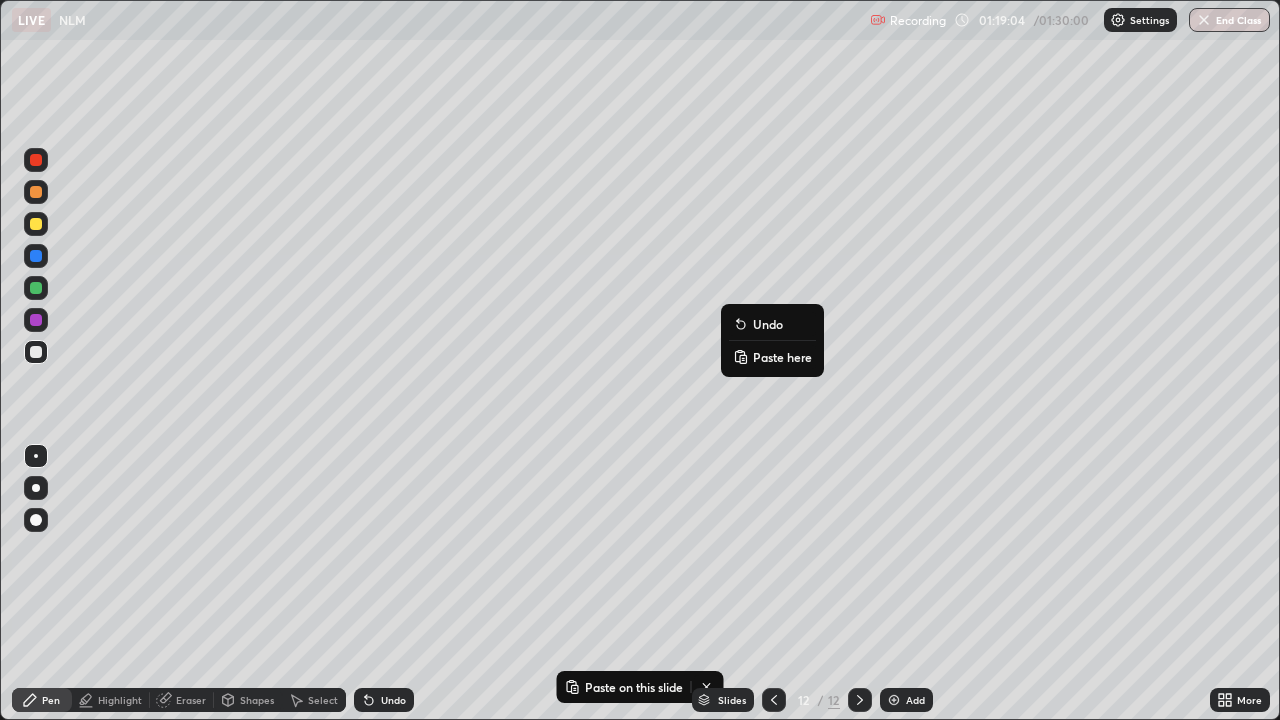 click on "Undo" at bounding box center (772, 324) 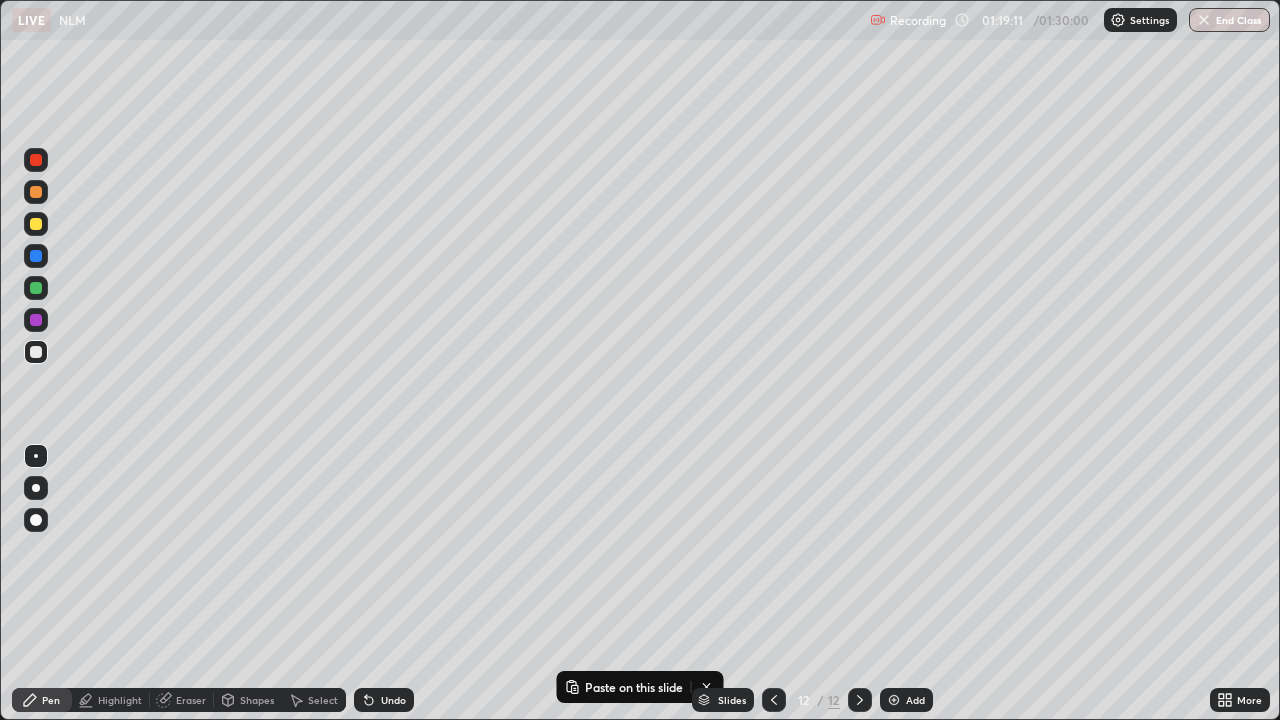 click on "Shapes" at bounding box center (257, 700) 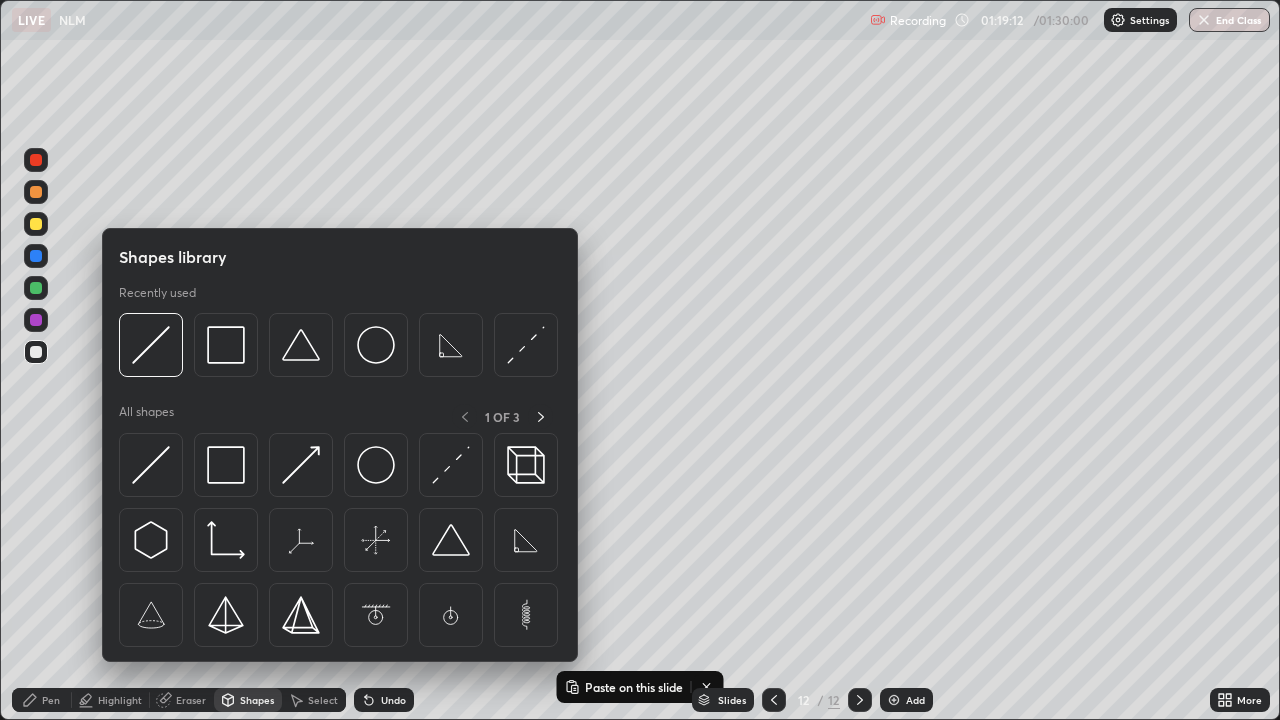 click on "Eraser" at bounding box center [191, 700] 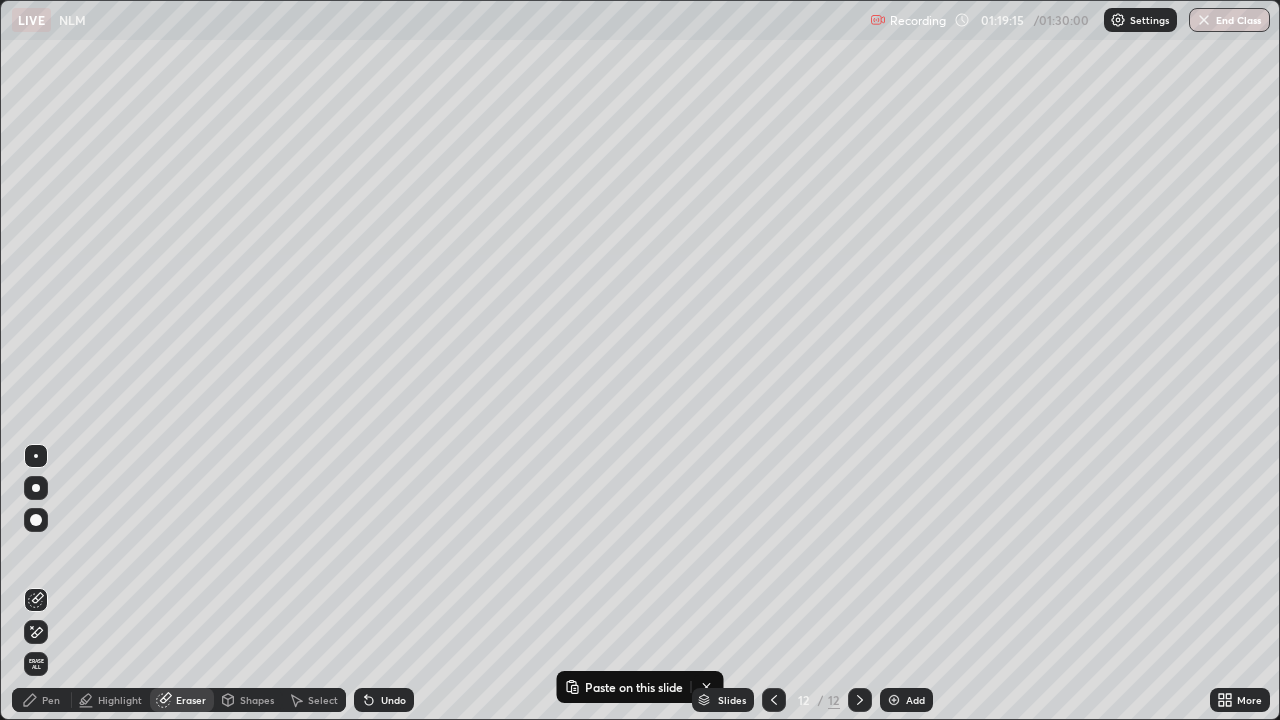 click on "Pen" at bounding box center (51, 700) 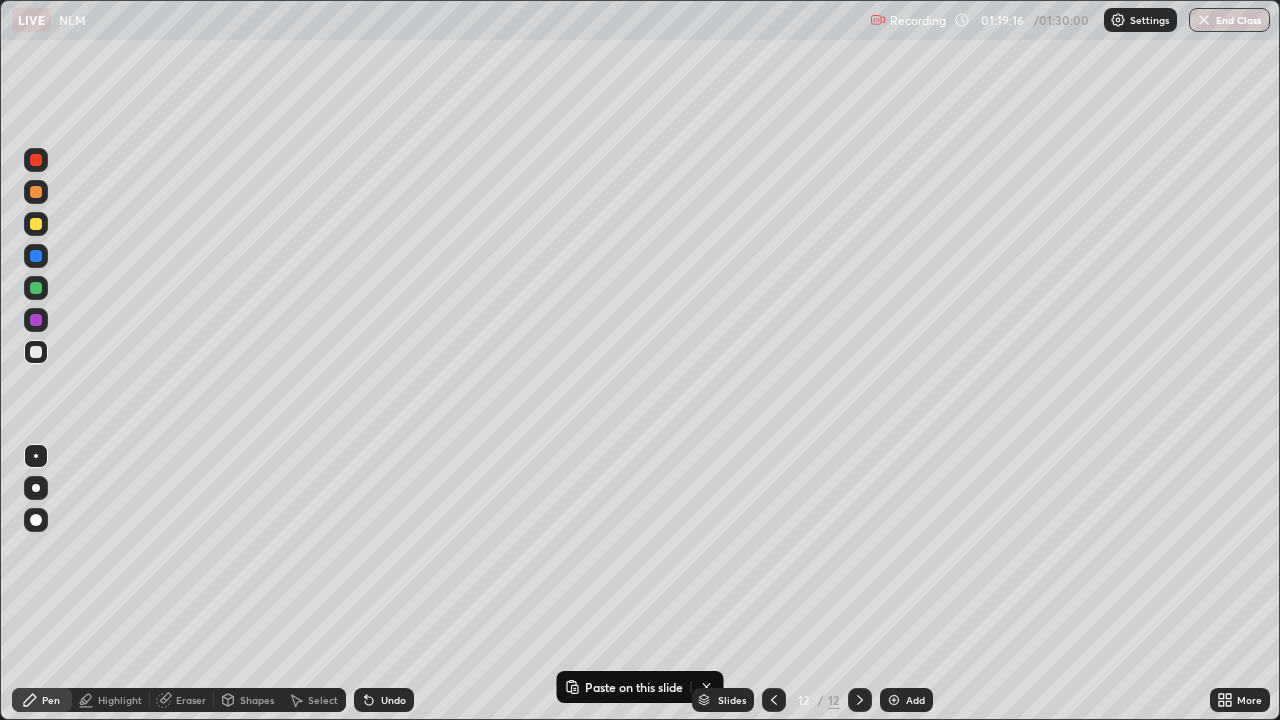 click at bounding box center (36, 224) 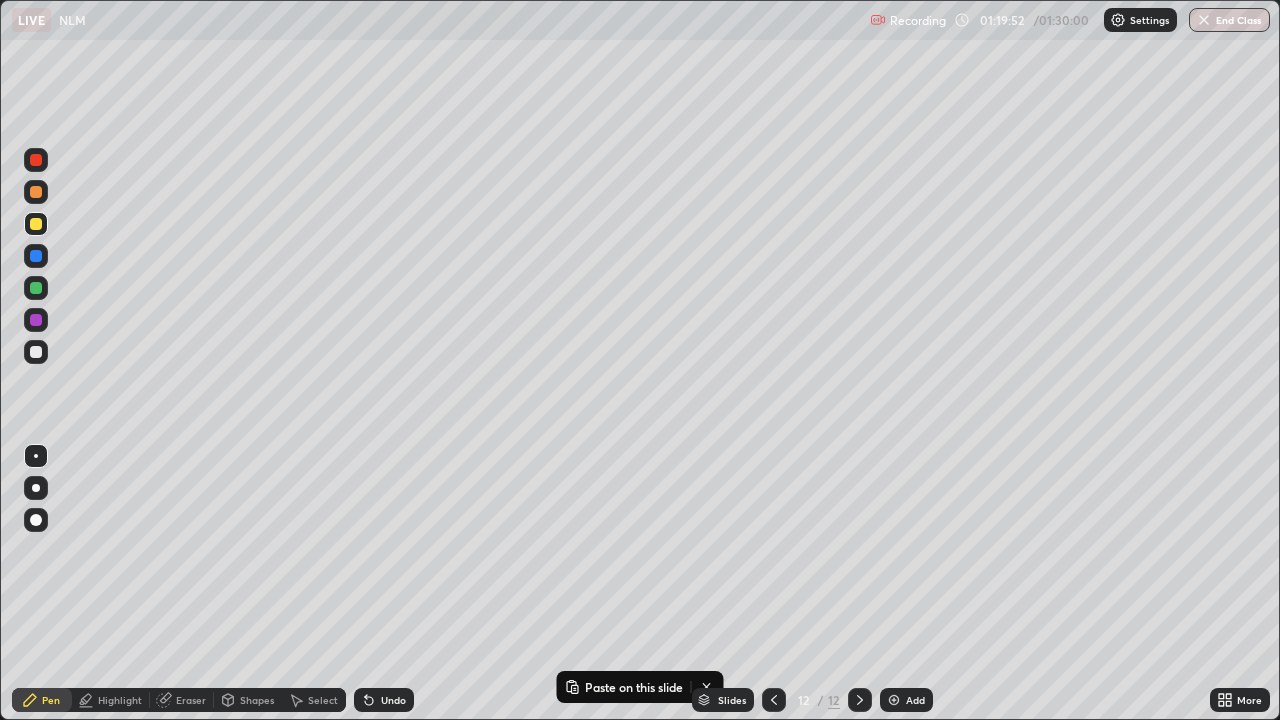 click on "Slides 12 / 12 Add" at bounding box center (812, 700) 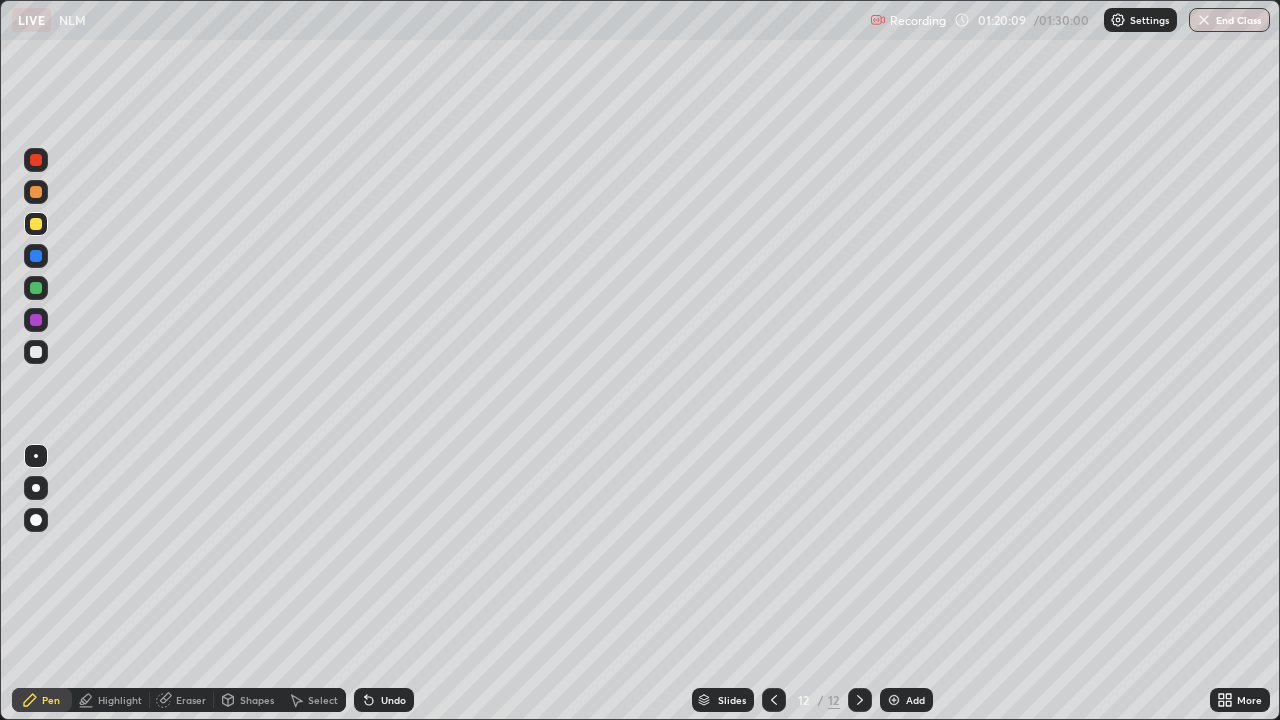 click on "Undo" at bounding box center (393, 700) 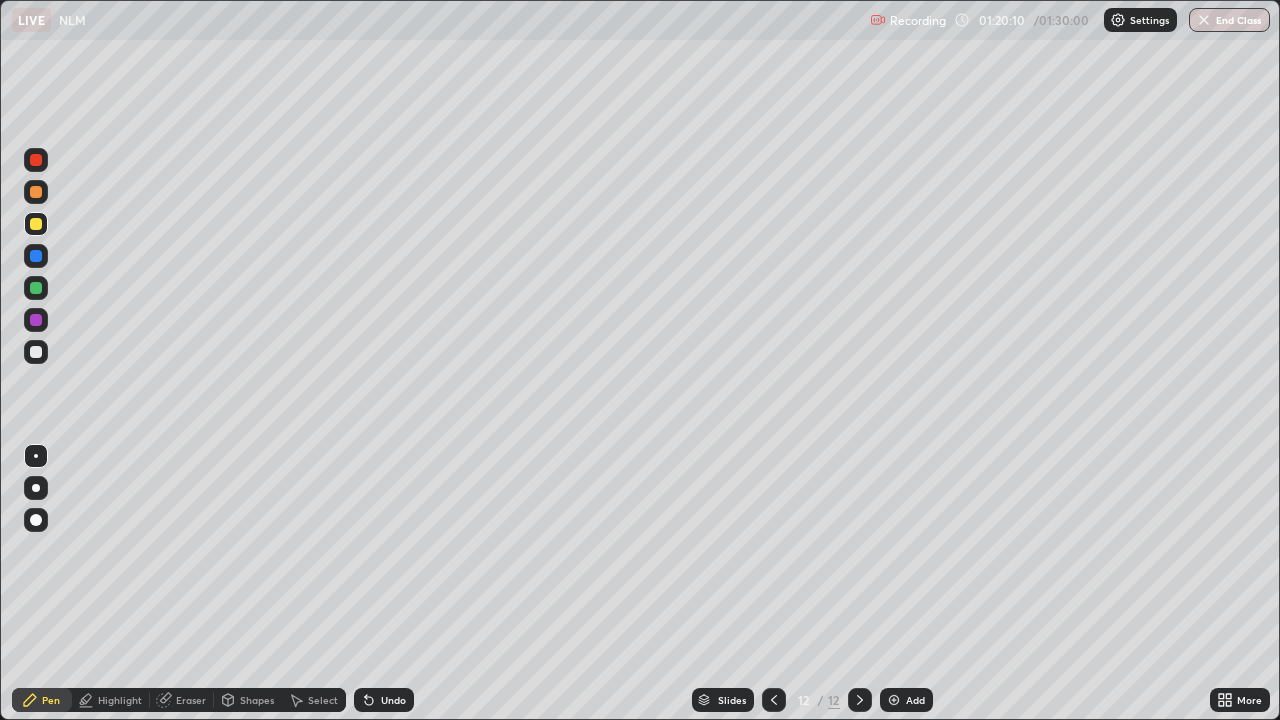 click on "Undo" at bounding box center (393, 700) 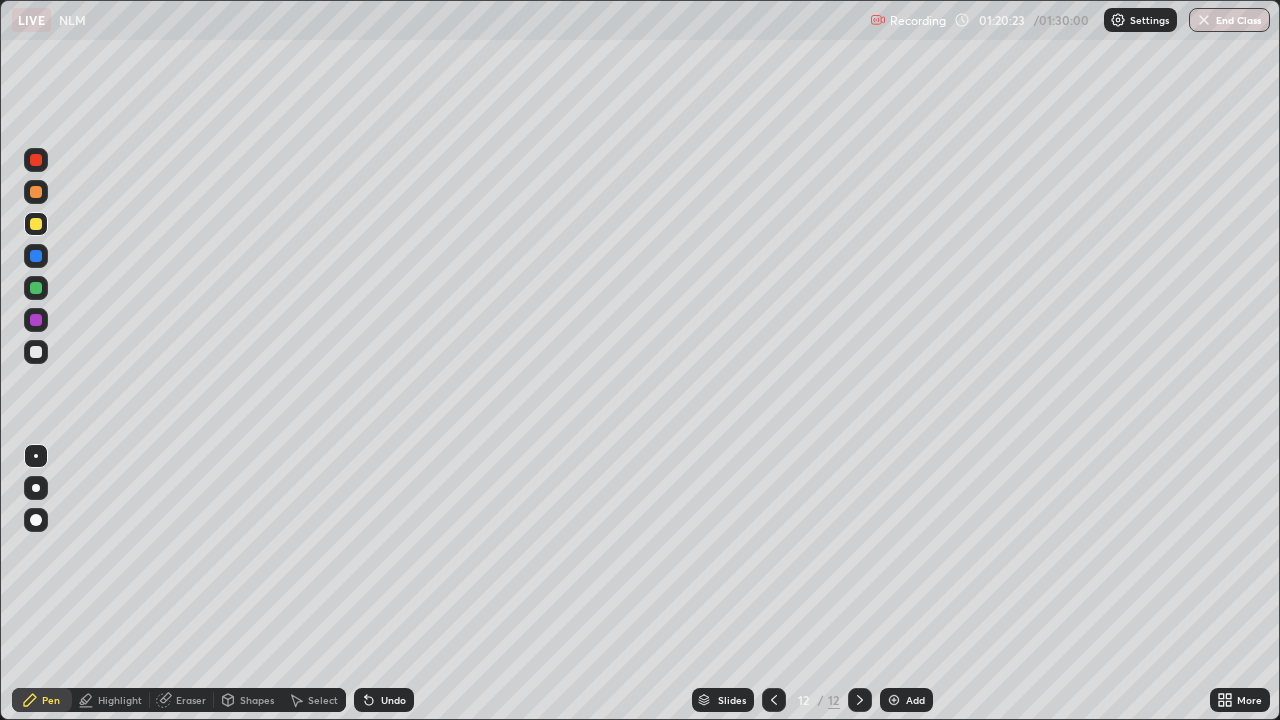 click 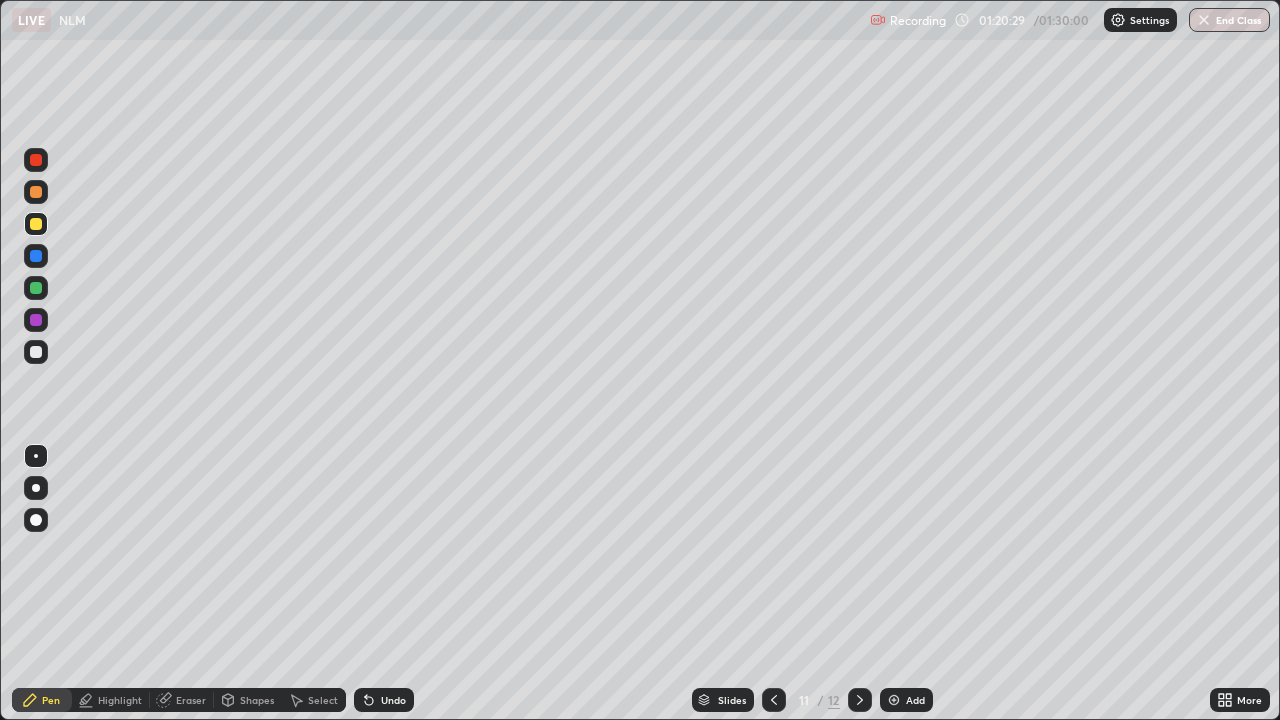 click 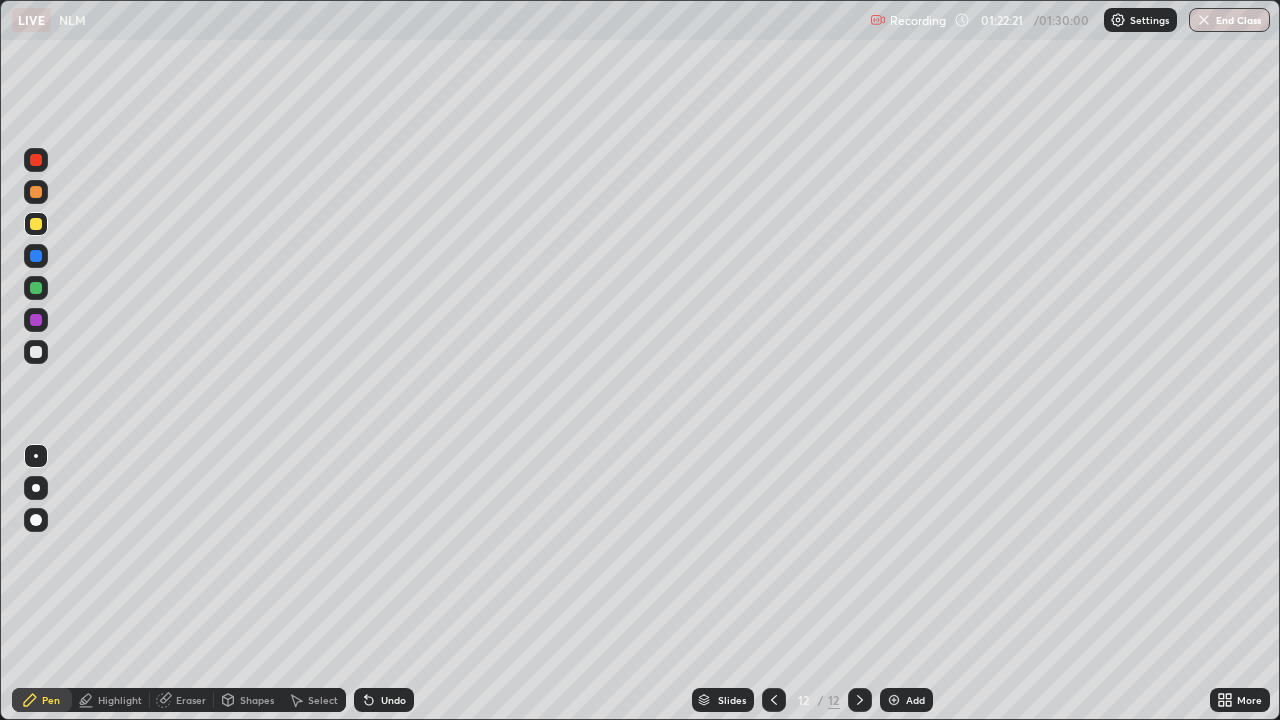 click on "Undo" at bounding box center [384, 700] 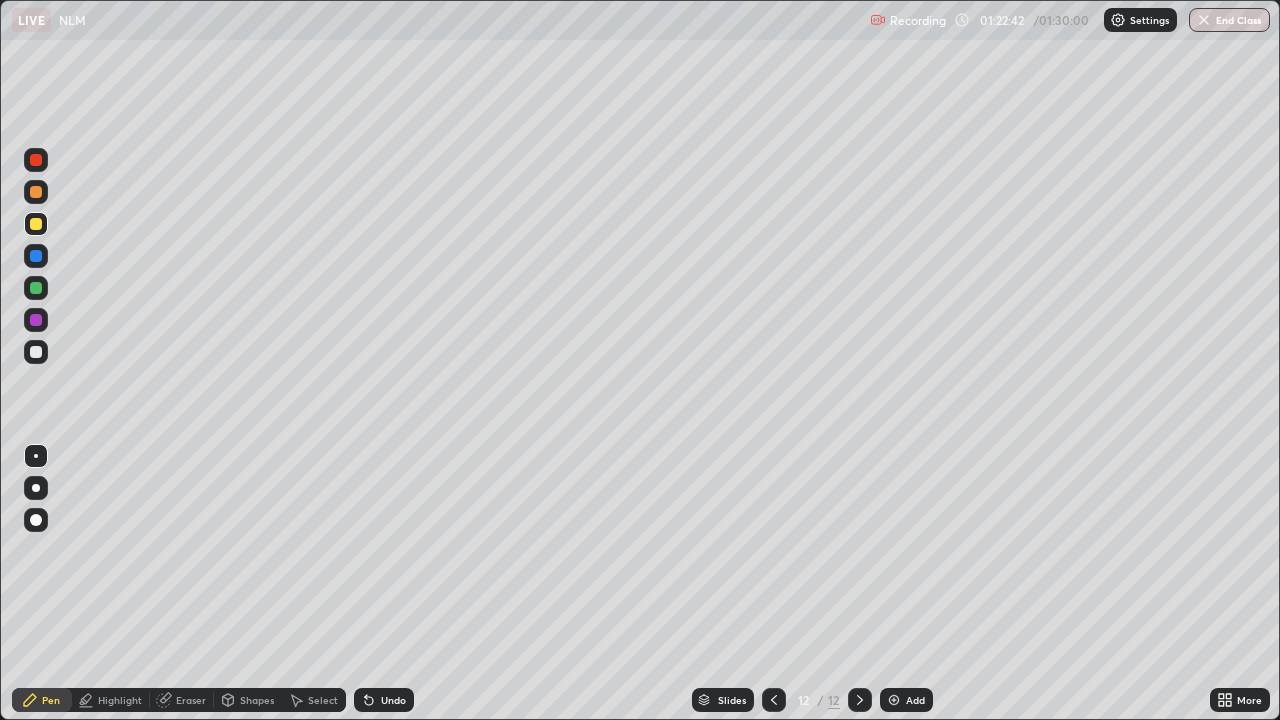 click on "Eraser" at bounding box center (191, 700) 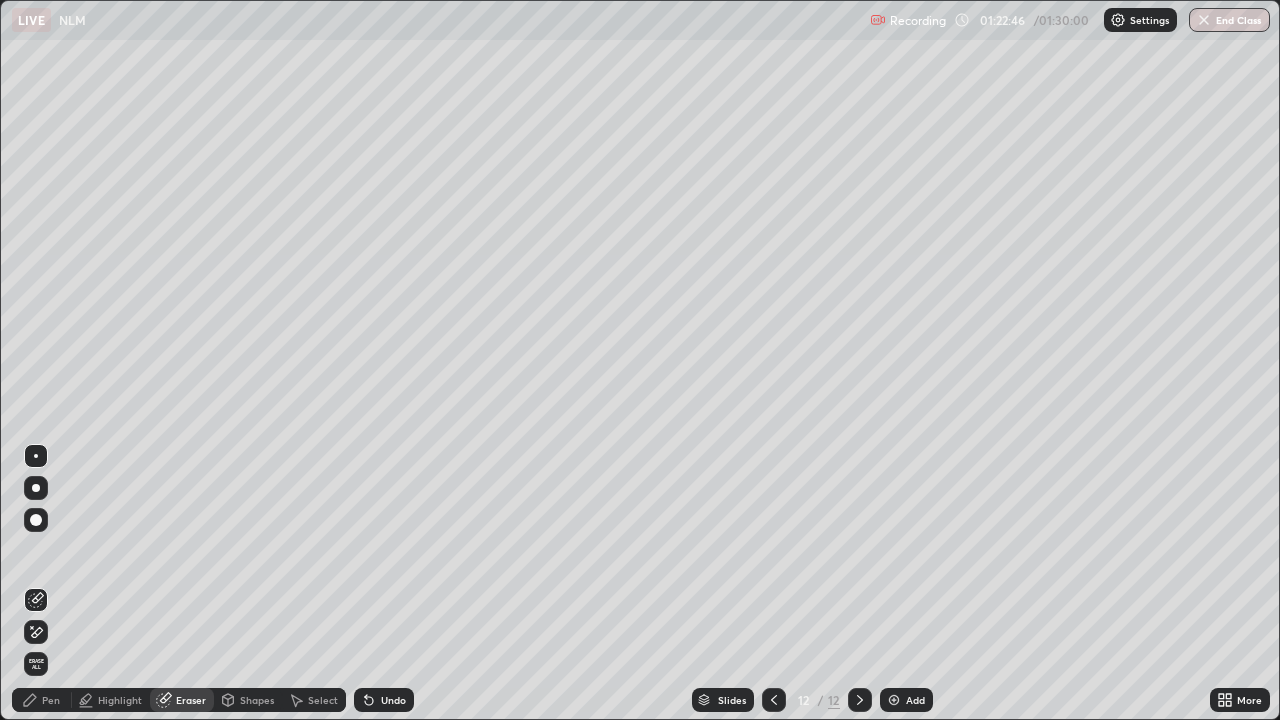 click on "Pen" at bounding box center (51, 700) 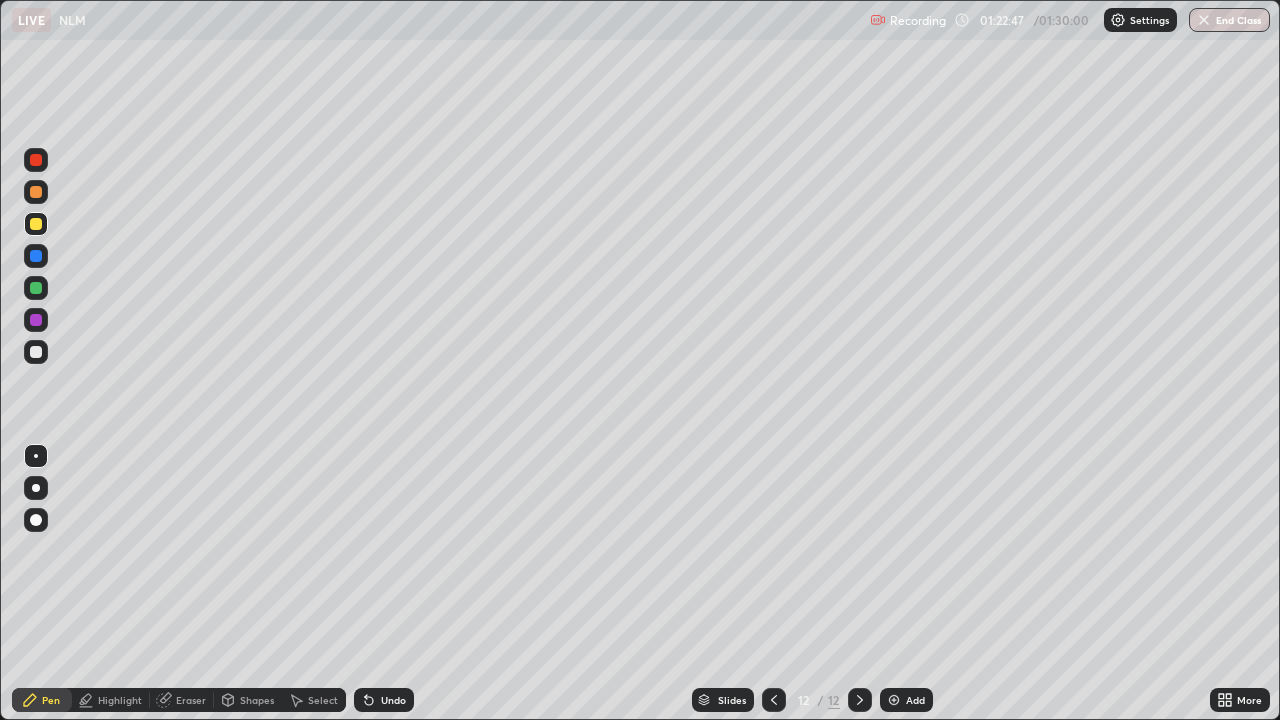 click at bounding box center [36, 288] 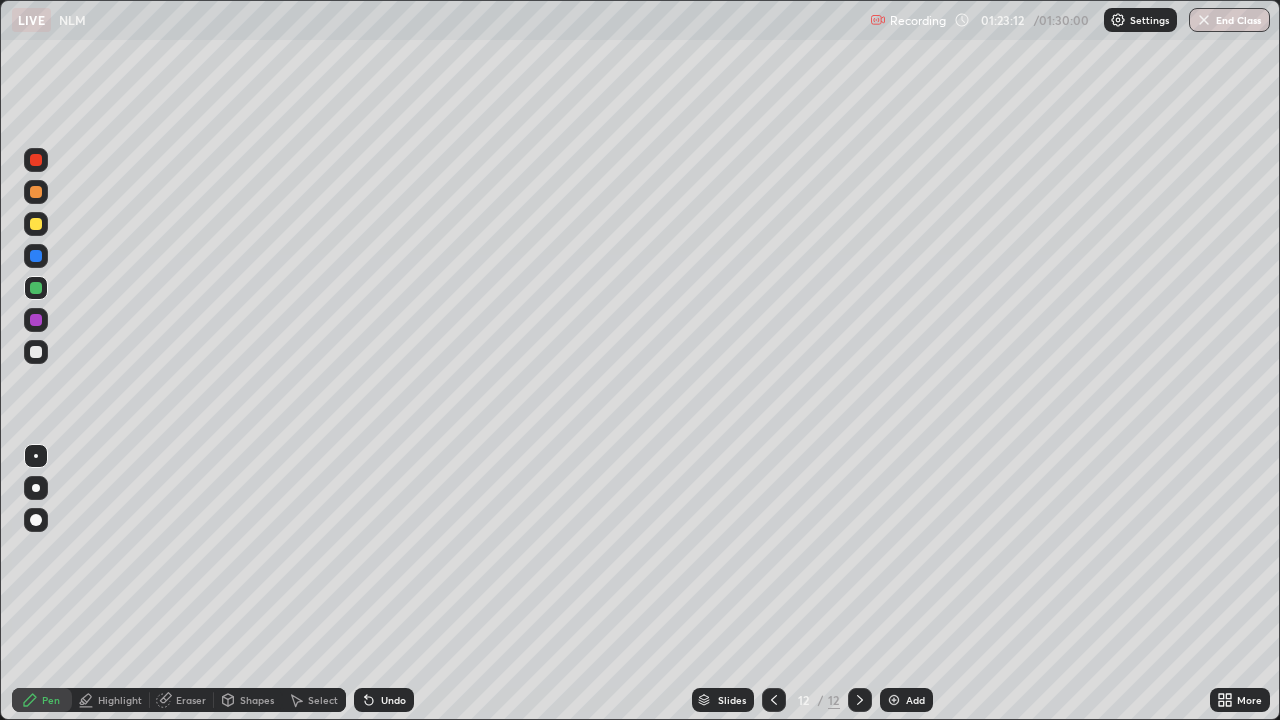 click on "Undo" at bounding box center (393, 700) 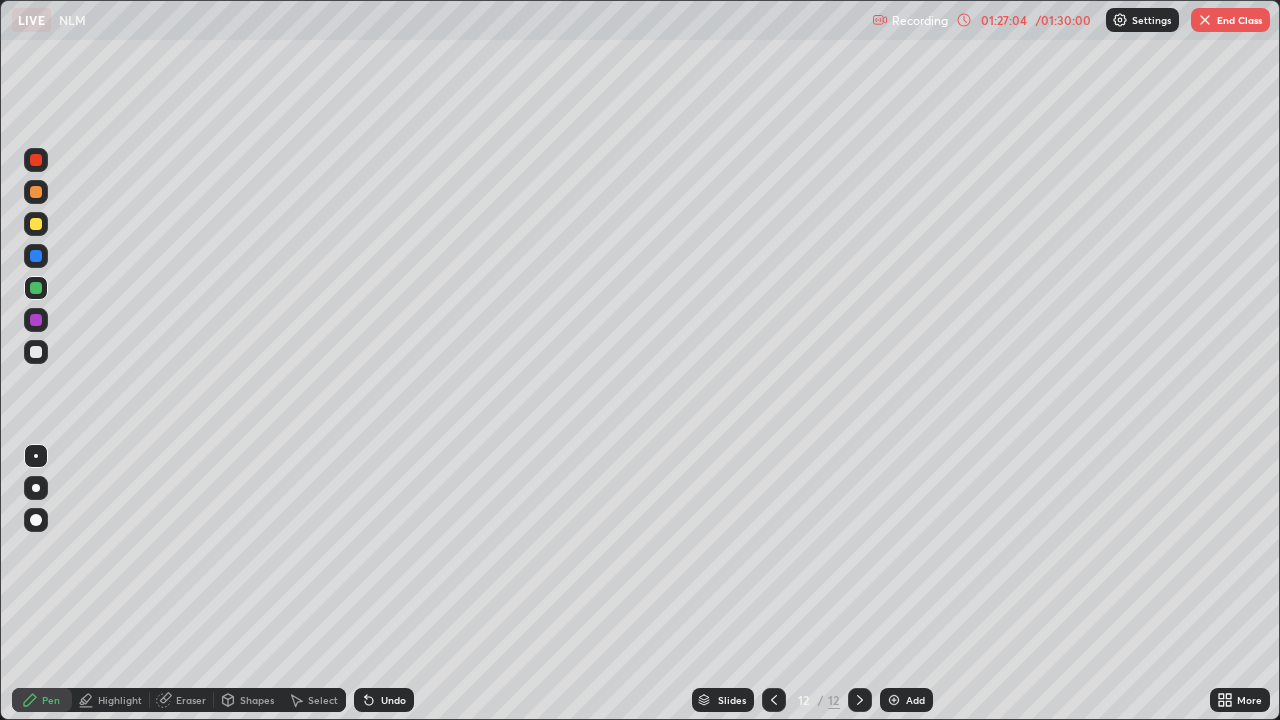 click 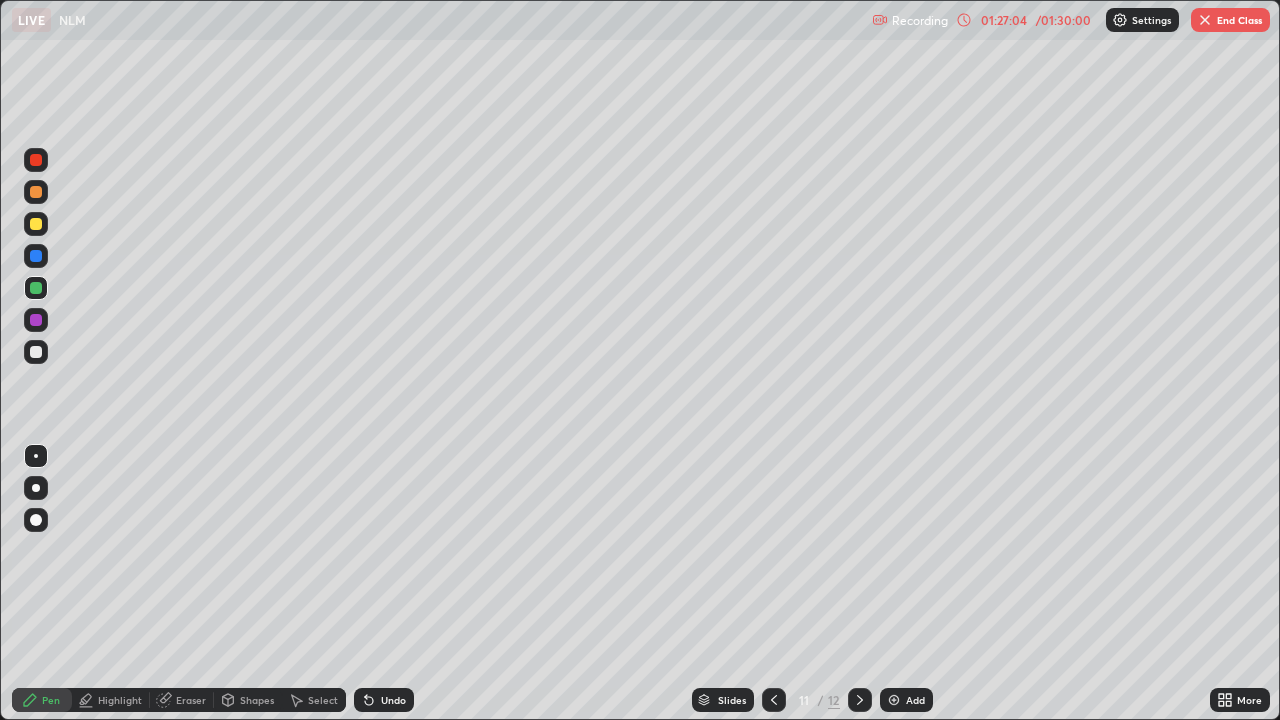 click at bounding box center [774, 700] 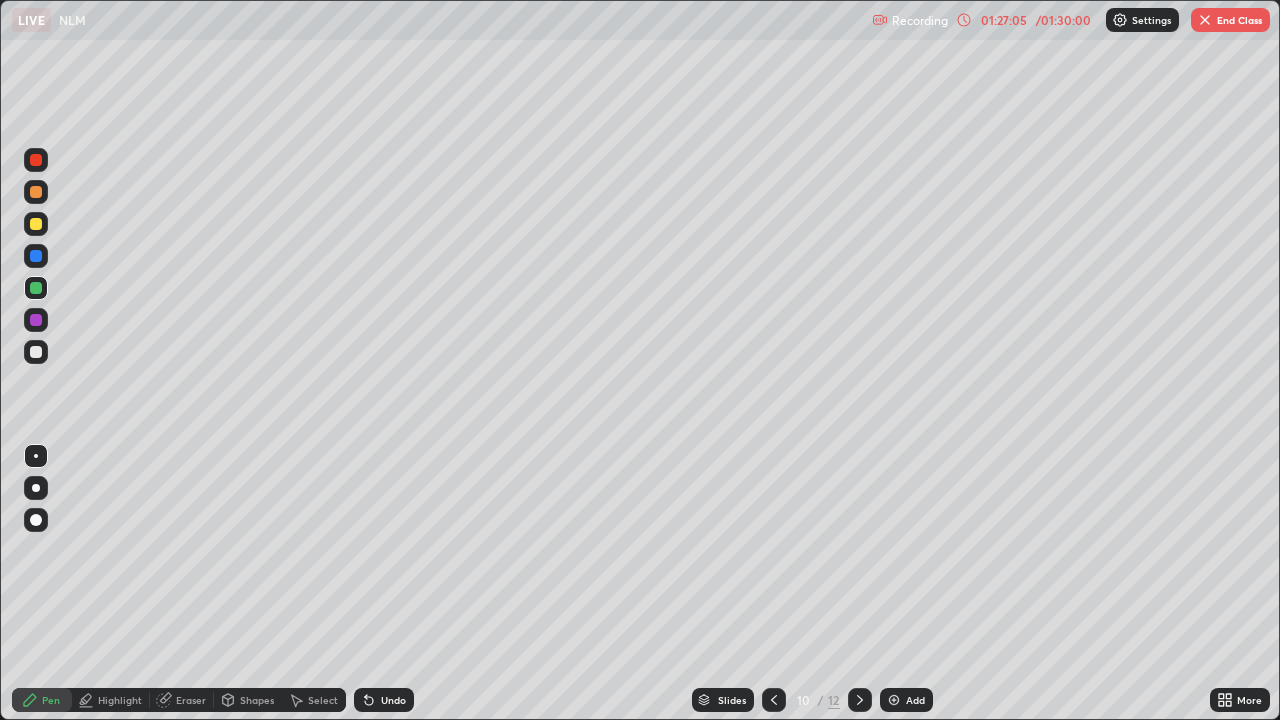 click 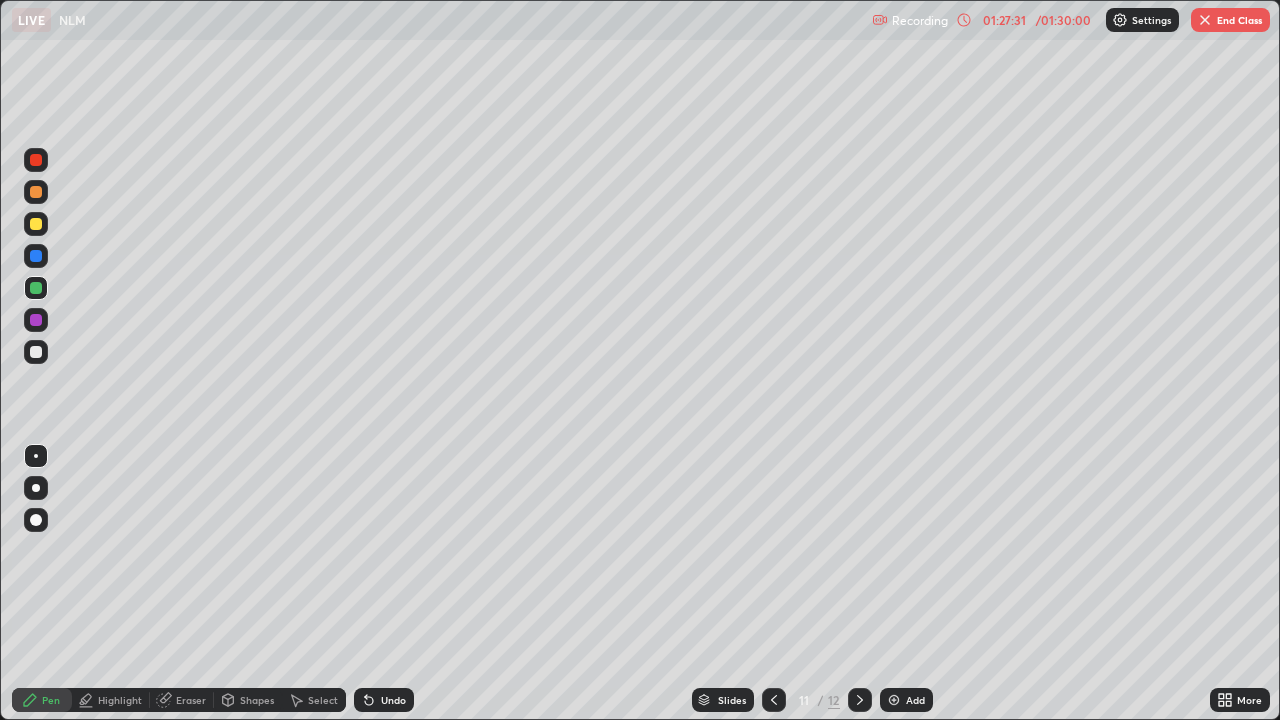 click 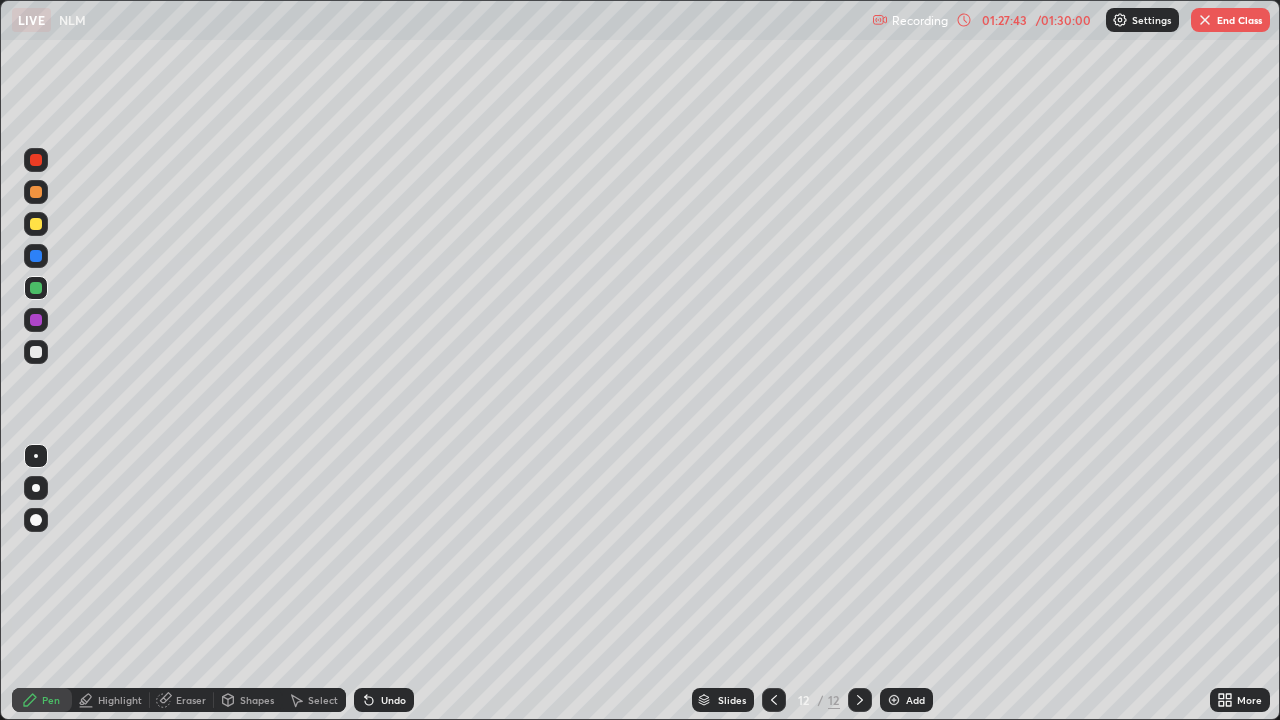 click on "End Class" at bounding box center (1230, 20) 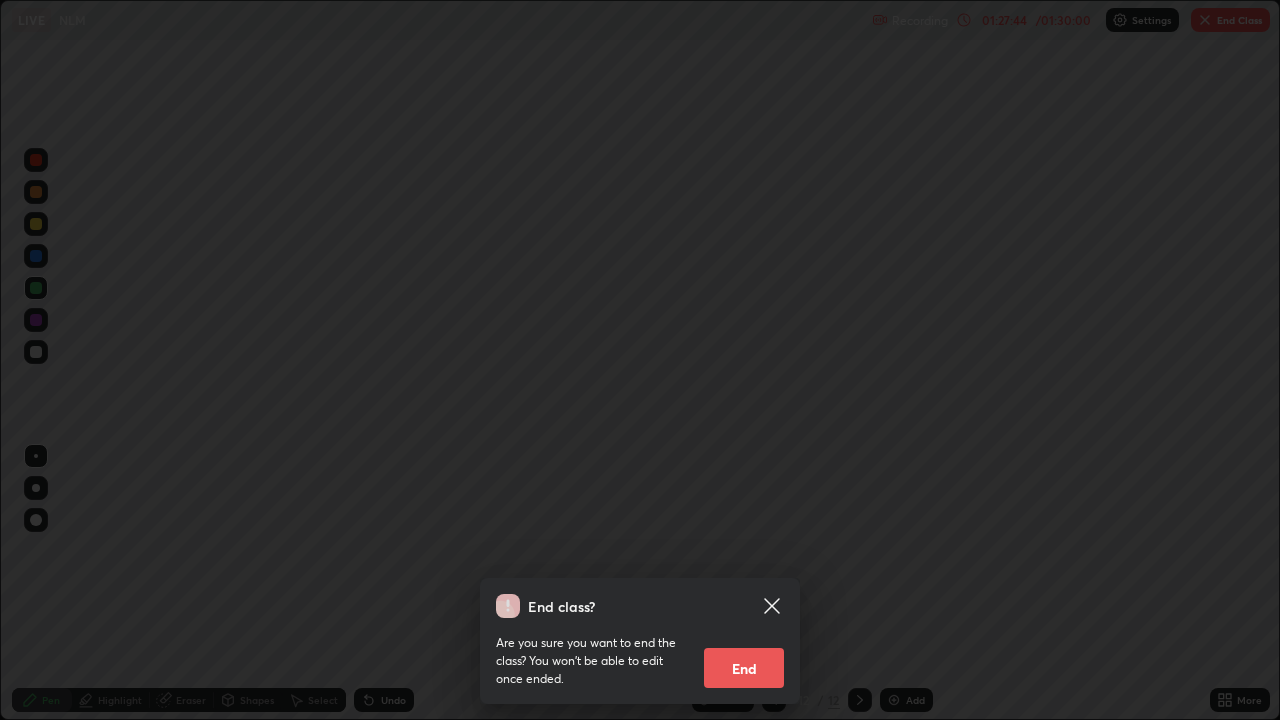 click on "End" at bounding box center (744, 668) 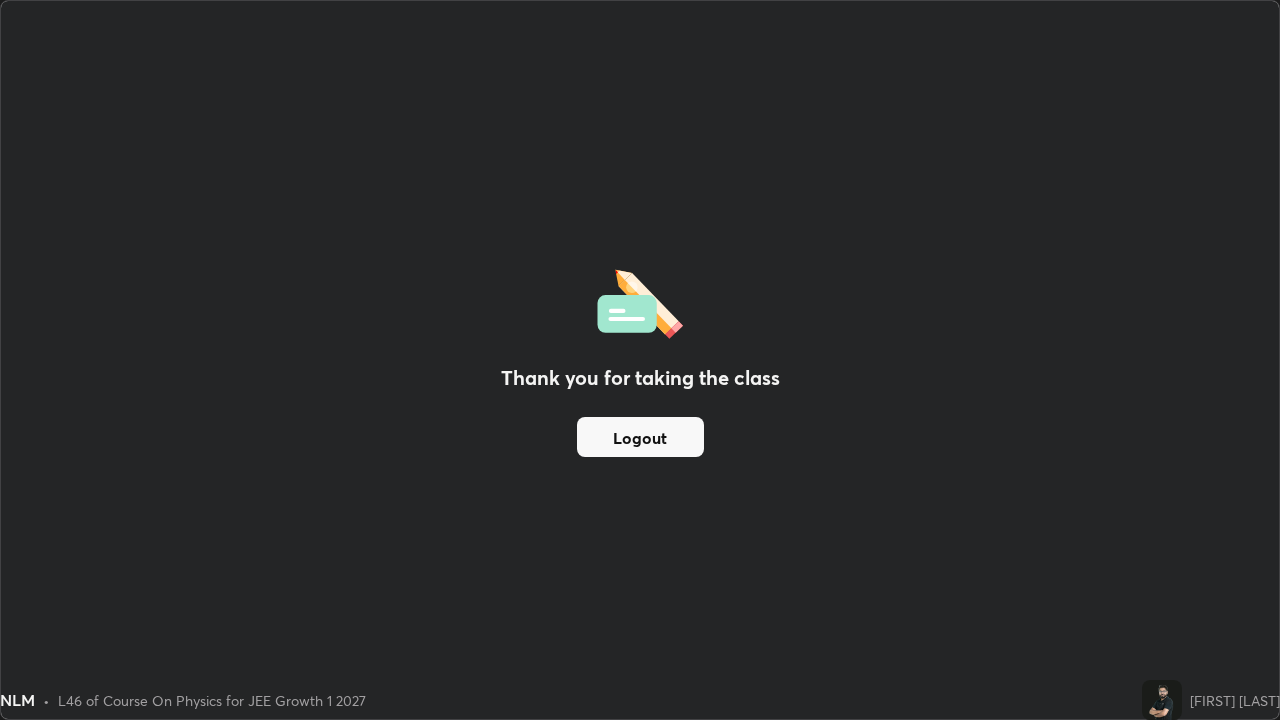 click on "Logout" at bounding box center [640, 437] 